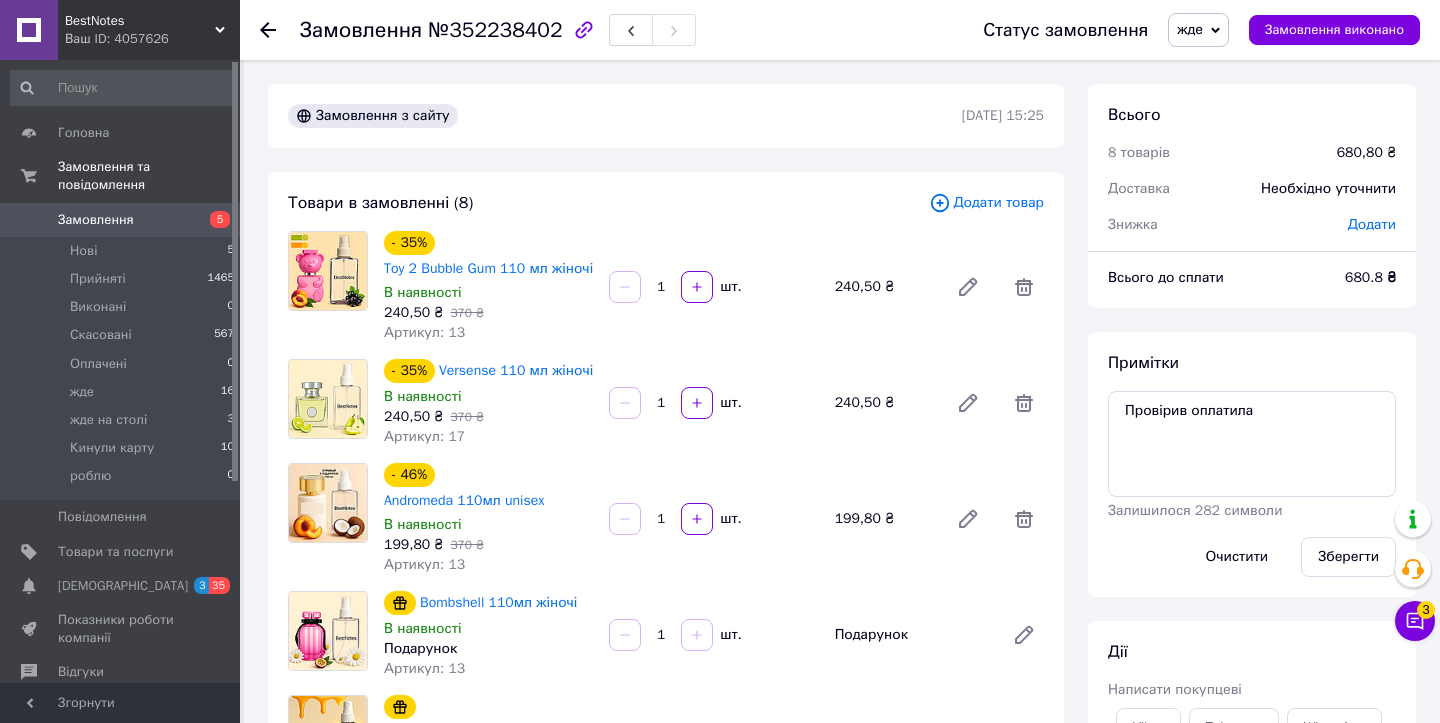 scroll, scrollTop: 1539, scrollLeft: 0, axis: vertical 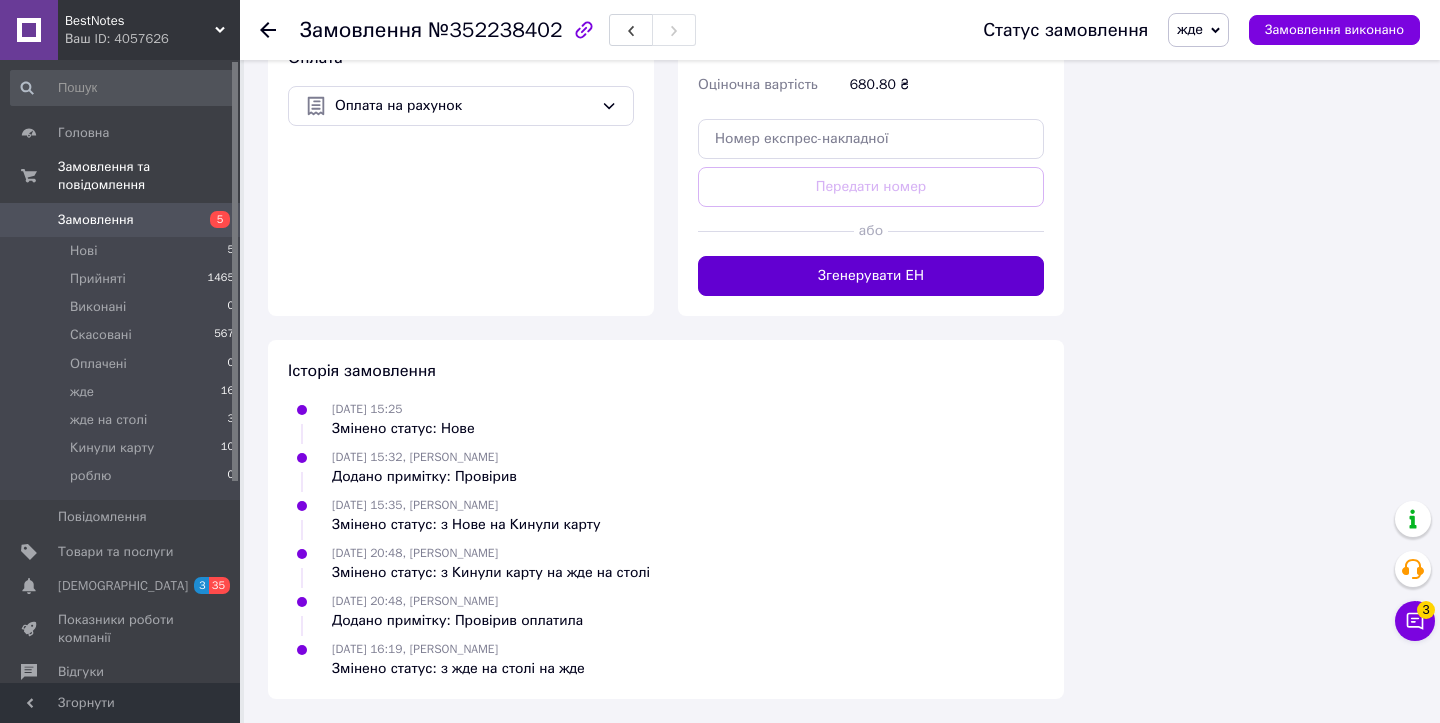 click on "Згенерувати ЕН" at bounding box center [871, 276] 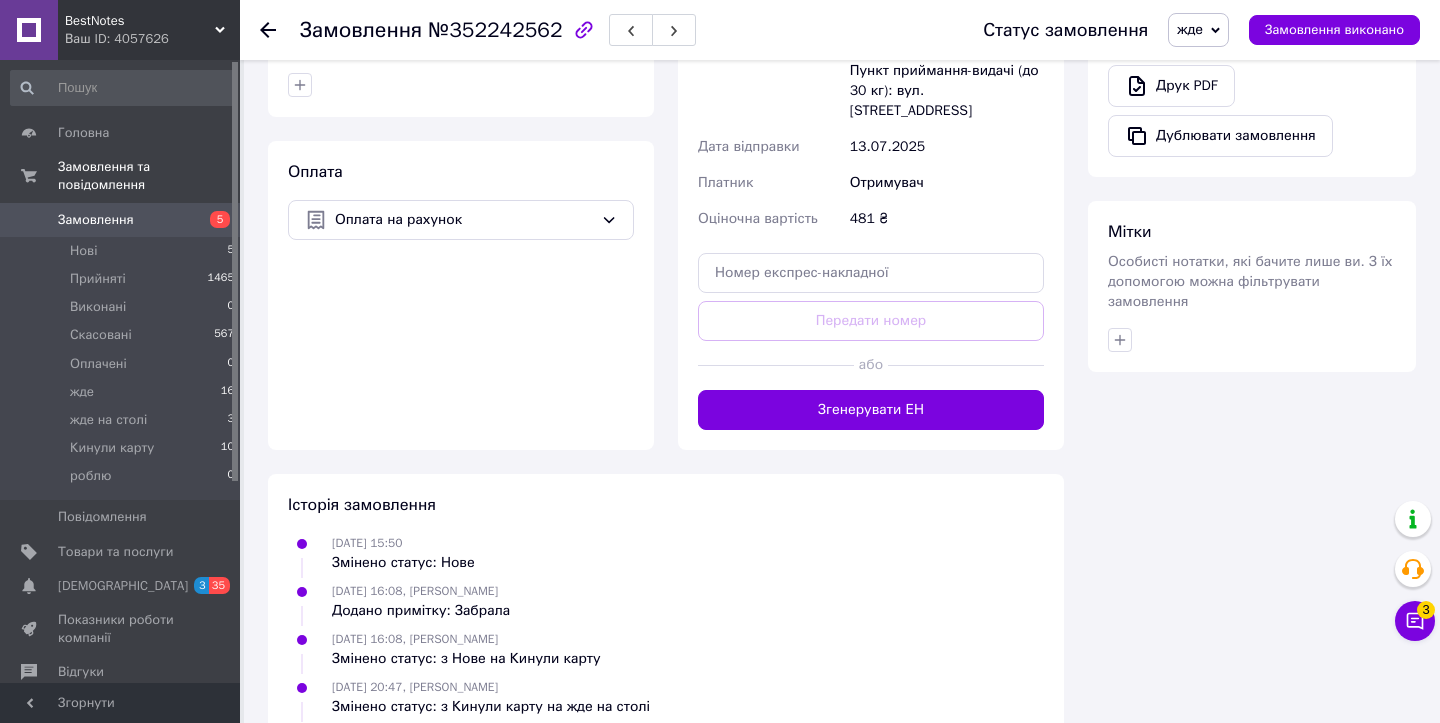 scroll, scrollTop: 1055, scrollLeft: 0, axis: vertical 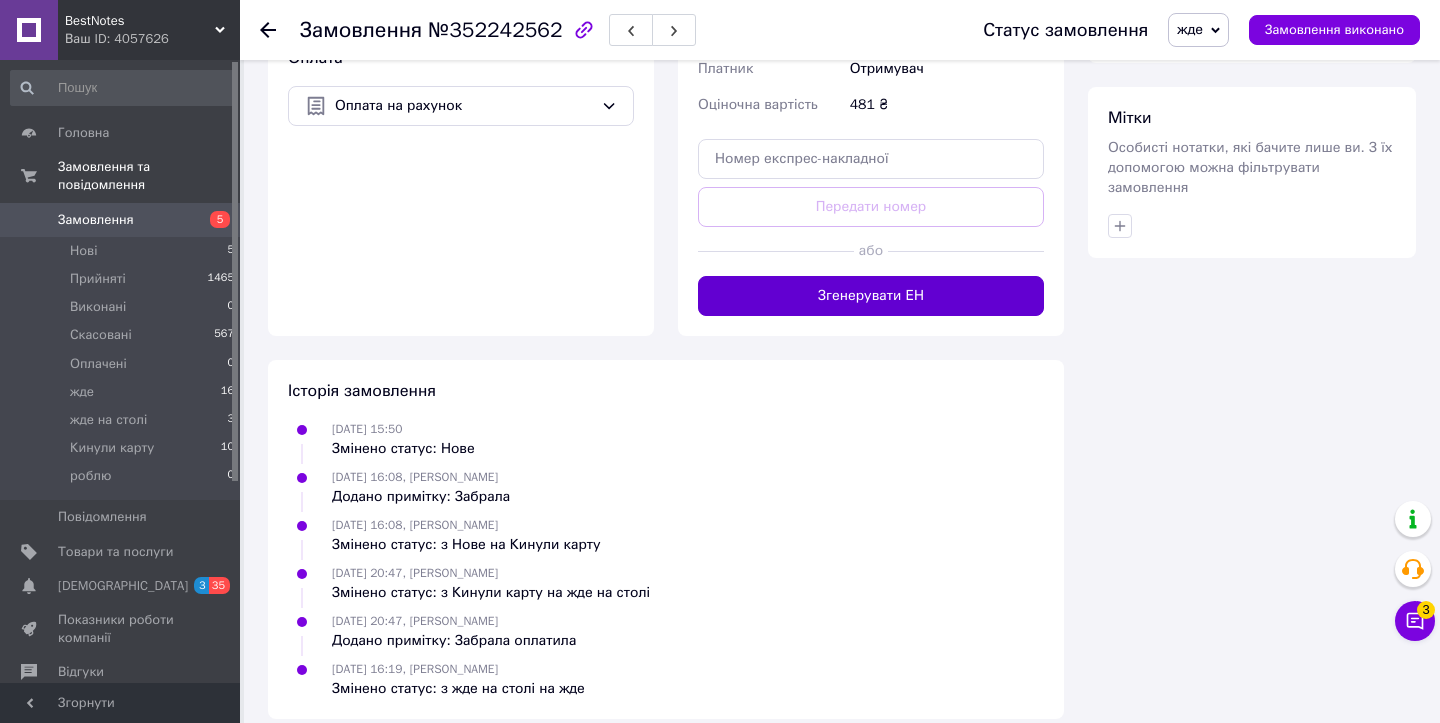 click on "Згенерувати ЕН" at bounding box center [871, 296] 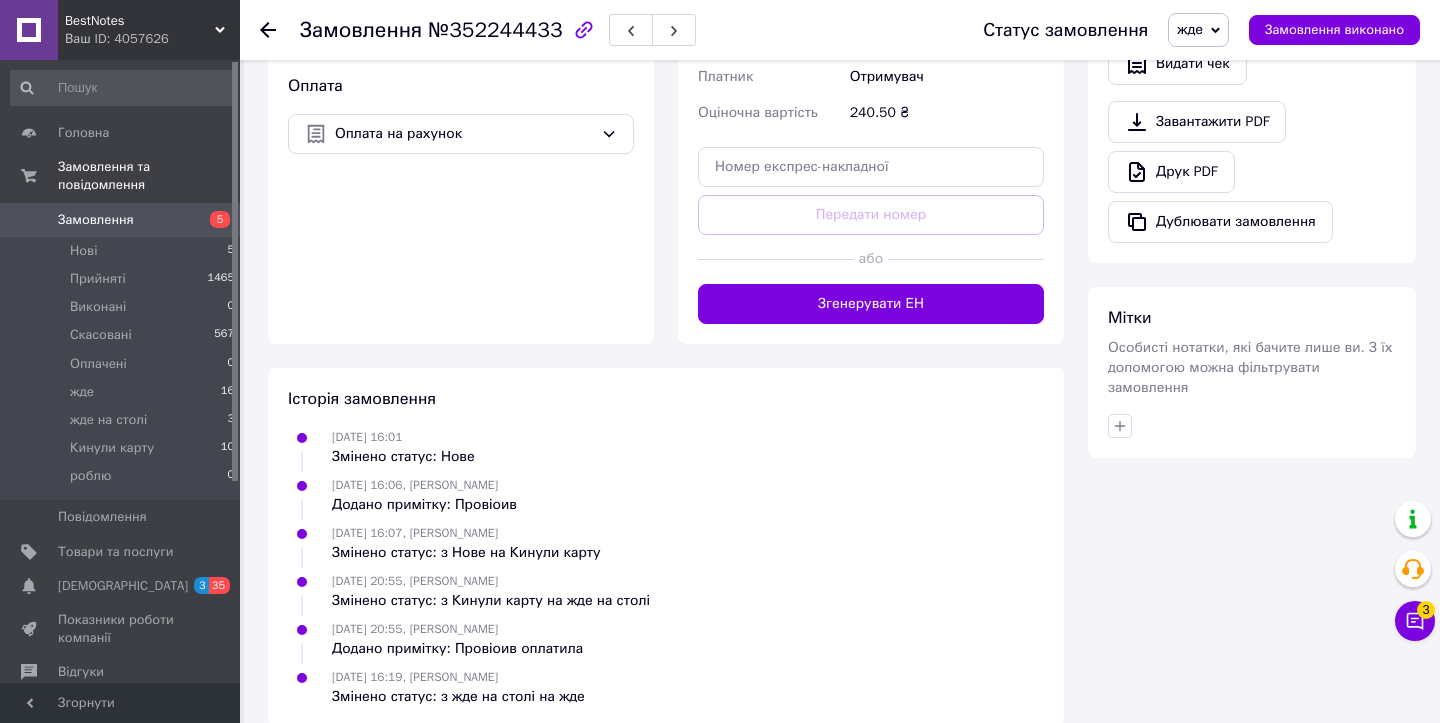 scroll, scrollTop: 883, scrollLeft: 0, axis: vertical 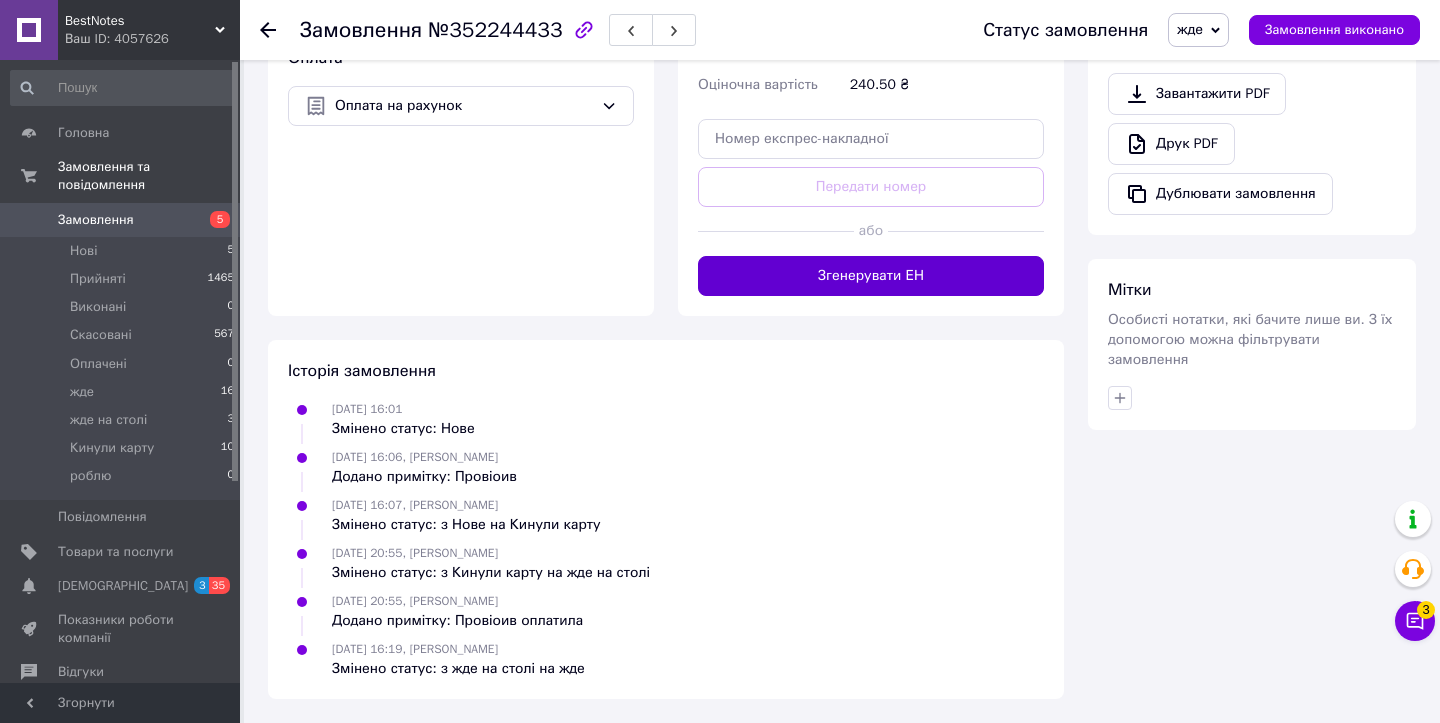 click on "Згенерувати ЕН" at bounding box center [871, 276] 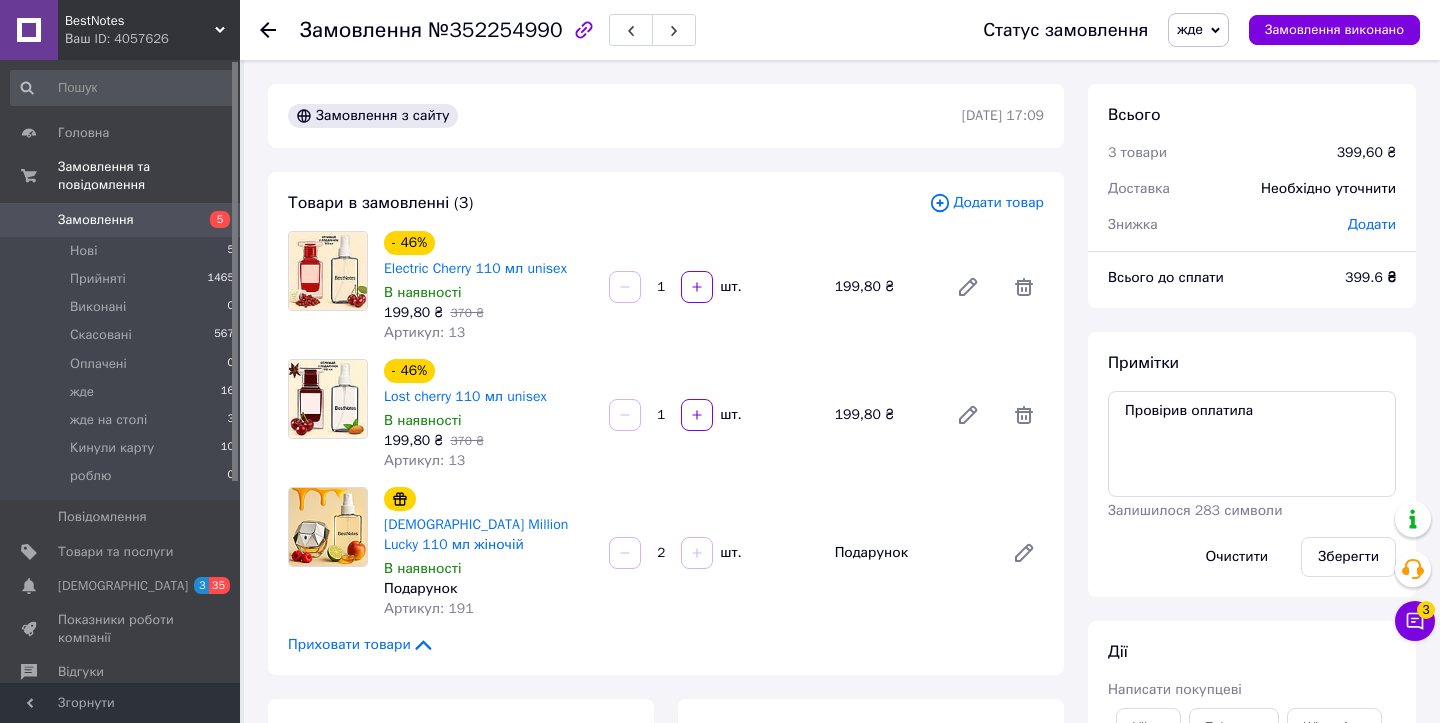 scroll, scrollTop: 995, scrollLeft: 0, axis: vertical 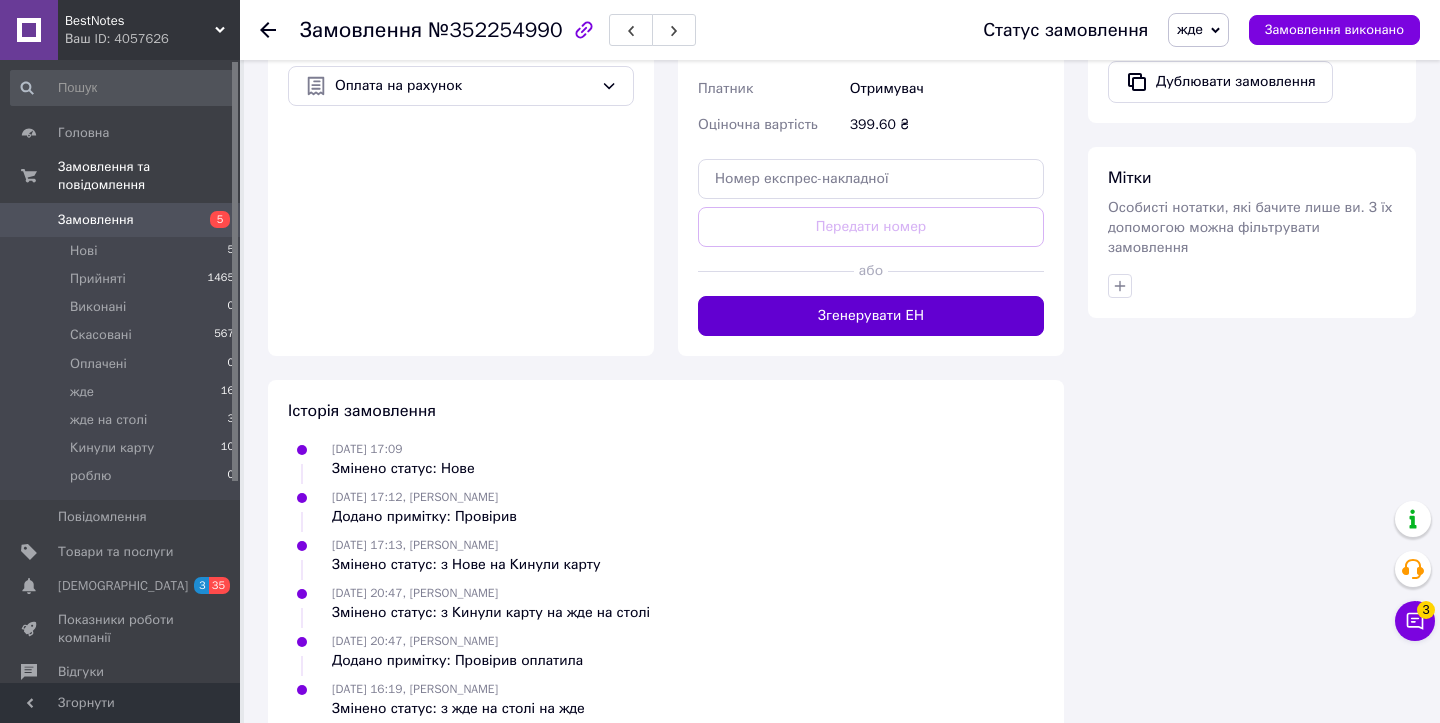 click on "Згенерувати ЕН" at bounding box center [871, 316] 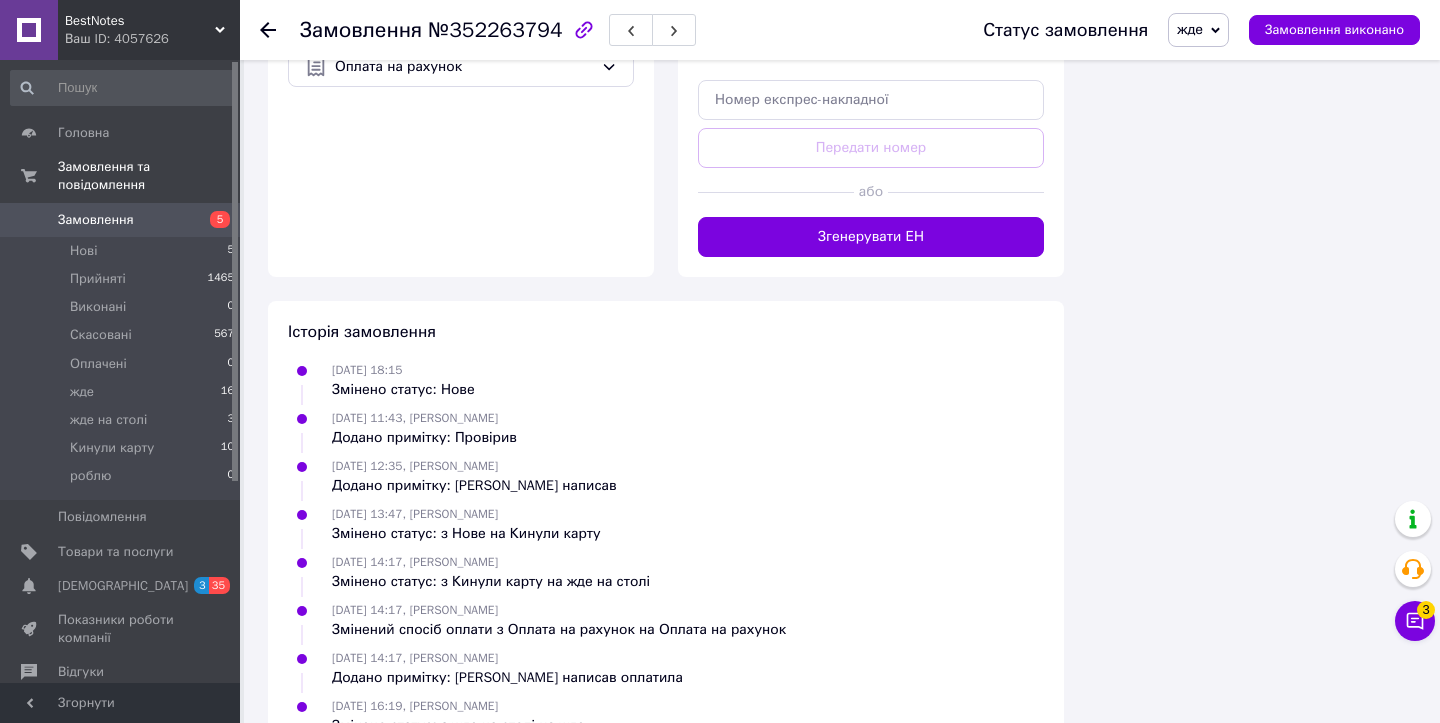 scroll, scrollTop: 1571, scrollLeft: 0, axis: vertical 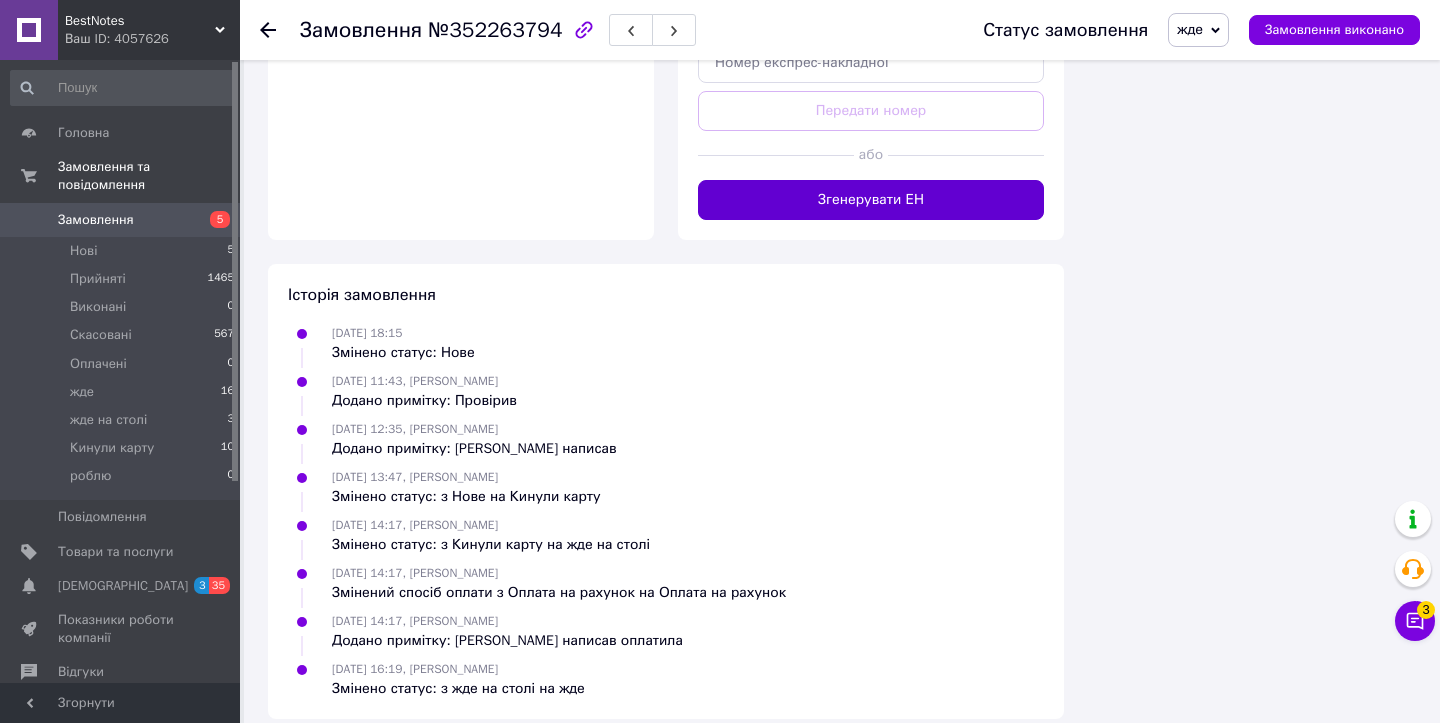 click on "Згенерувати ЕН" at bounding box center [871, 200] 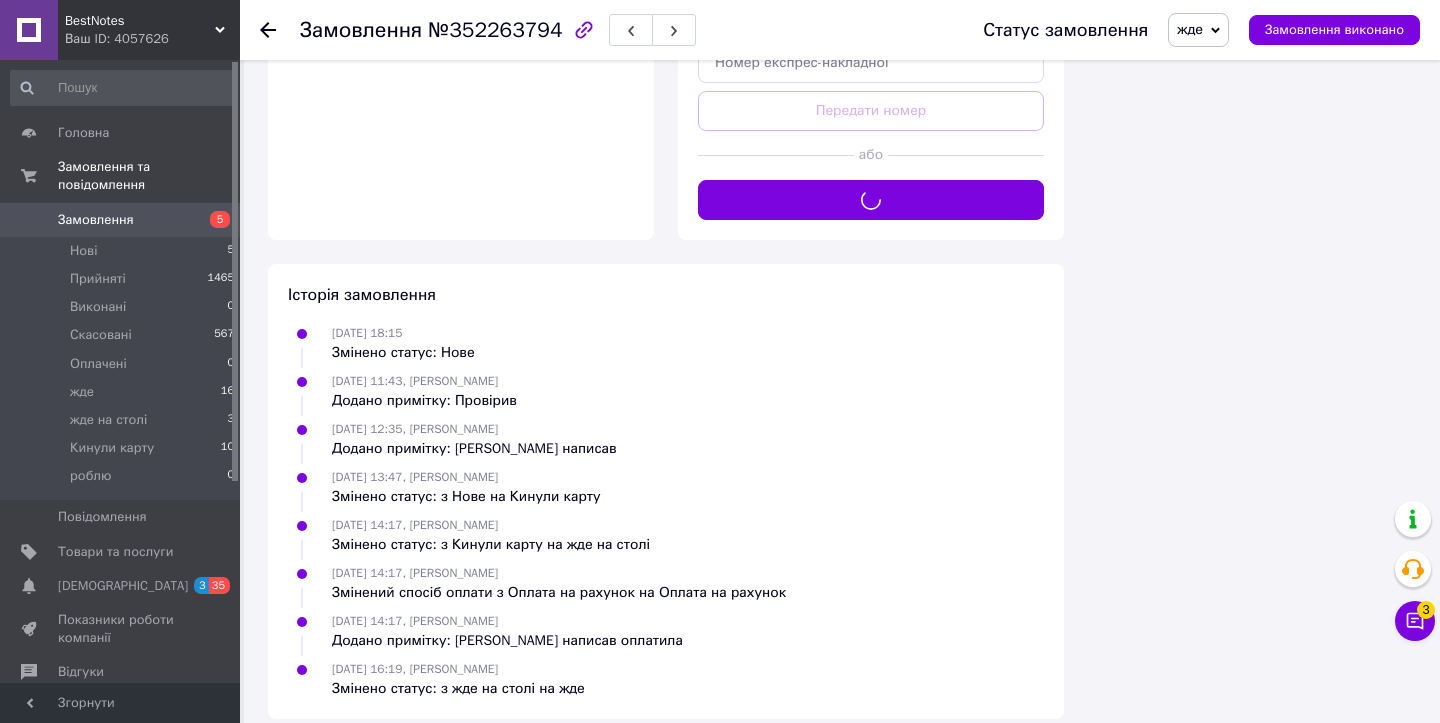 scroll, scrollTop: 1195, scrollLeft: 0, axis: vertical 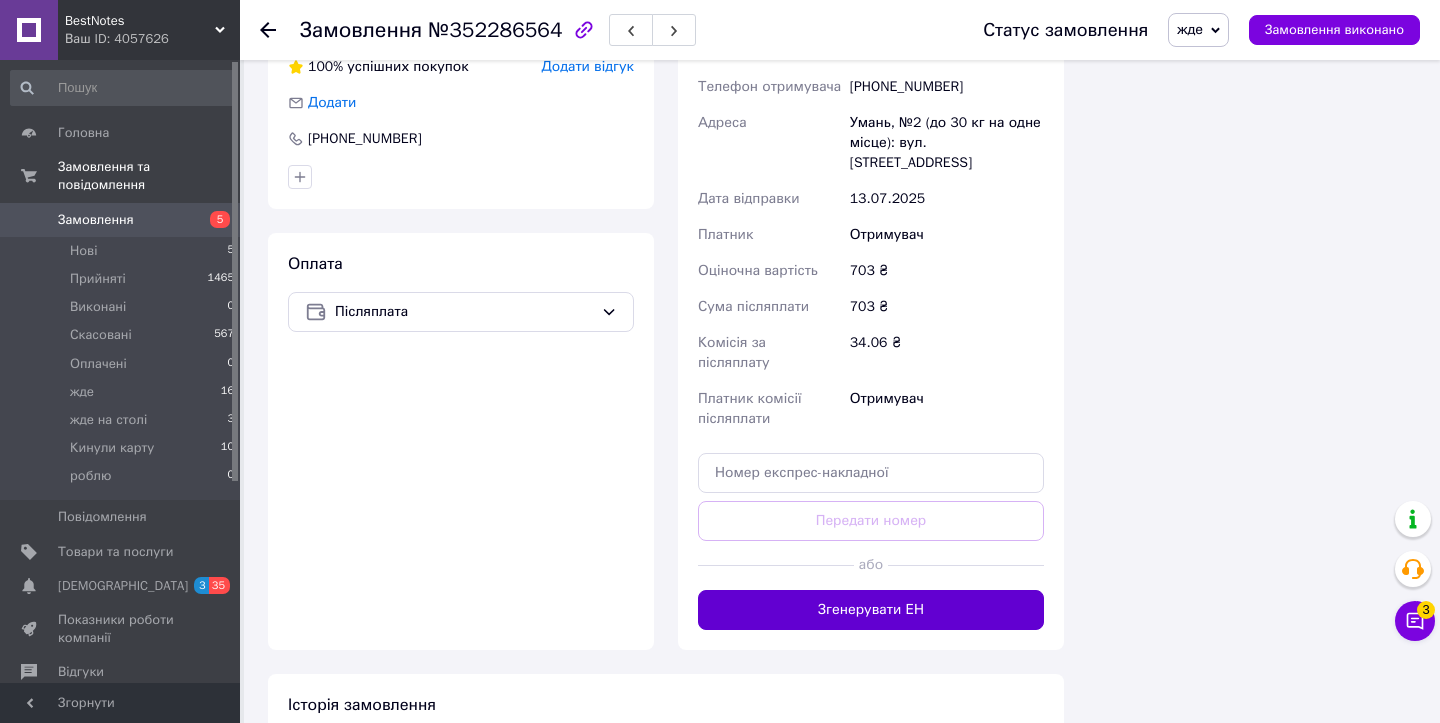 click on "Згенерувати ЕН" at bounding box center [871, 610] 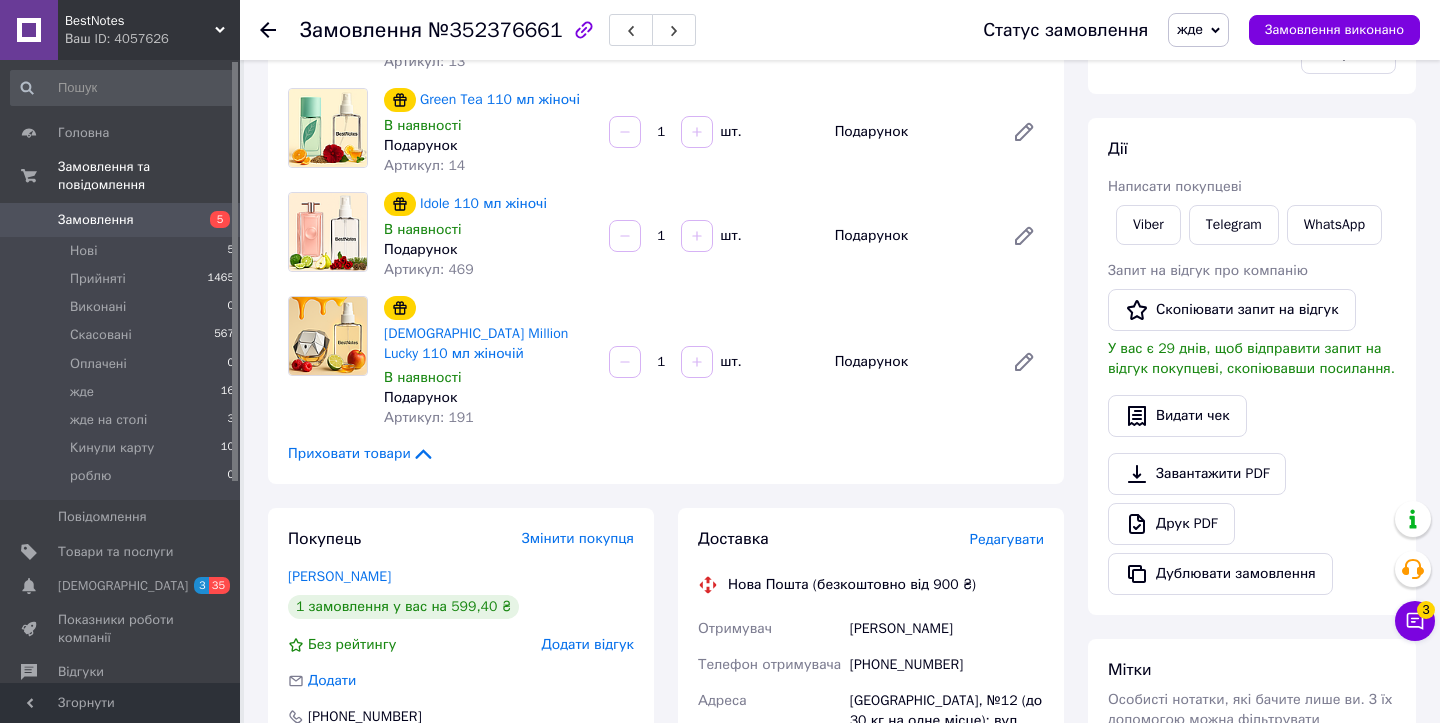 scroll, scrollTop: 1319, scrollLeft: 0, axis: vertical 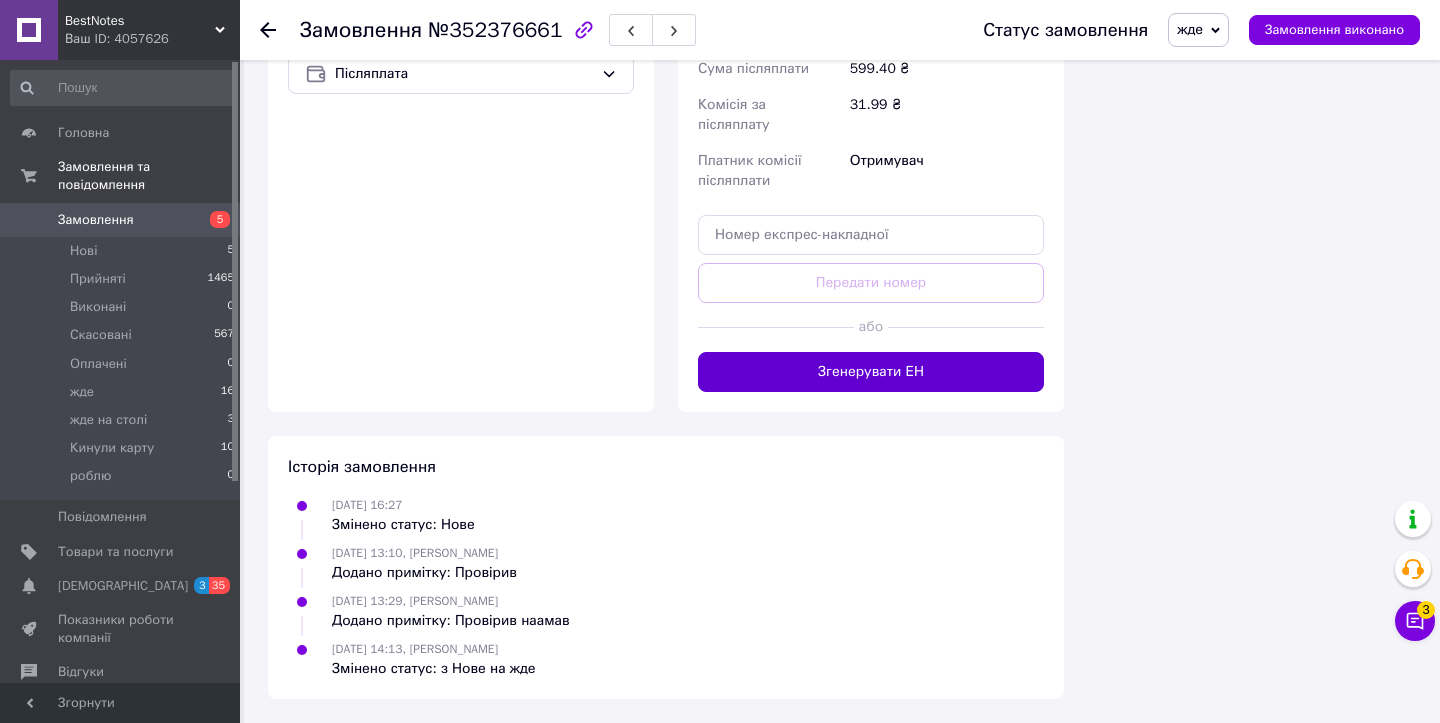 click on "Згенерувати ЕН" at bounding box center (871, 372) 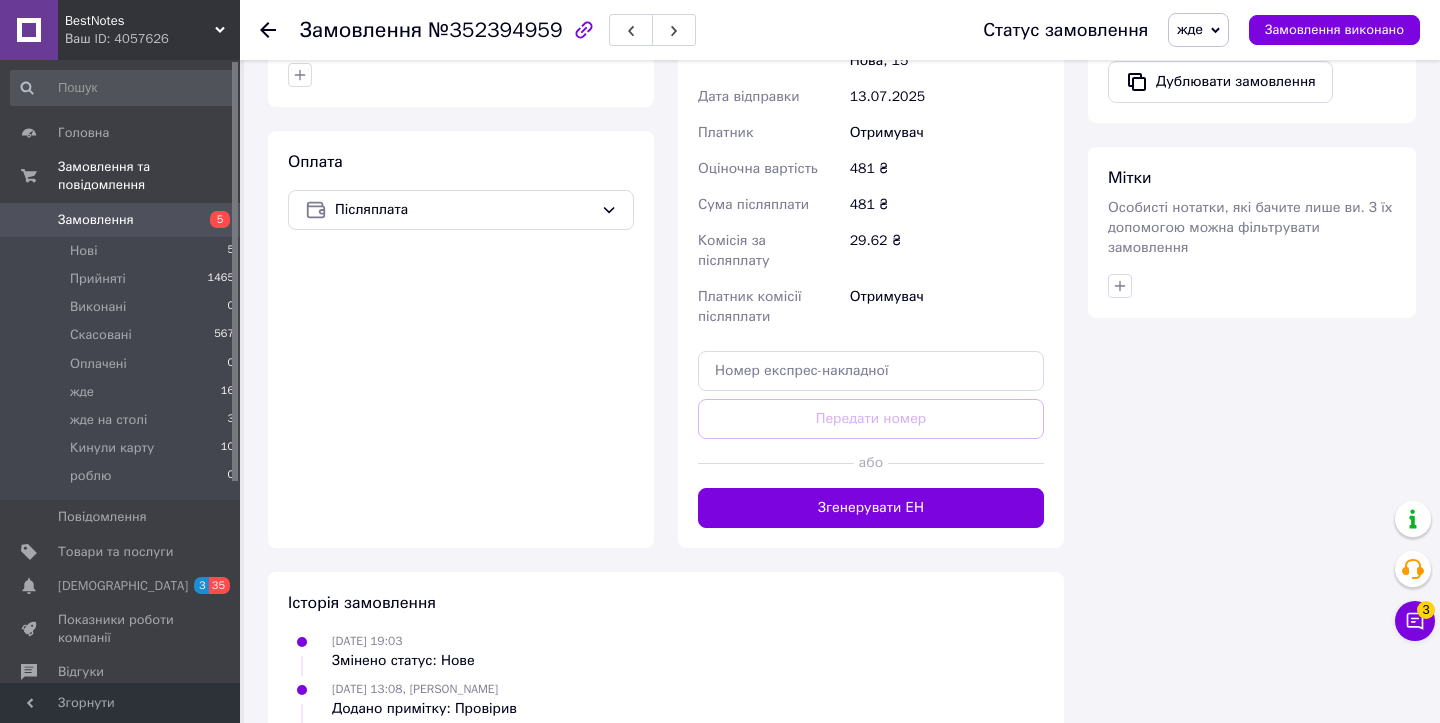 scroll, scrollTop: 1111, scrollLeft: 0, axis: vertical 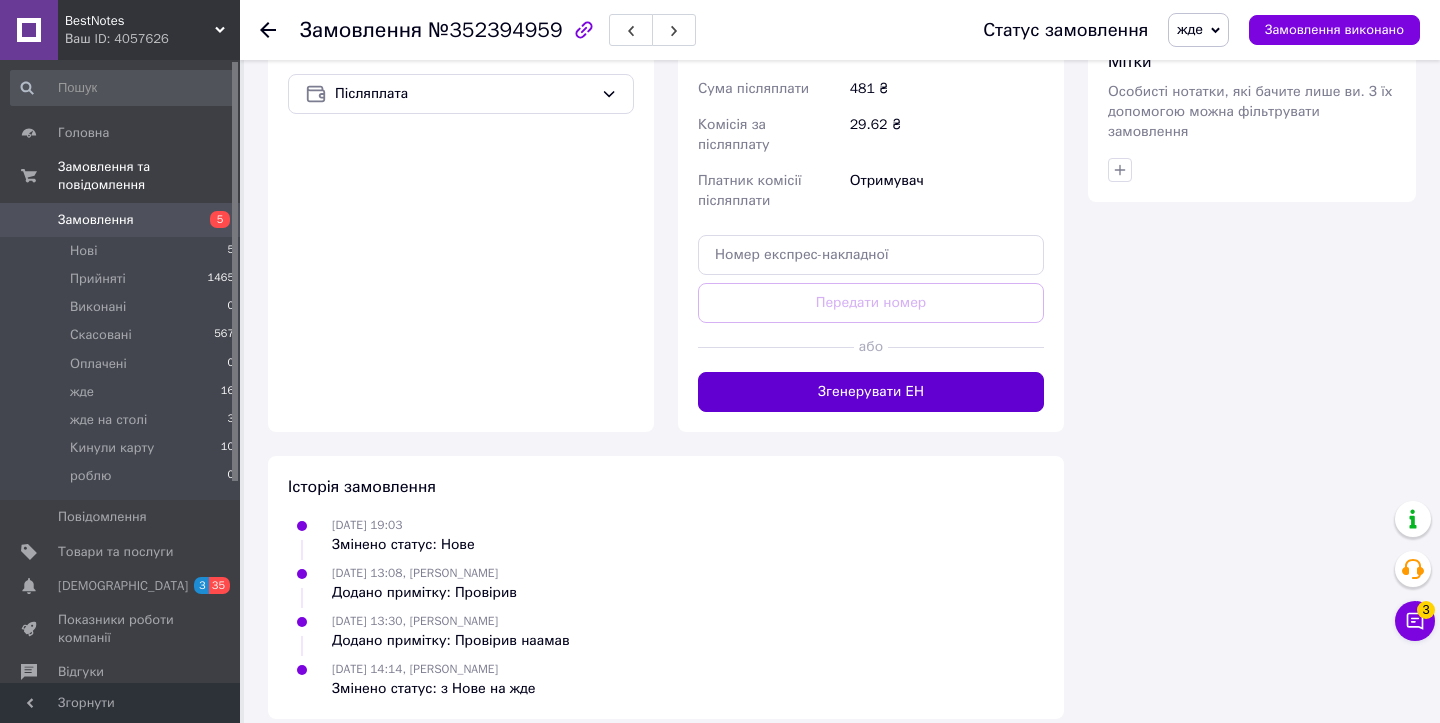 click on "Згенерувати ЕН" at bounding box center [871, 392] 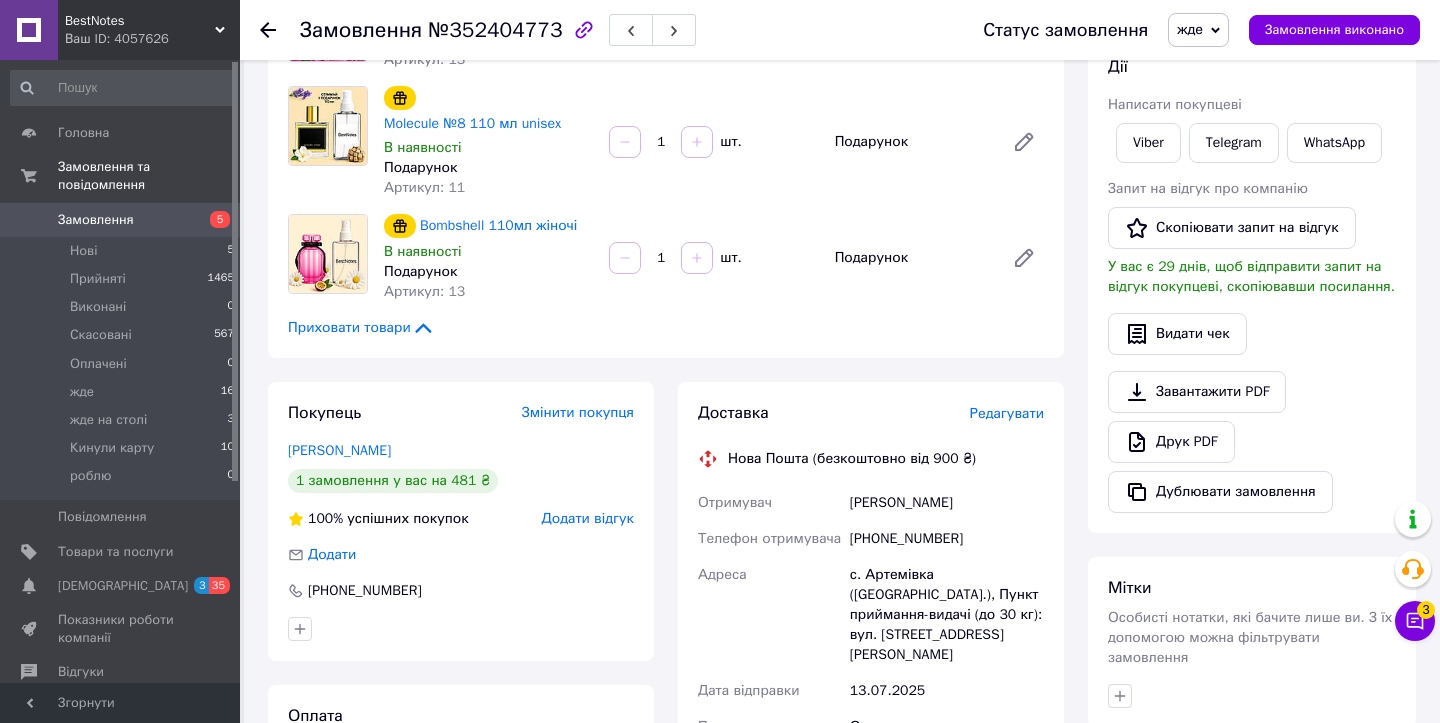 scroll, scrollTop: 1193, scrollLeft: 0, axis: vertical 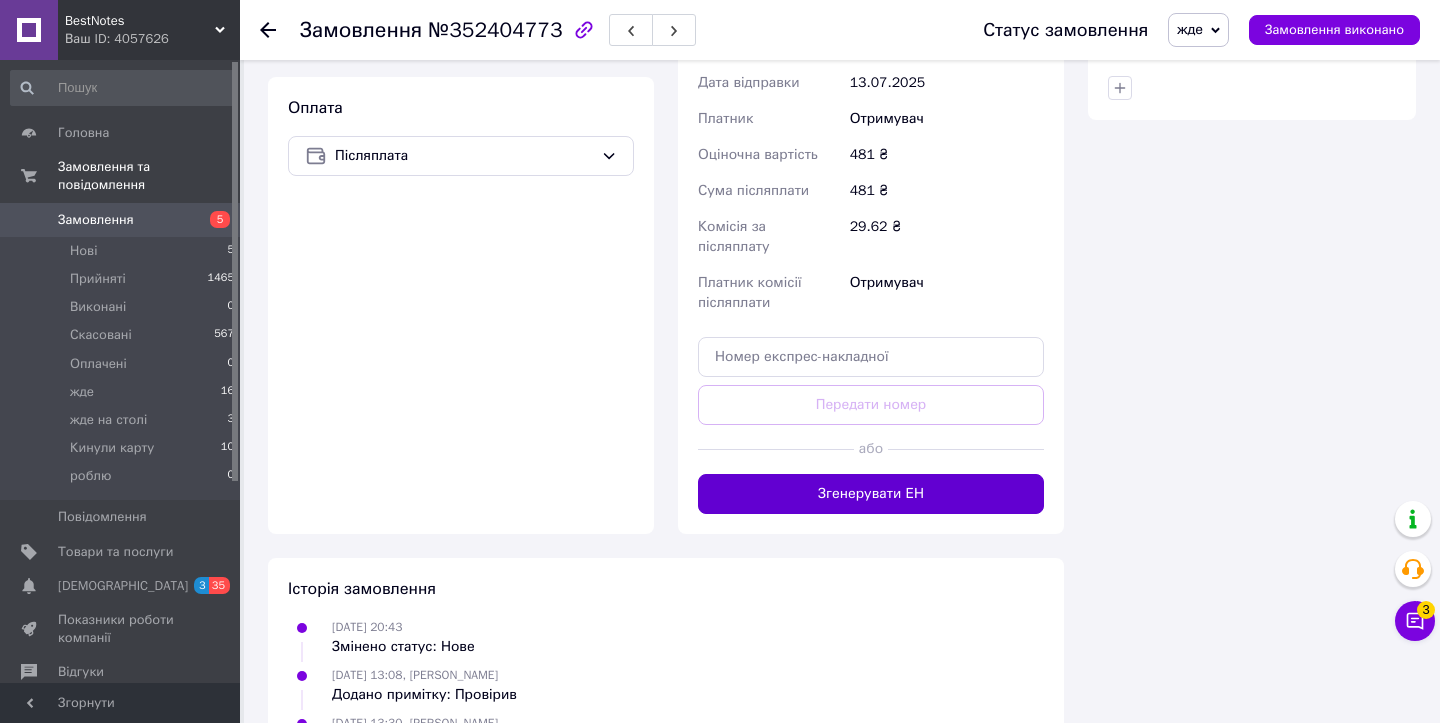 click on "Згенерувати ЕН" at bounding box center (871, 494) 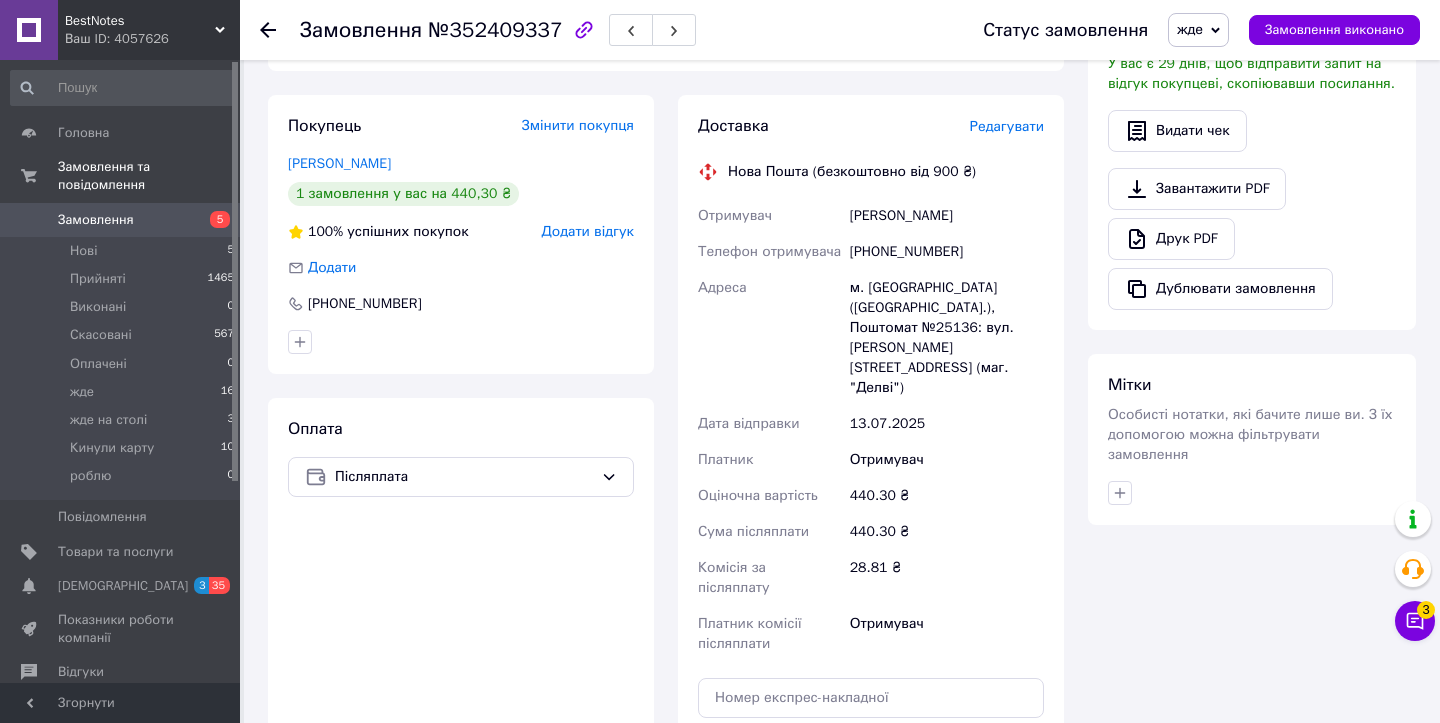 scroll, scrollTop: 1081, scrollLeft: 0, axis: vertical 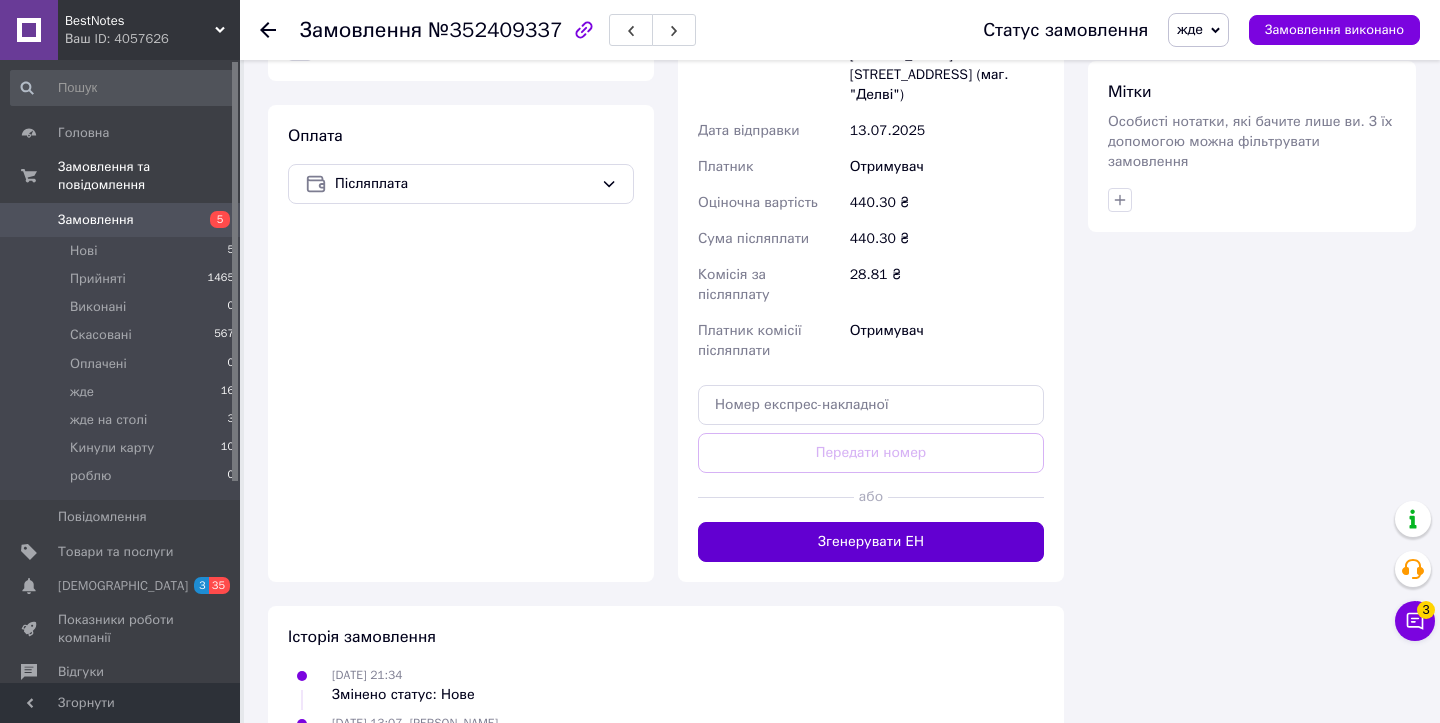 click on "Згенерувати ЕН" at bounding box center [871, 542] 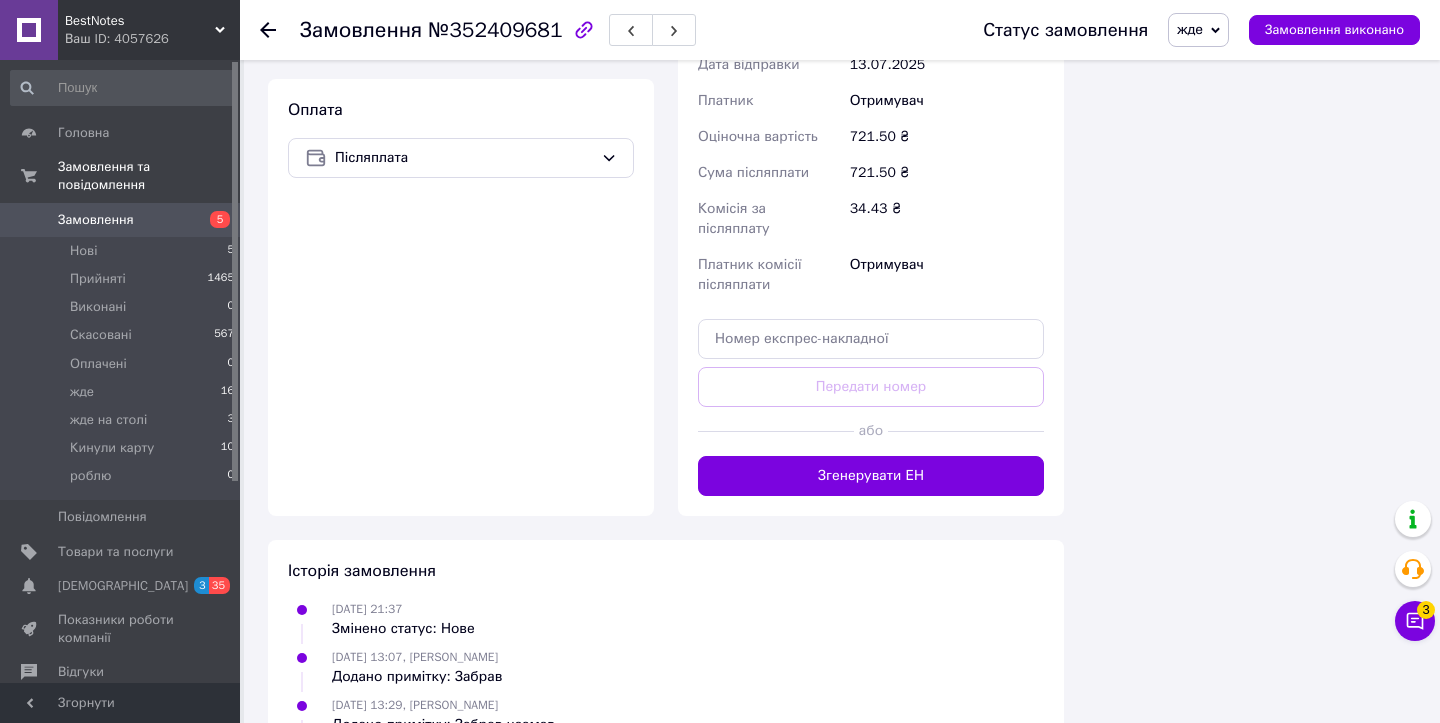 scroll, scrollTop: 1348, scrollLeft: 0, axis: vertical 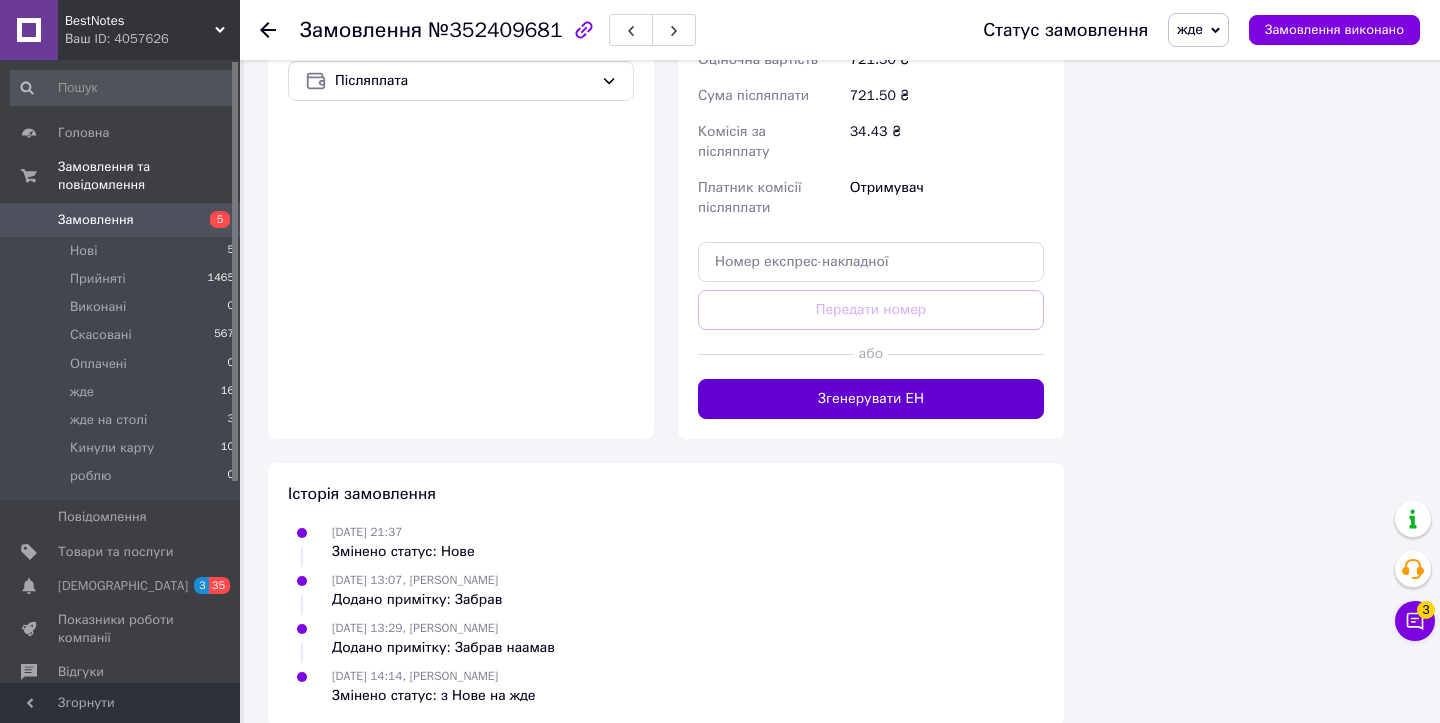 click on "Згенерувати ЕН" at bounding box center [871, 399] 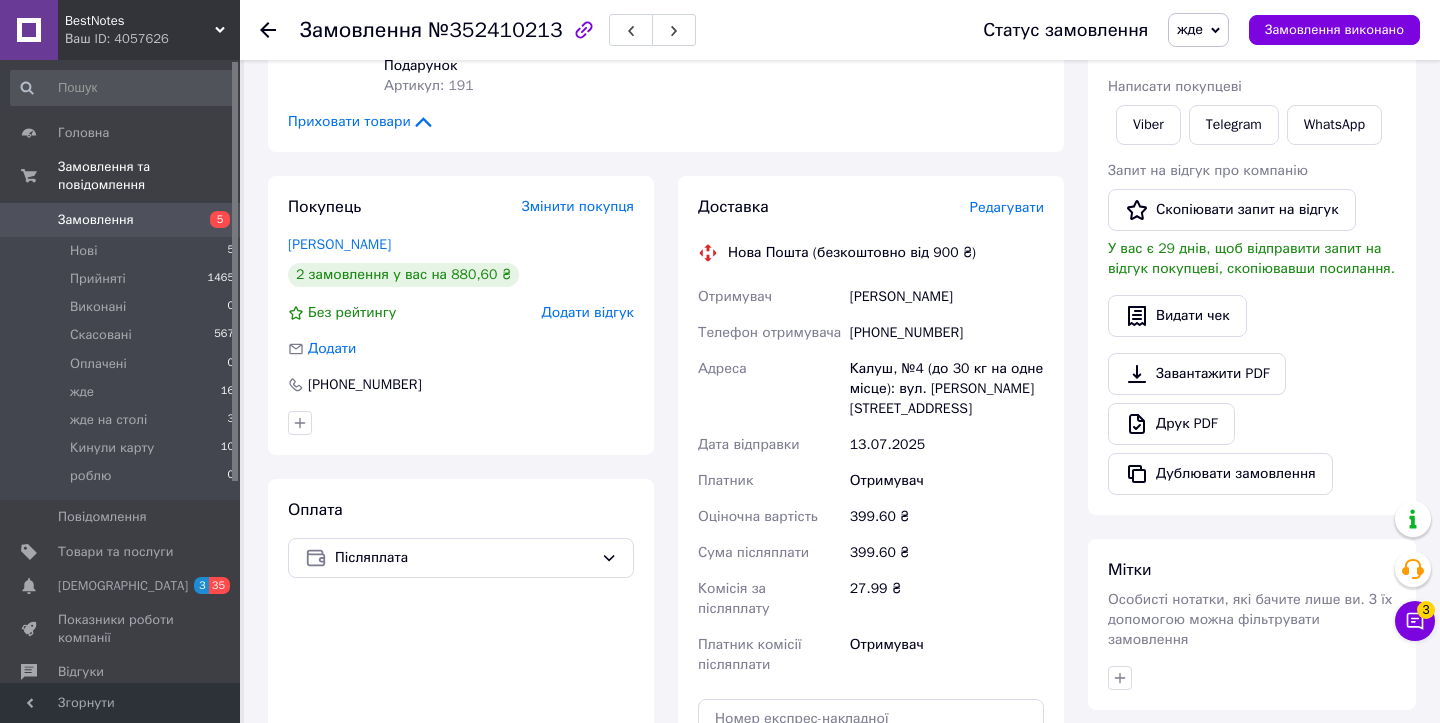 scroll, scrollTop: 1087, scrollLeft: 0, axis: vertical 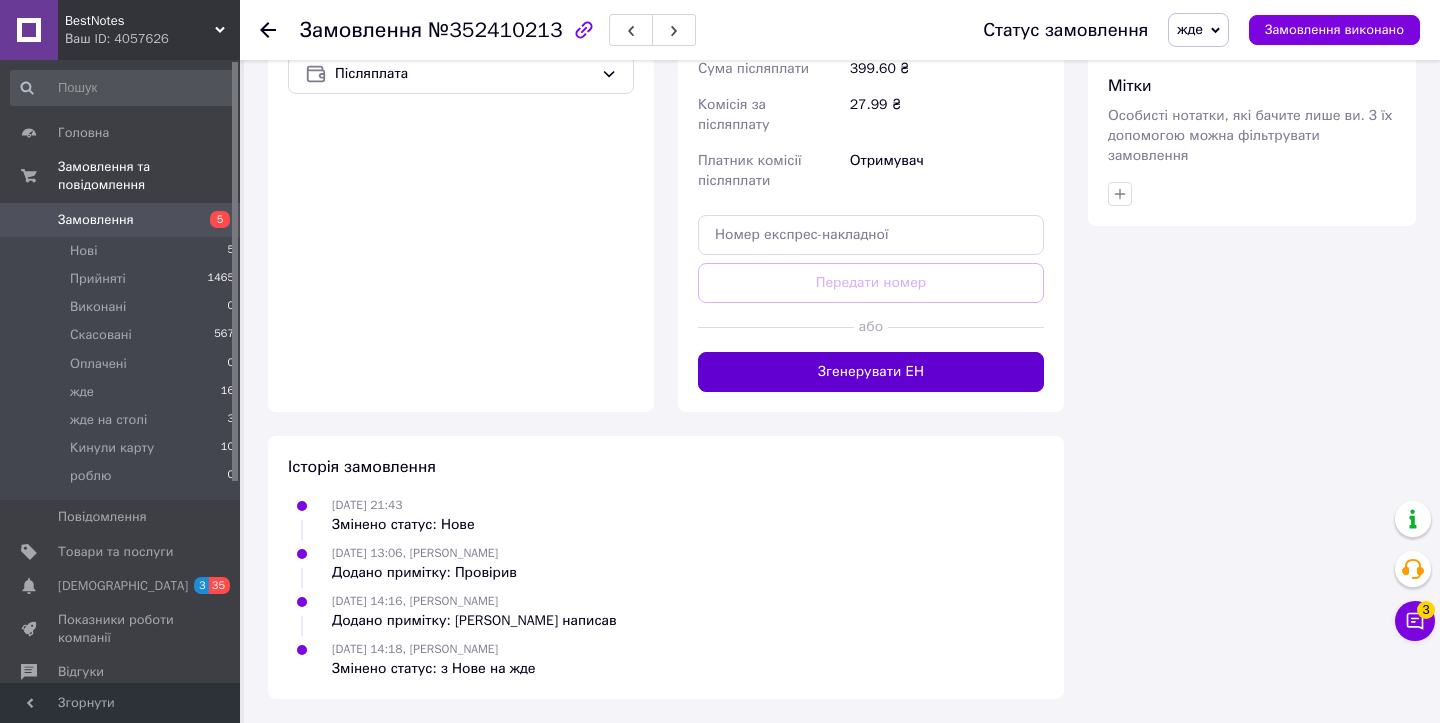 click on "Згенерувати ЕН" at bounding box center (871, 372) 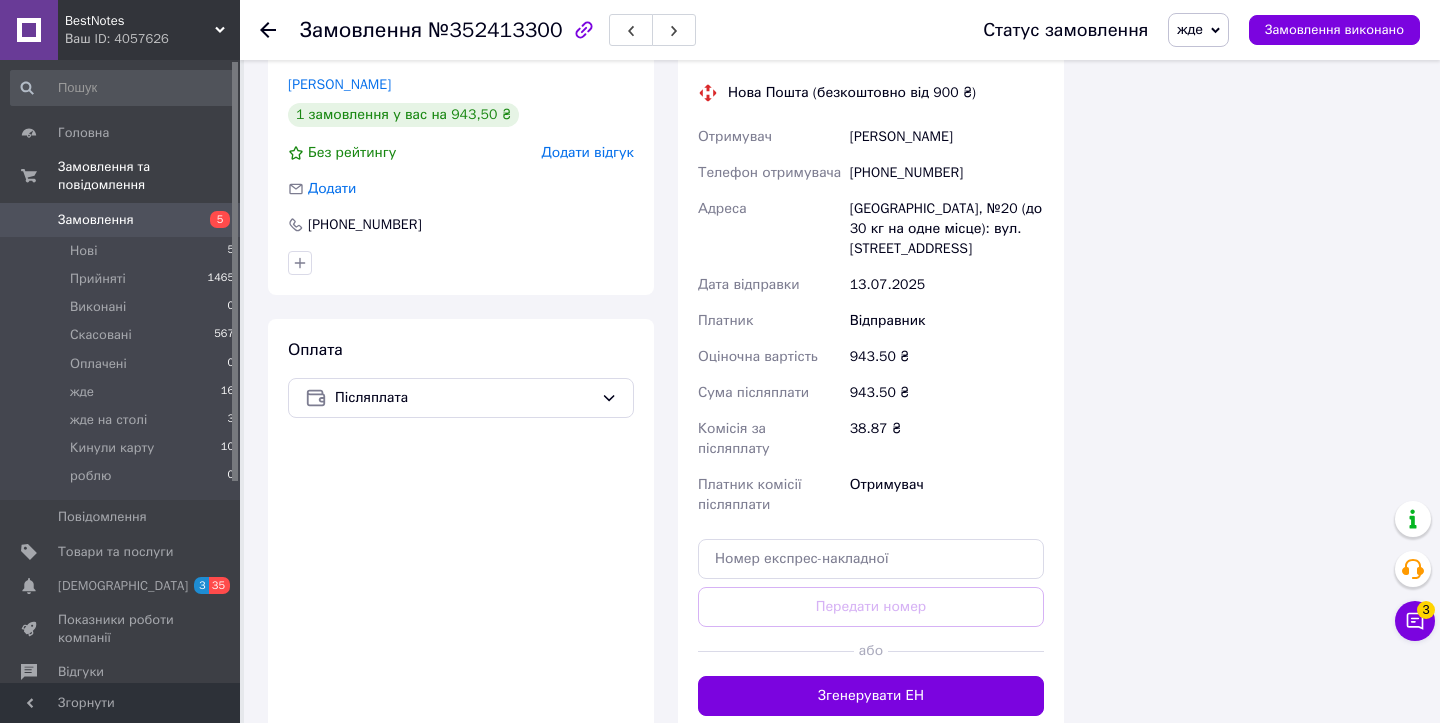 scroll, scrollTop: 1728, scrollLeft: 0, axis: vertical 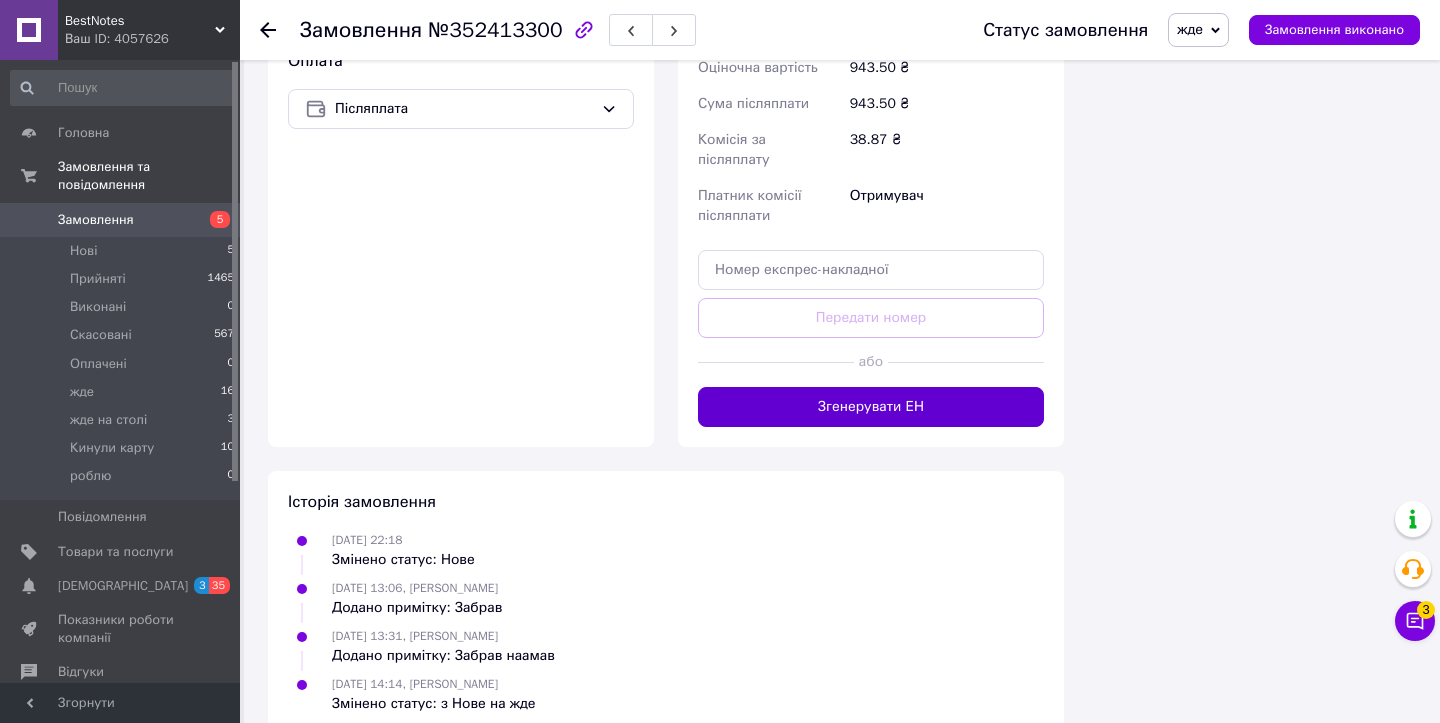 click on "Згенерувати ЕН" at bounding box center (871, 407) 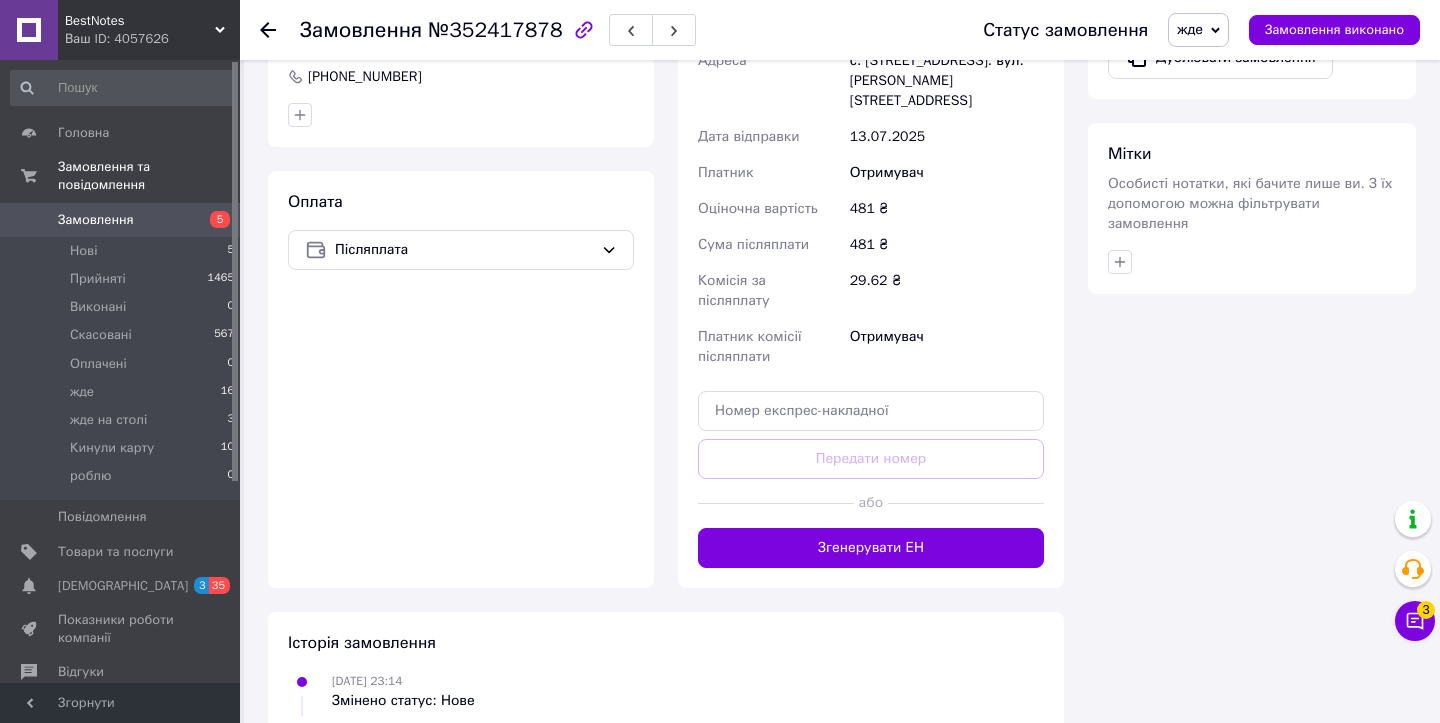 scroll, scrollTop: 1092, scrollLeft: 0, axis: vertical 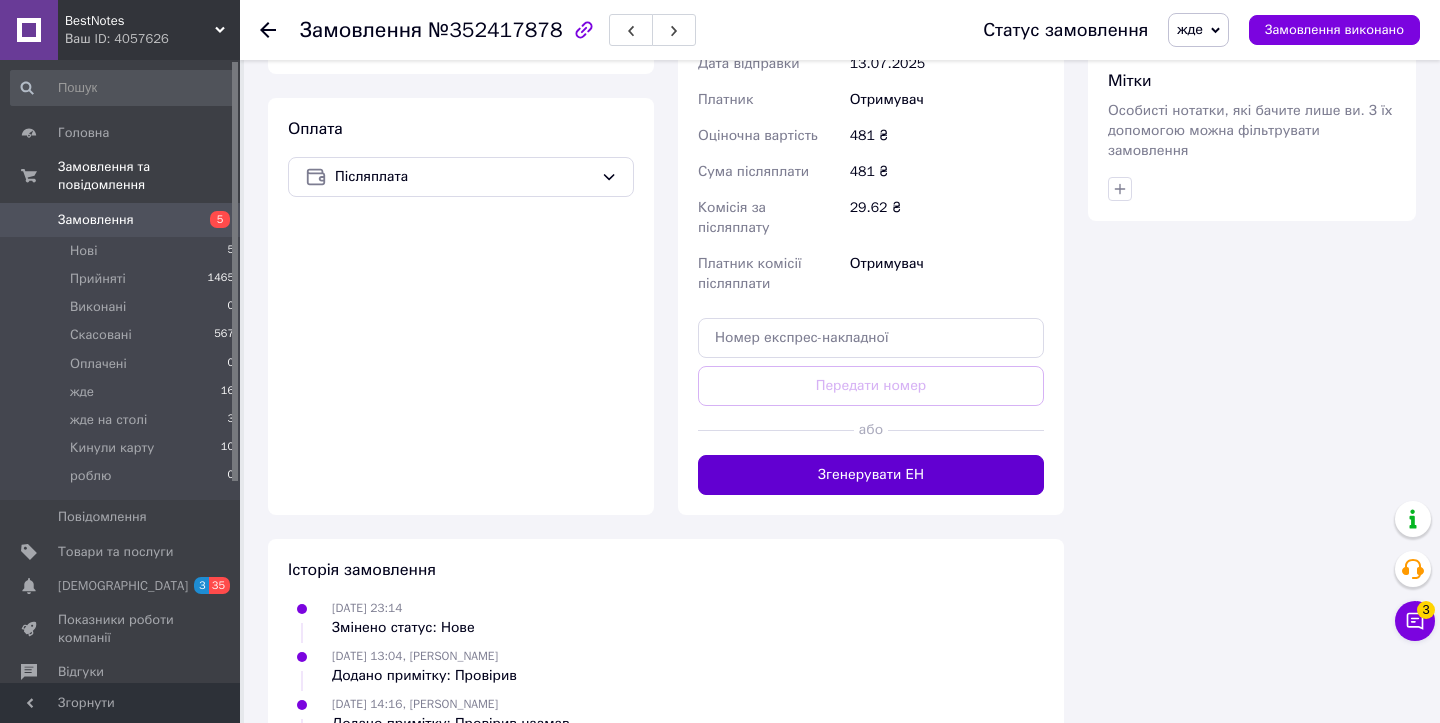 click on "Згенерувати ЕН" at bounding box center (871, 475) 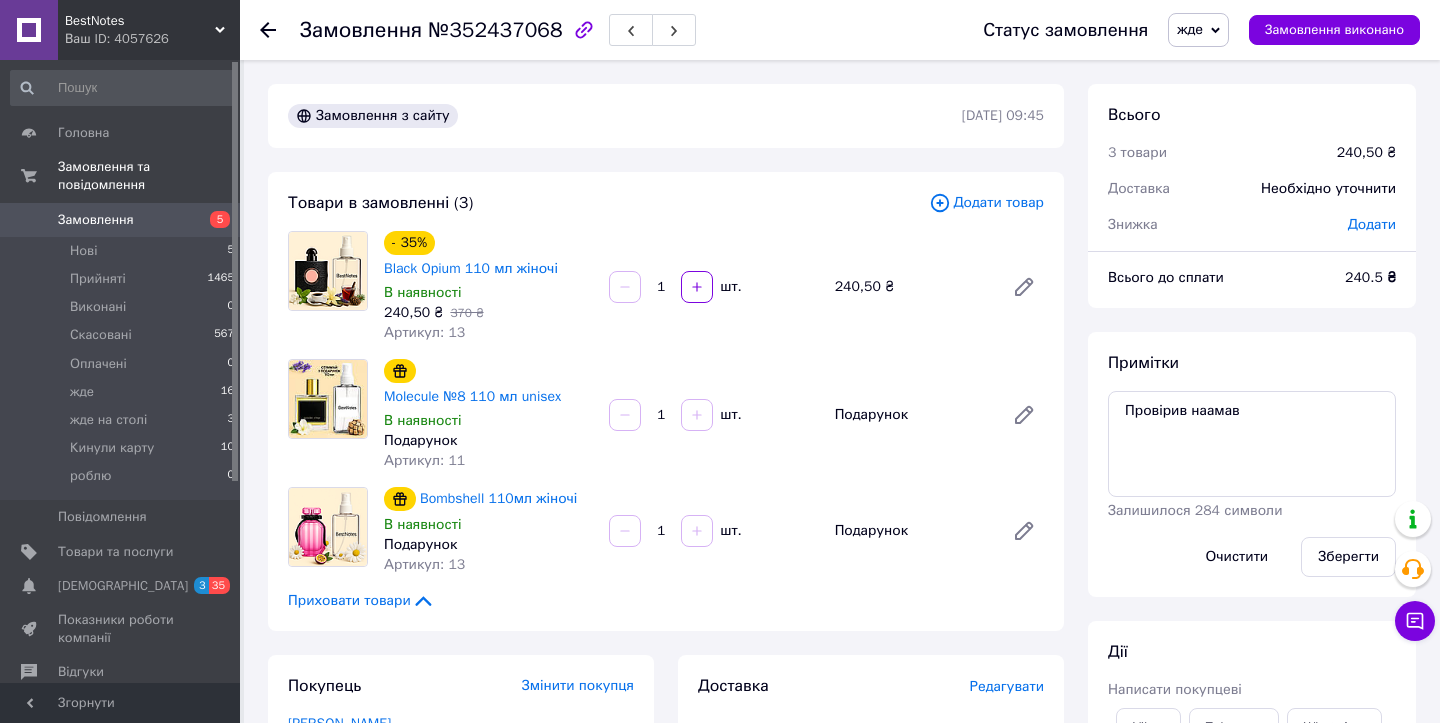 scroll, scrollTop: 927, scrollLeft: 0, axis: vertical 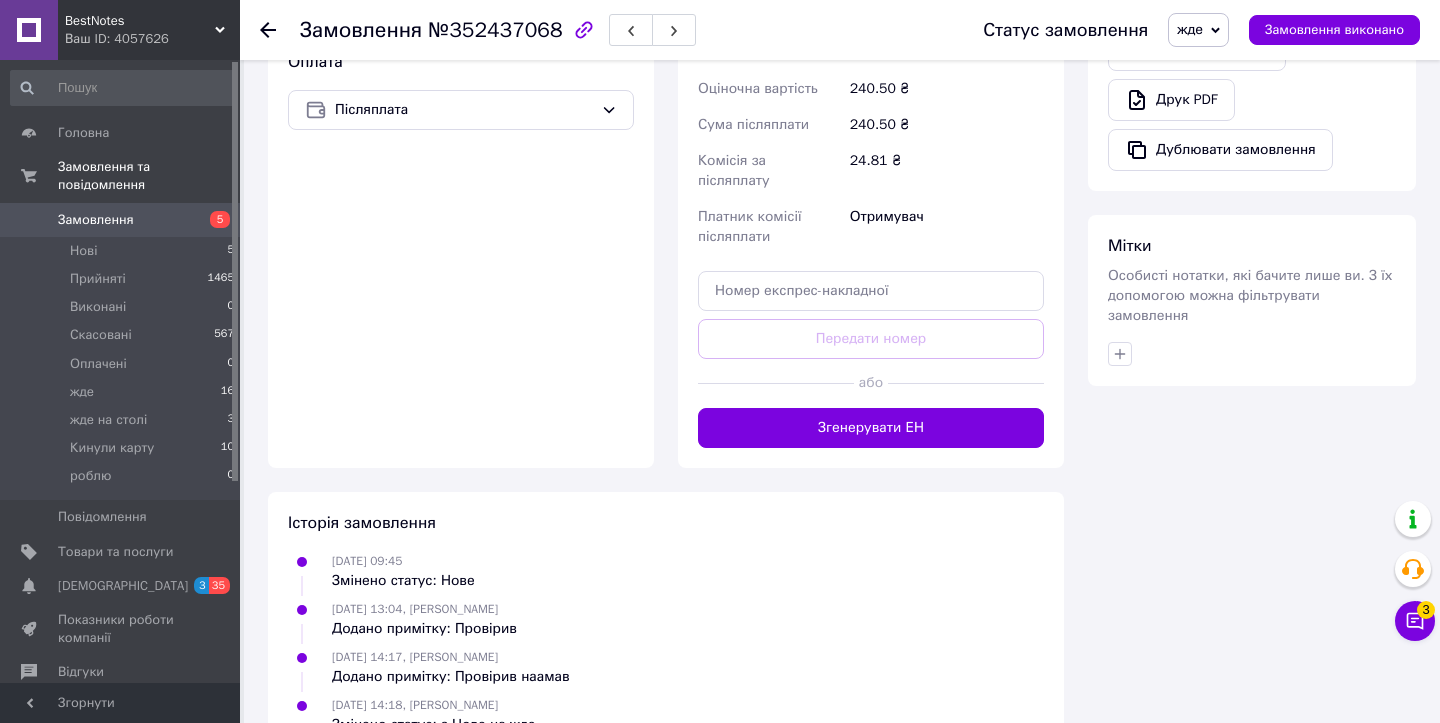 click on "Доставка Редагувати Нова Пошта (безкоштовно від 900 ₴) Отримувач [PERSON_NAME] Телефон отримувача [PHONE_NUMBER] [GEOGRAPHIC_DATA] [GEOGRAPHIC_DATA] ([GEOGRAPHIC_DATA].), №253 (до 30 кг на одне місце): вул. [PERSON_NAME], 59 Дата відправки [DATE] Платник Отримувач Оціночна вартість 240.50 ₴ Сума післяплати 240.50 ₴ Комісія за післяплату 24.81 ₴ Платник комісії післяплати Отримувач Передати номер або Згенерувати ЕН Платник Отримувач Відправник Прізвище отримувача [PERSON_NAME] Ім'я отримувача [PERSON_NAME] батькові отримувача Телефон отримувача [PHONE_NUMBER] Тип доставки У відділенні Кур'єром В поштоматі Місто" at bounding box center [871, 98] 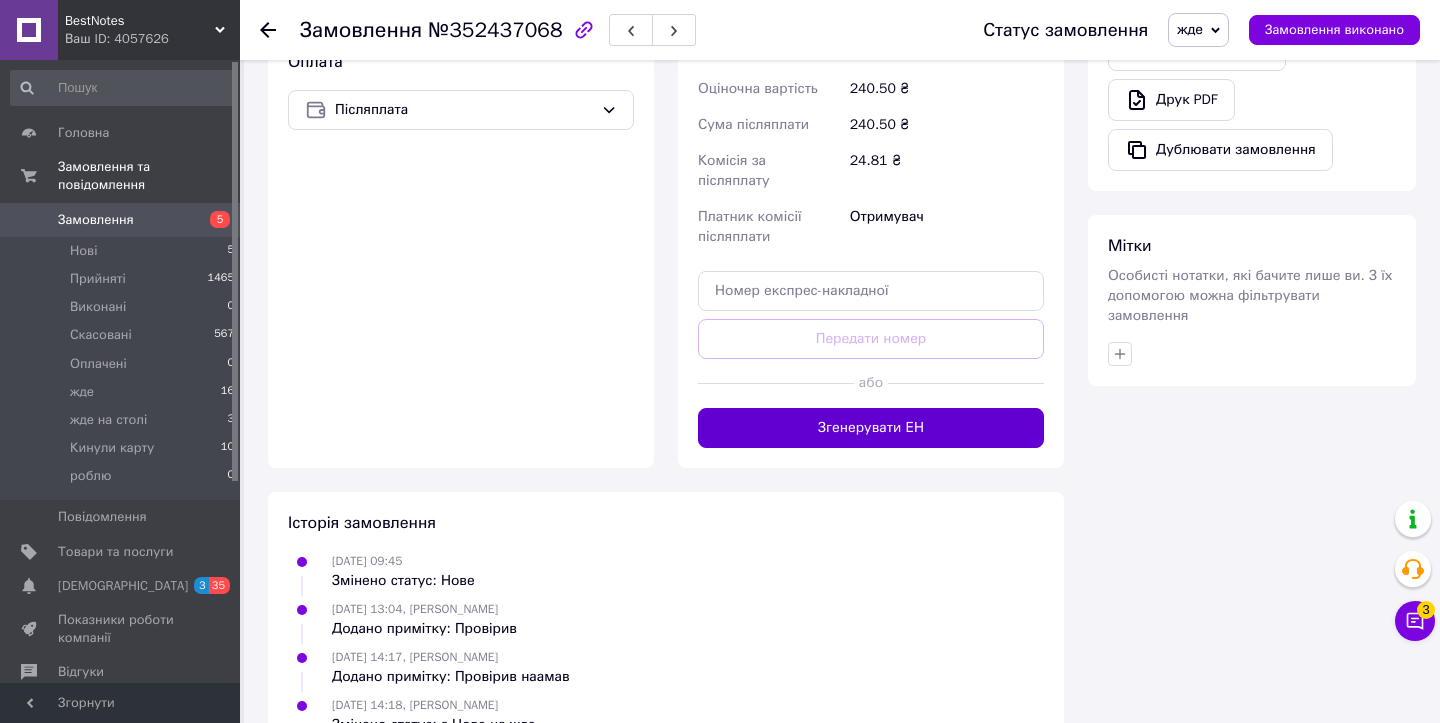 click on "Згенерувати ЕН" at bounding box center (871, 428) 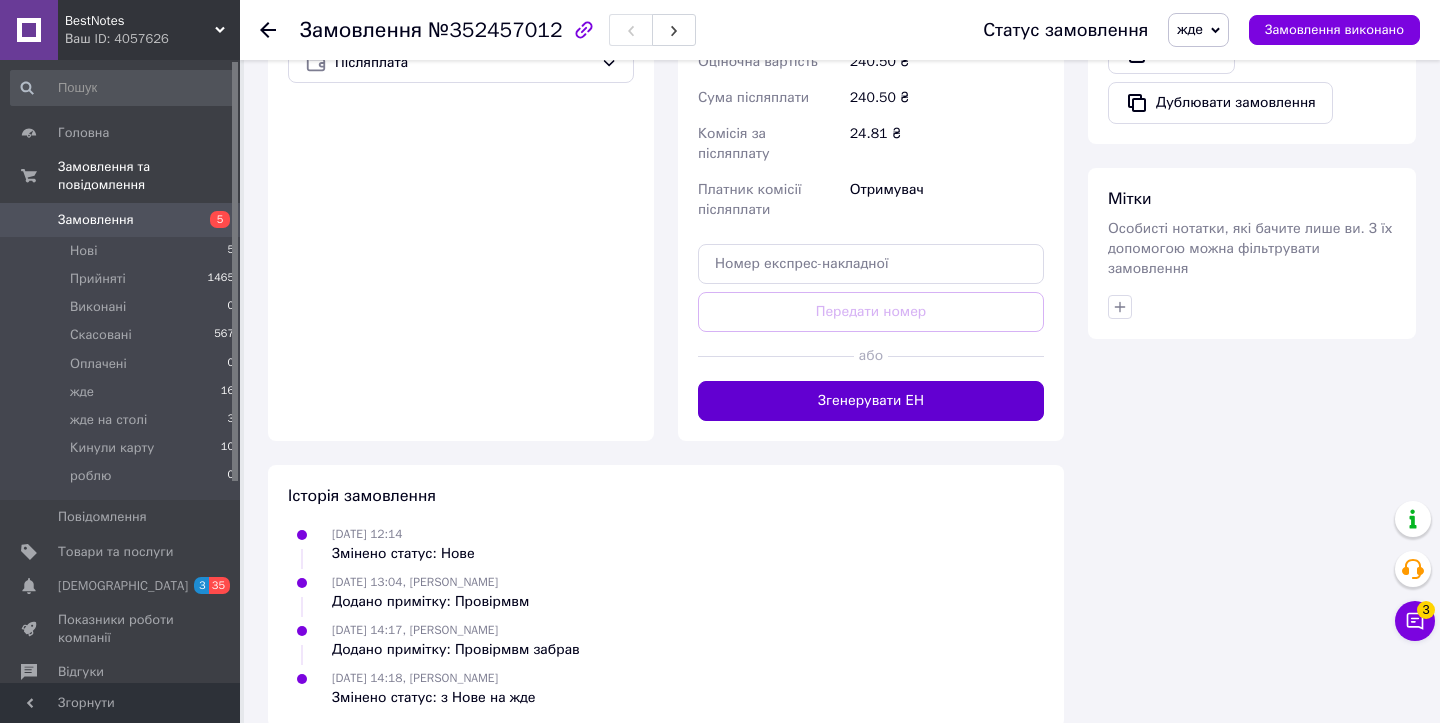 scroll, scrollTop: 975, scrollLeft: 0, axis: vertical 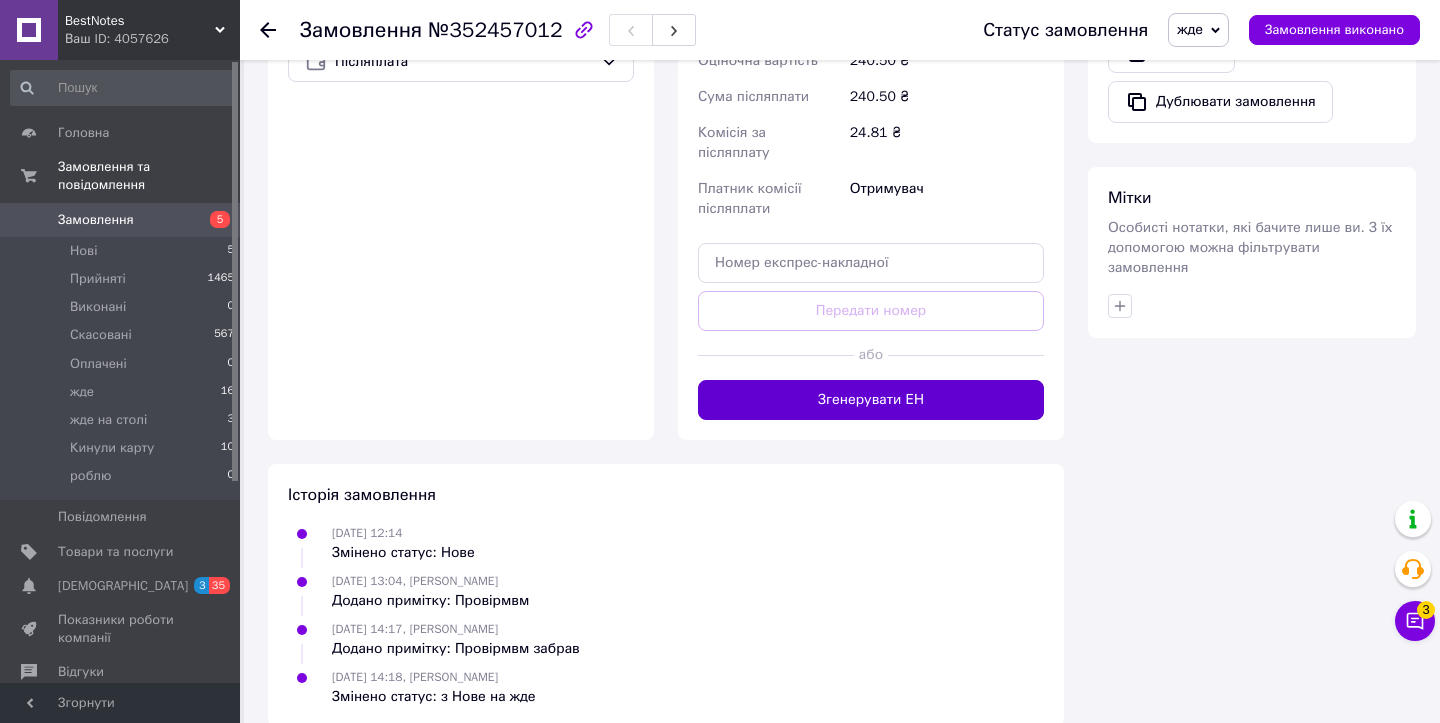 click on "Згенерувати ЕН" at bounding box center (871, 400) 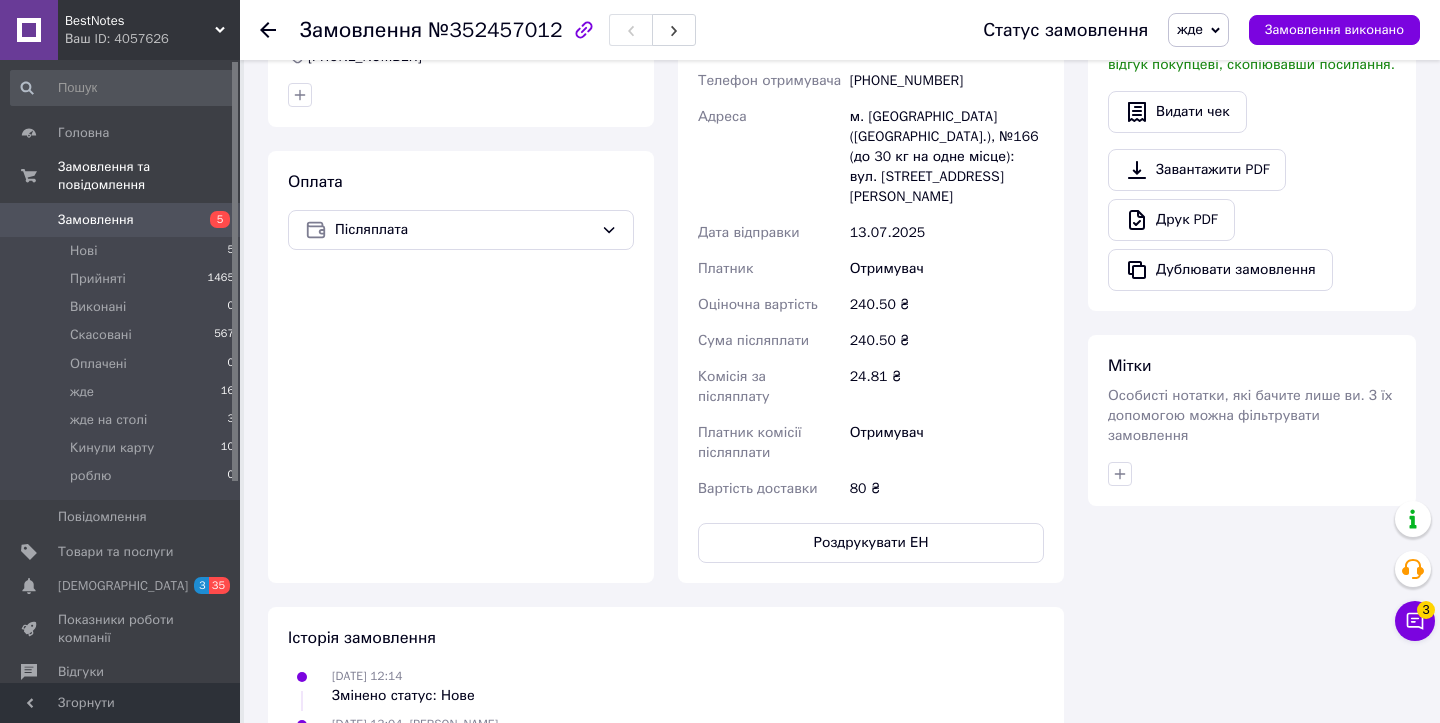 scroll, scrollTop: 729, scrollLeft: 0, axis: vertical 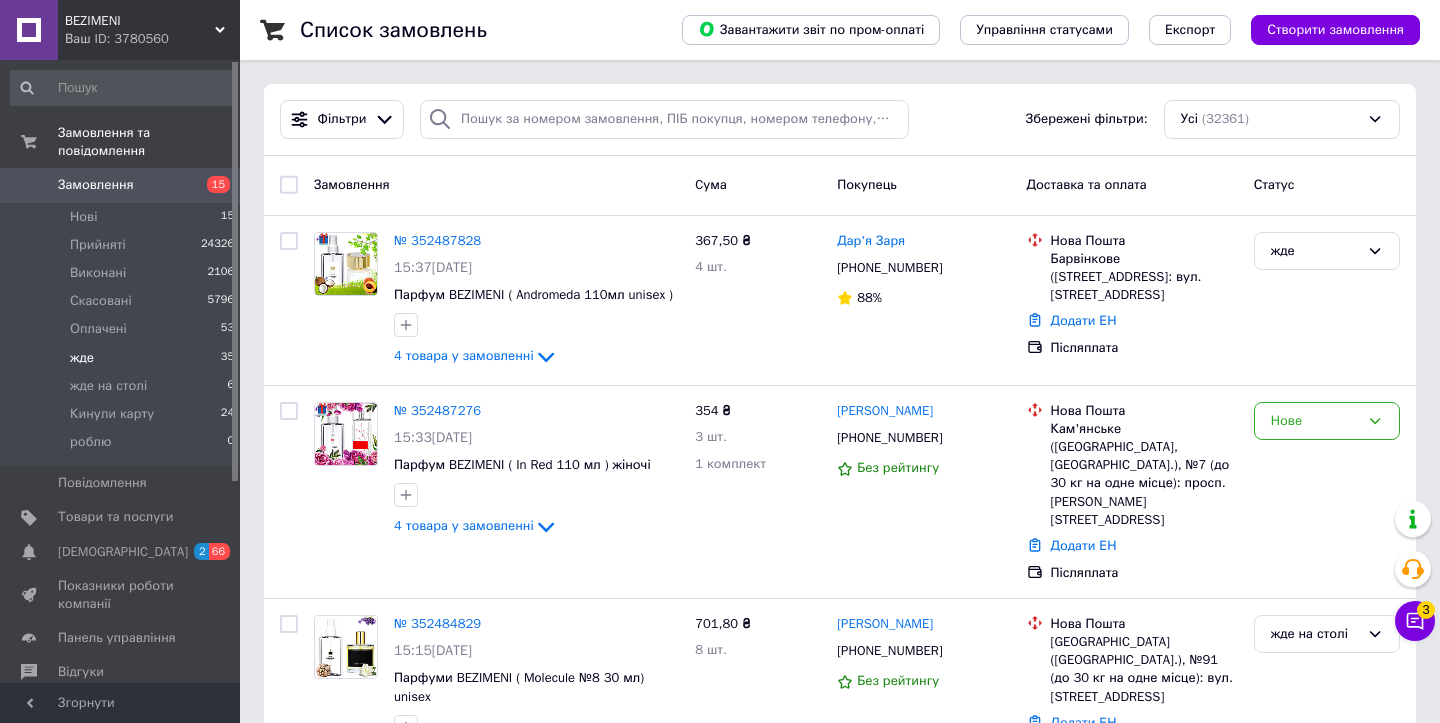 click on "жде 35" at bounding box center (123, 358) 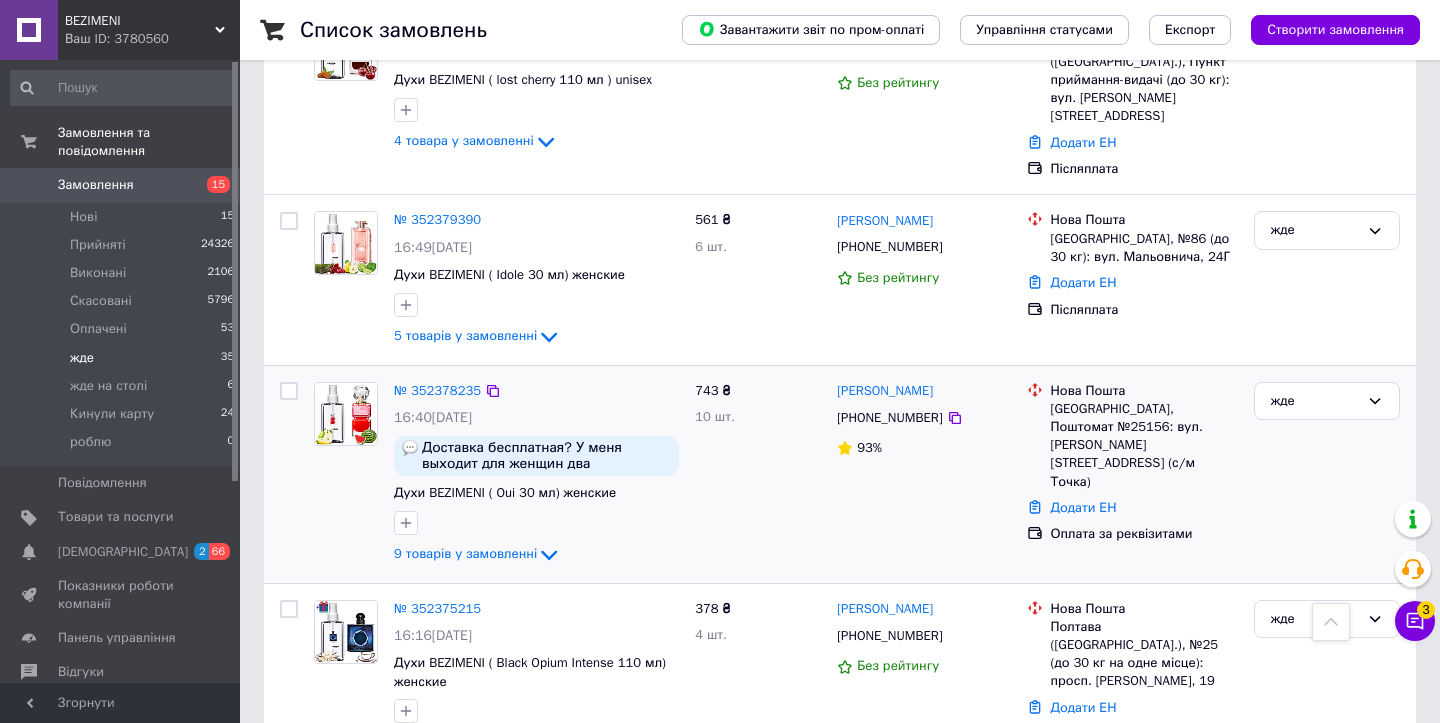 scroll, scrollTop: 4625, scrollLeft: 0, axis: vertical 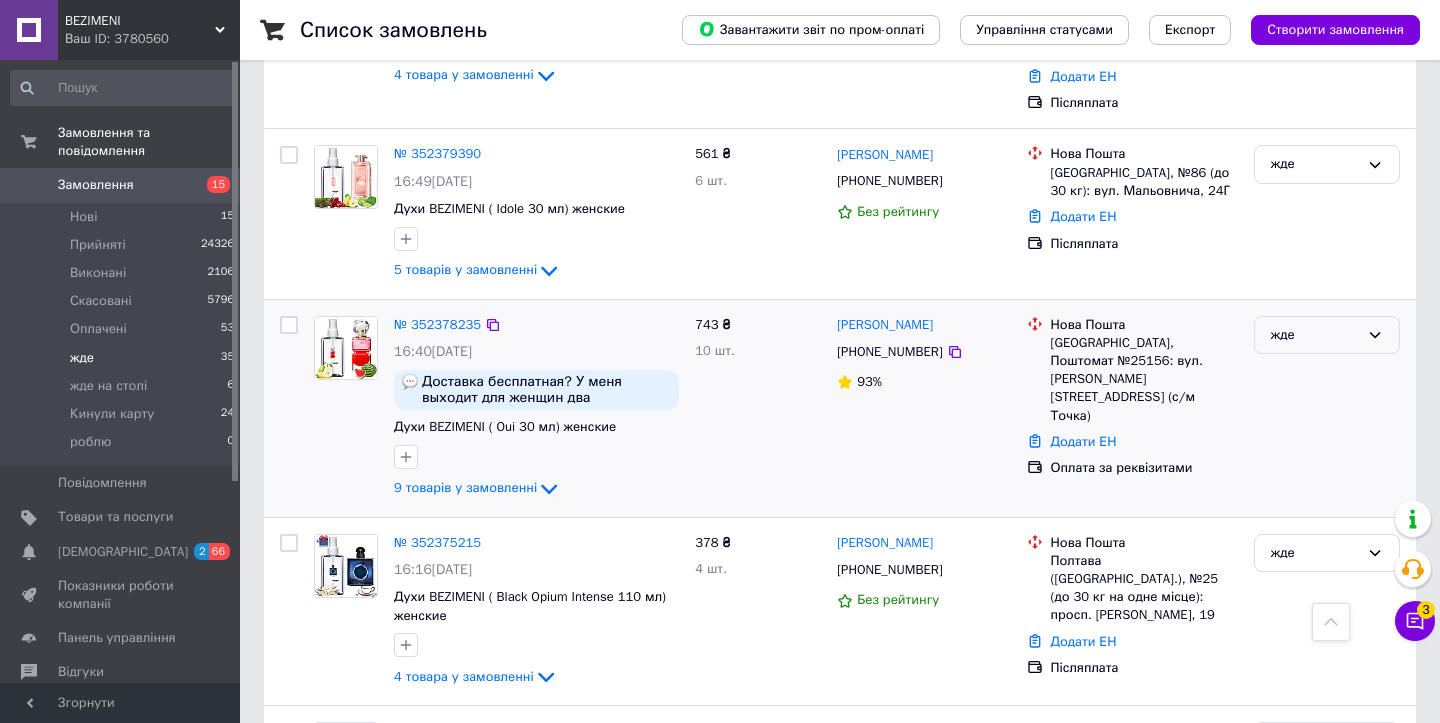 click on "жде" at bounding box center (1315, 335) 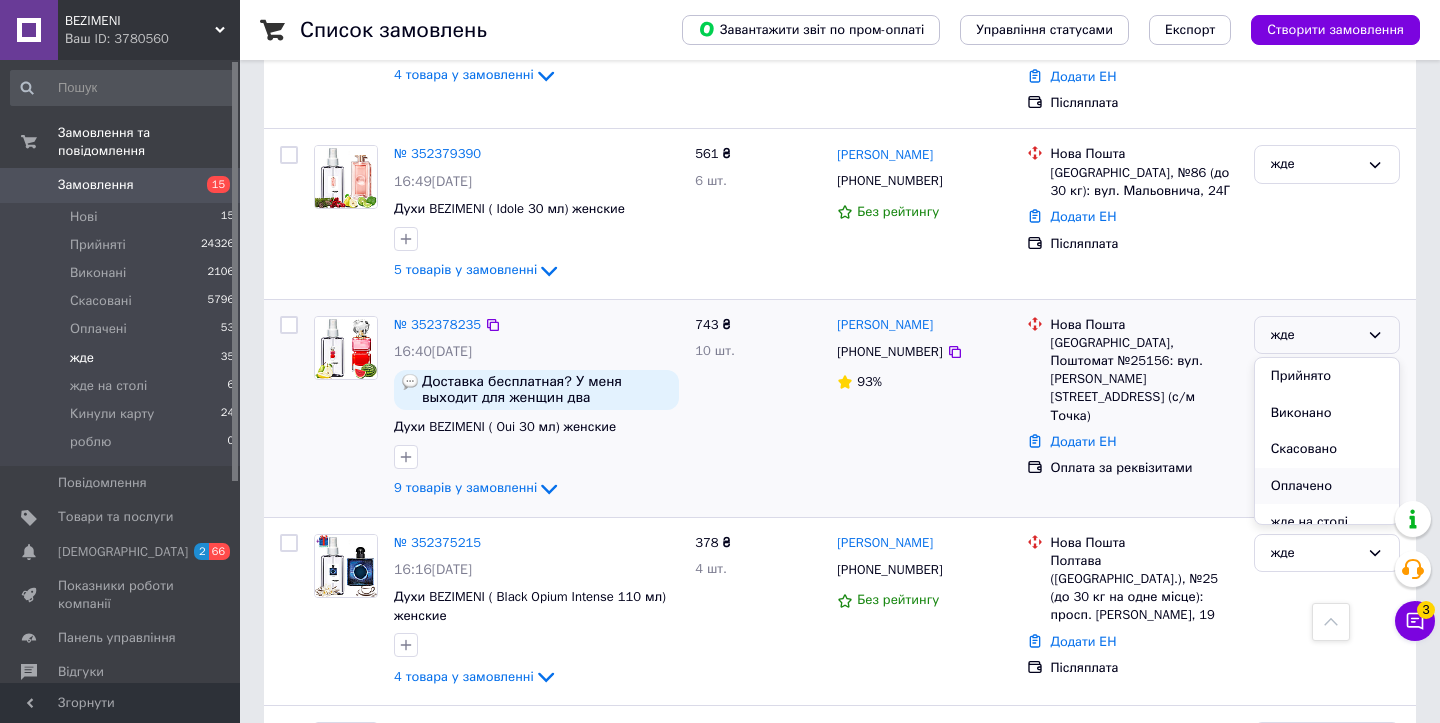 scroll, scrollTop: 90, scrollLeft: 0, axis: vertical 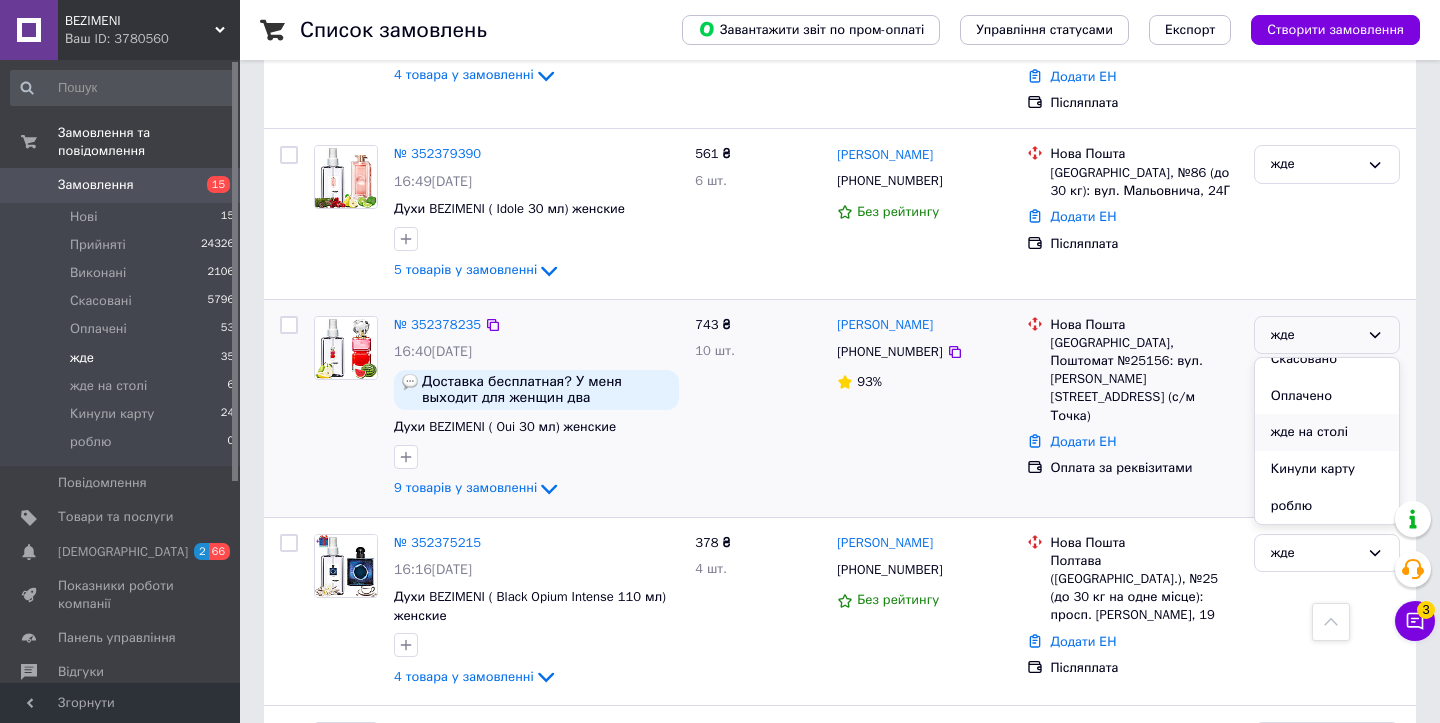 click on "жде на столі" at bounding box center (1327, 432) 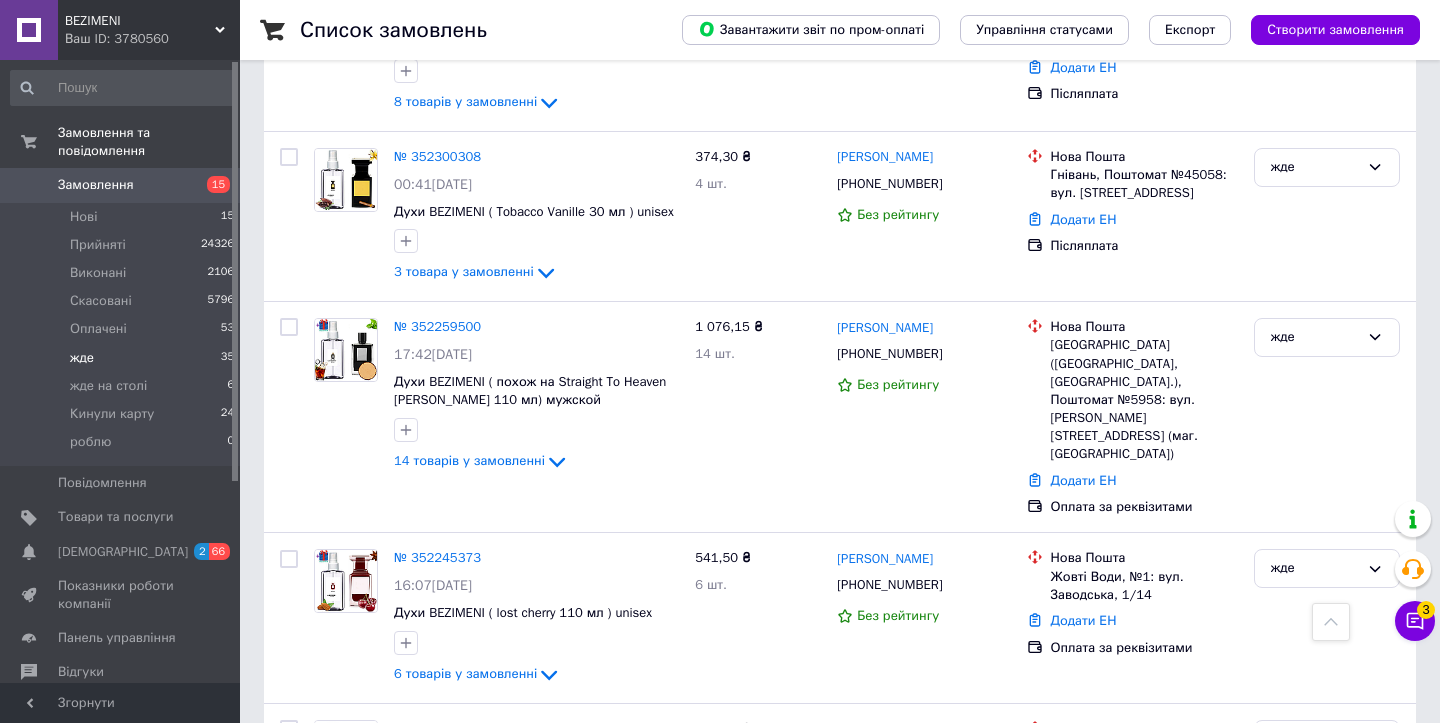 scroll, scrollTop: 6084, scrollLeft: 0, axis: vertical 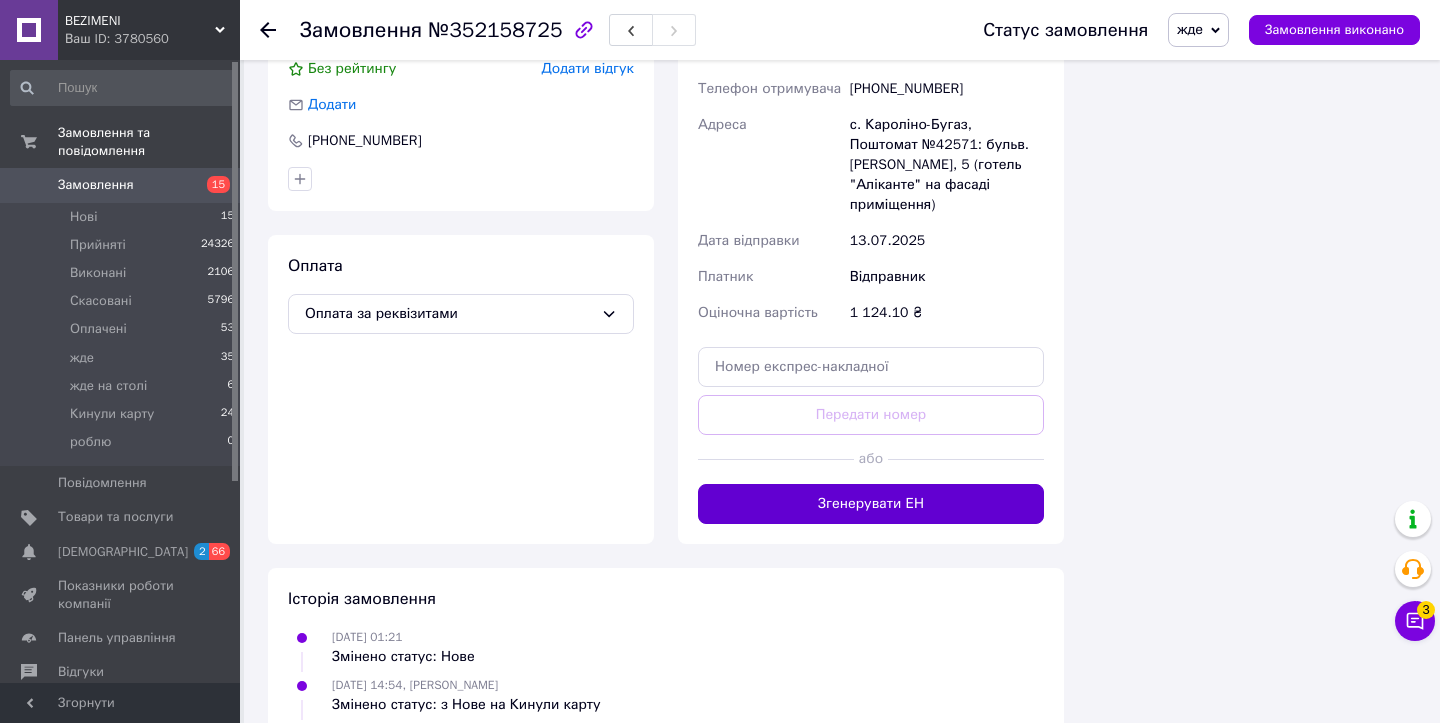 click on "Згенерувати ЕН" at bounding box center (871, 504) 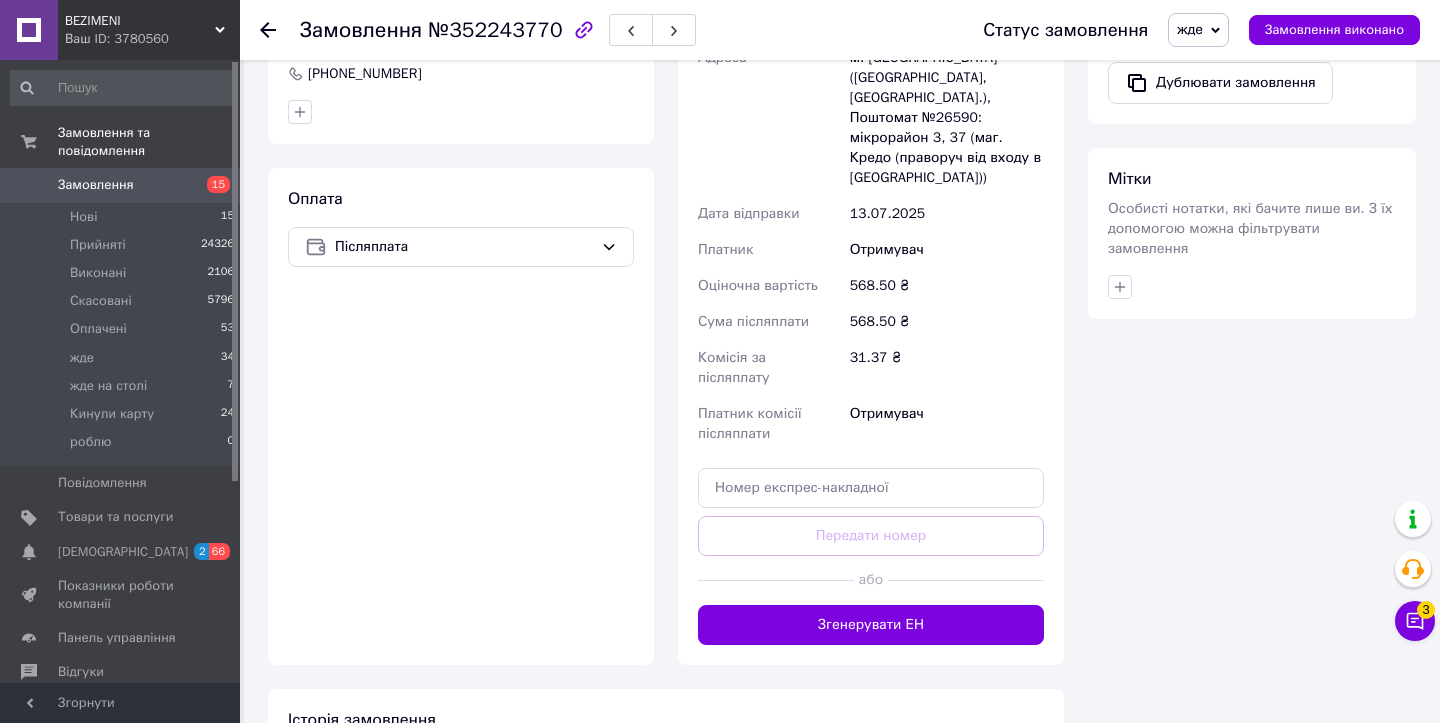 scroll, scrollTop: 1043, scrollLeft: 0, axis: vertical 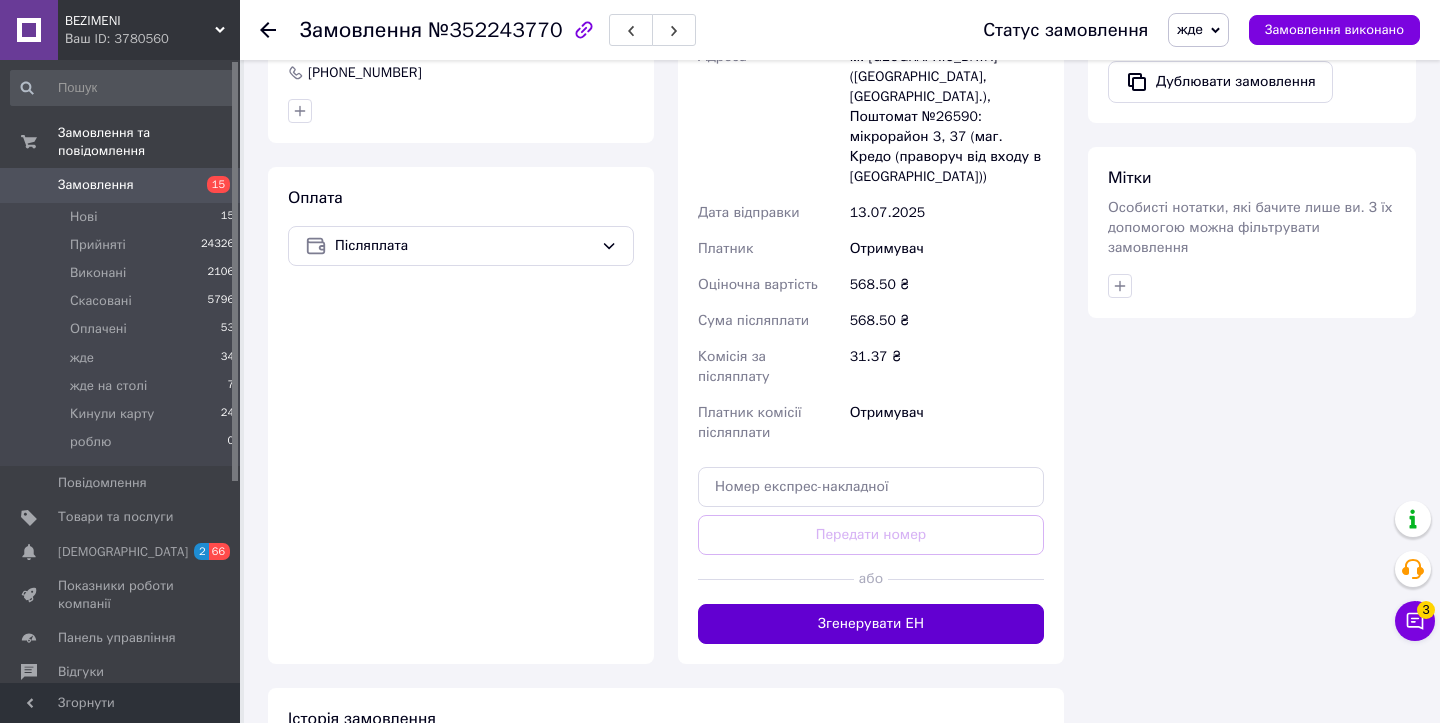 click on "Згенерувати ЕН" at bounding box center (871, 624) 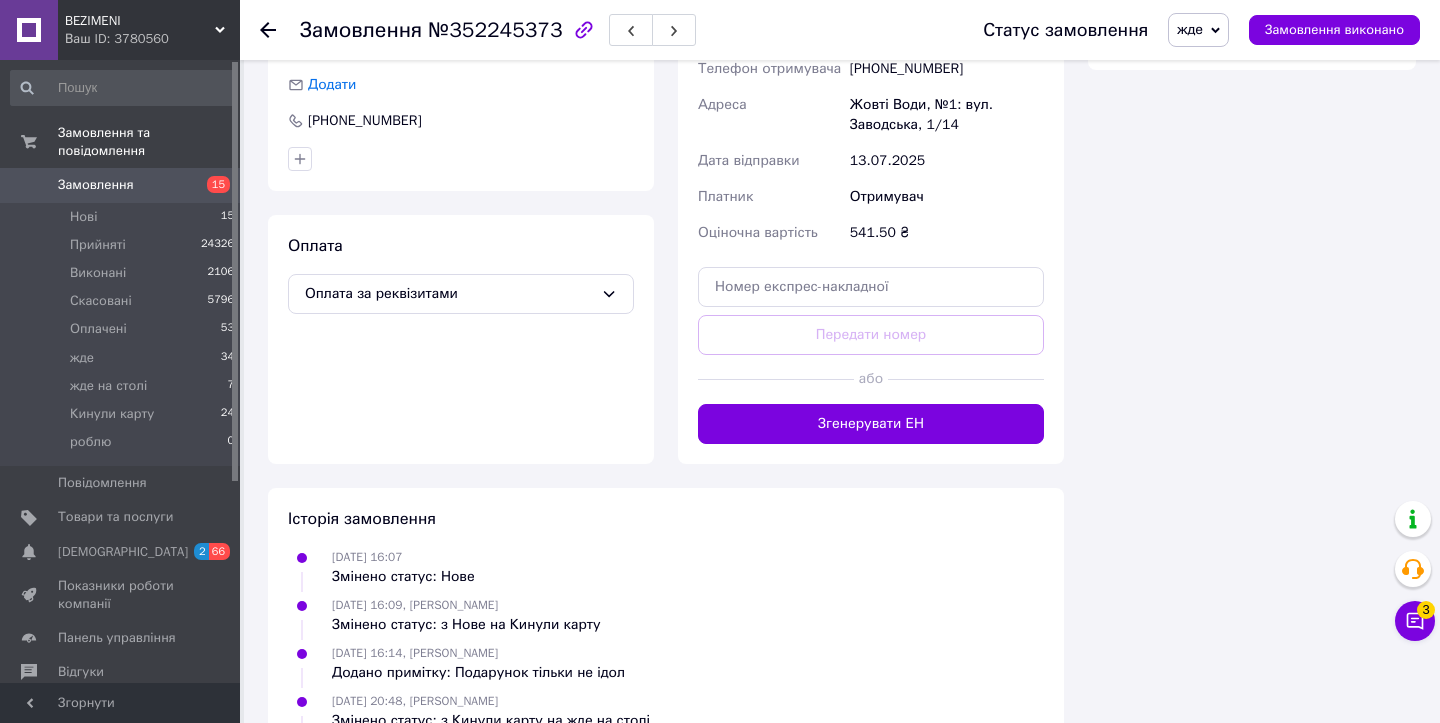 scroll, scrollTop: 1439, scrollLeft: 0, axis: vertical 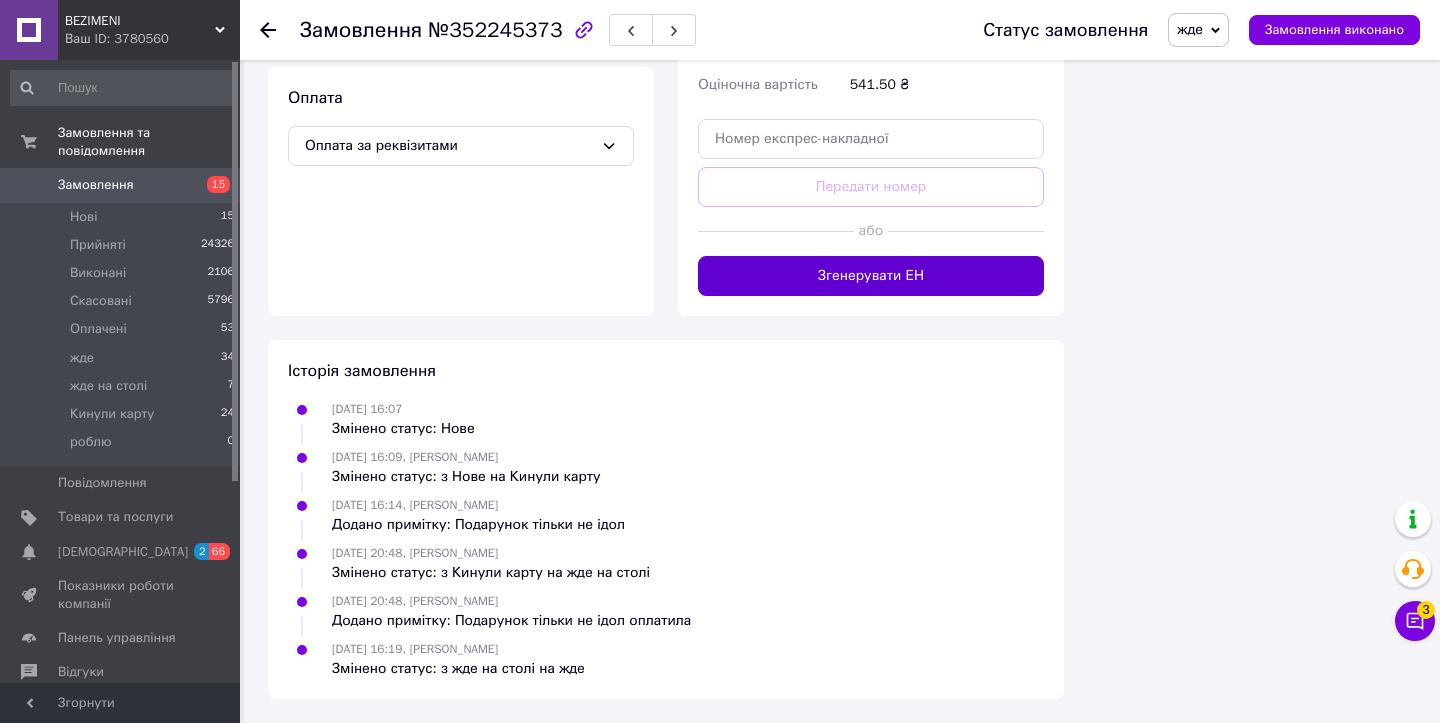 click on "Згенерувати ЕН" at bounding box center (871, 276) 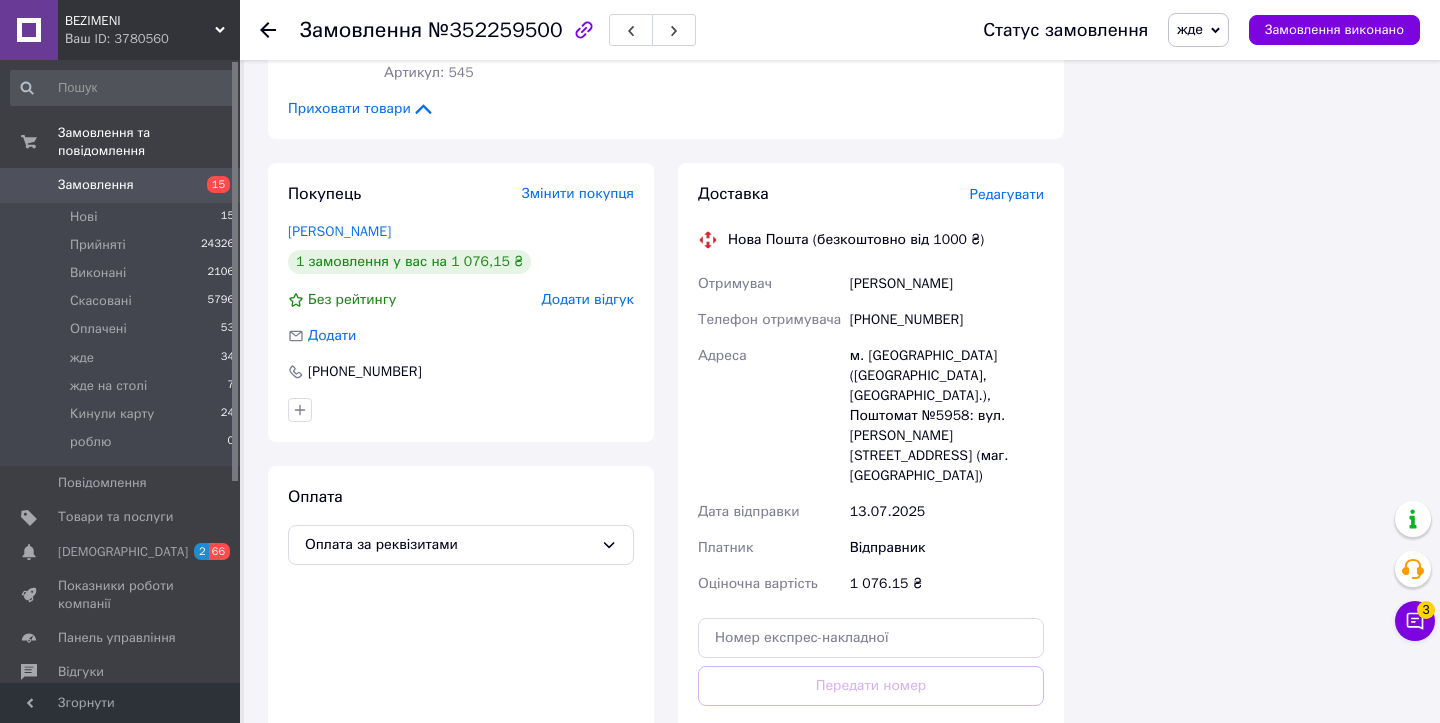 scroll, scrollTop: 2391, scrollLeft: 0, axis: vertical 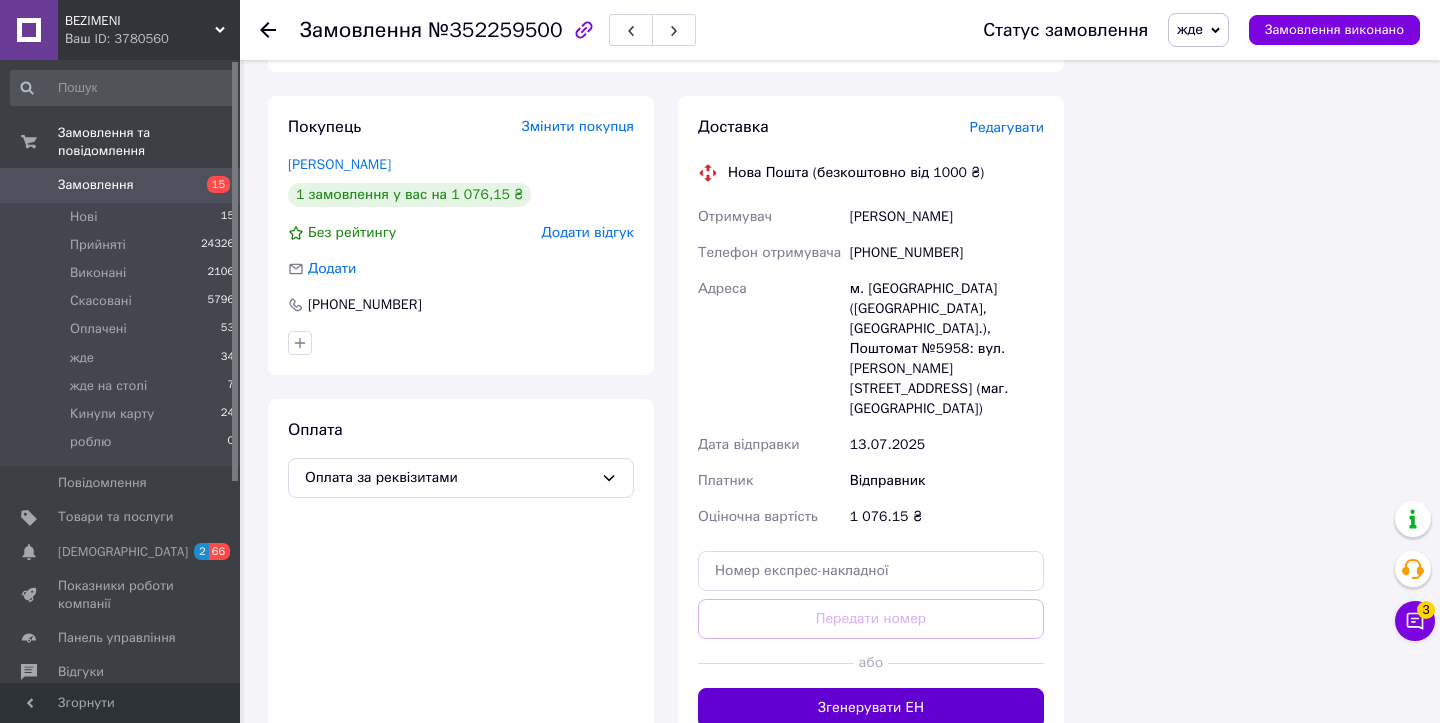 click on "Згенерувати ЕН" at bounding box center [871, 708] 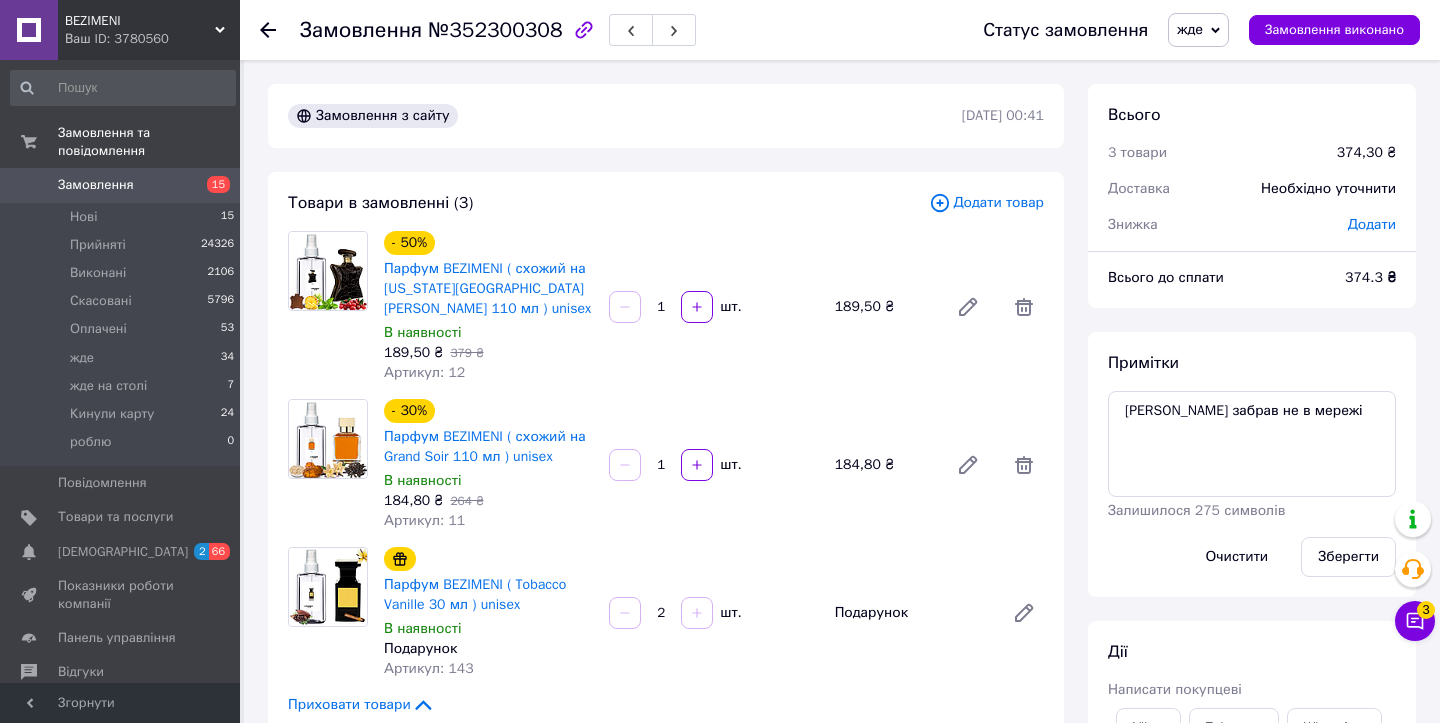 scroll, scrollTop: 0, scrollLeft: 0, axis: both 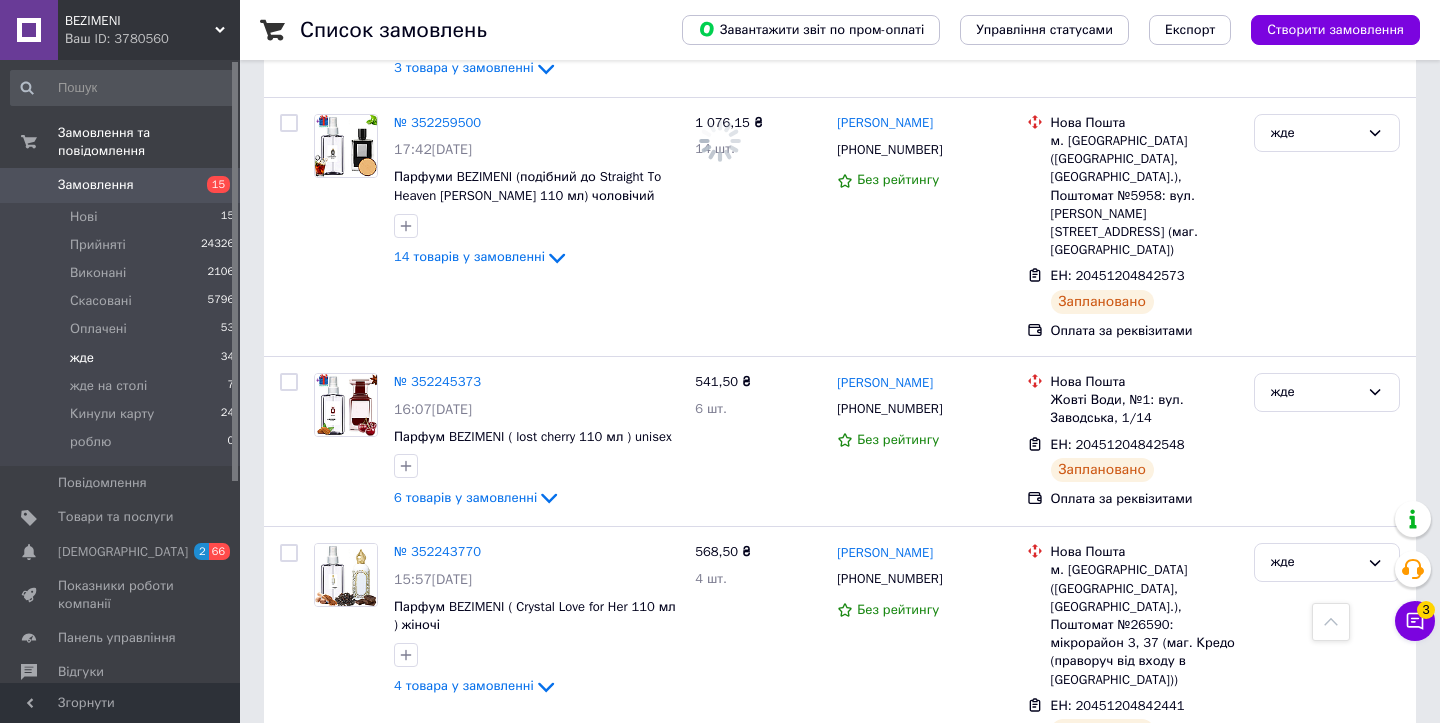 click on "жде 34" at bounding box center [123, 358] 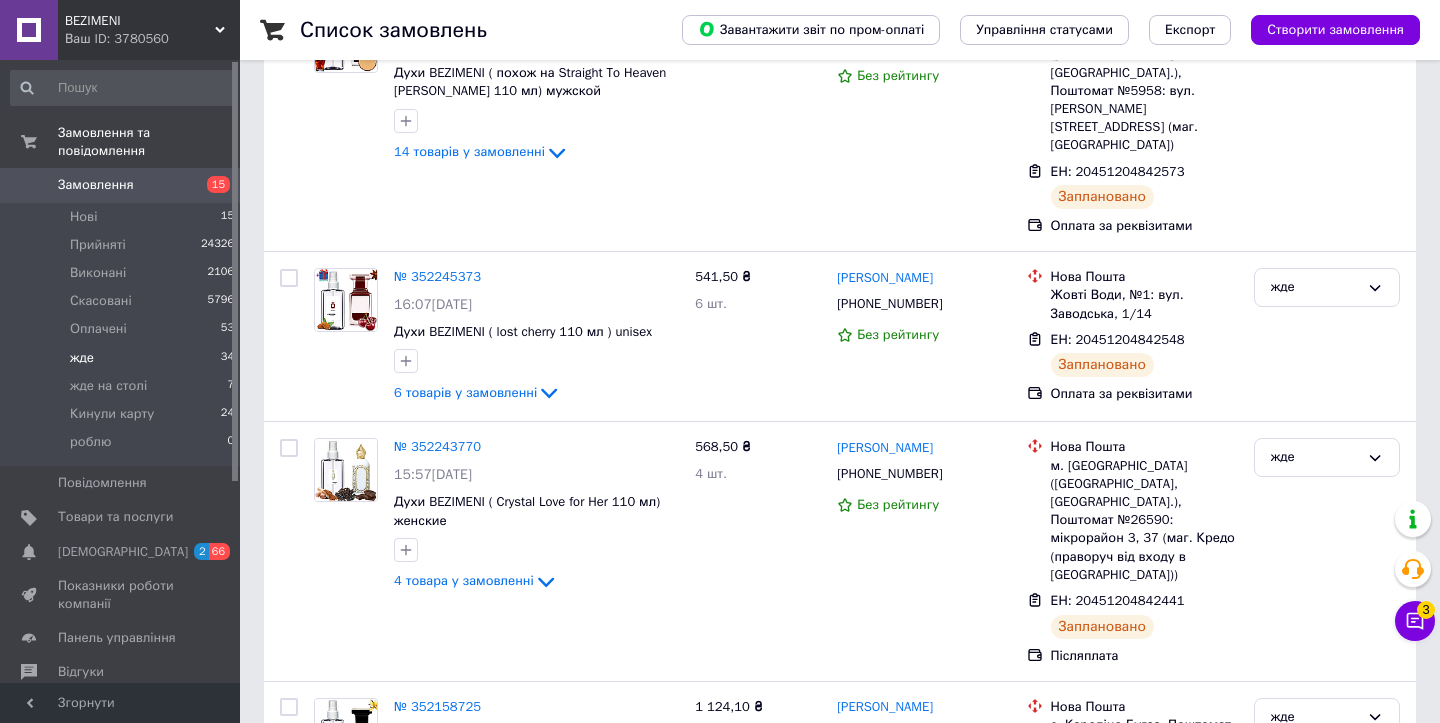 scroll, scrollTop: 0, scrollLeft: 0, axis: both 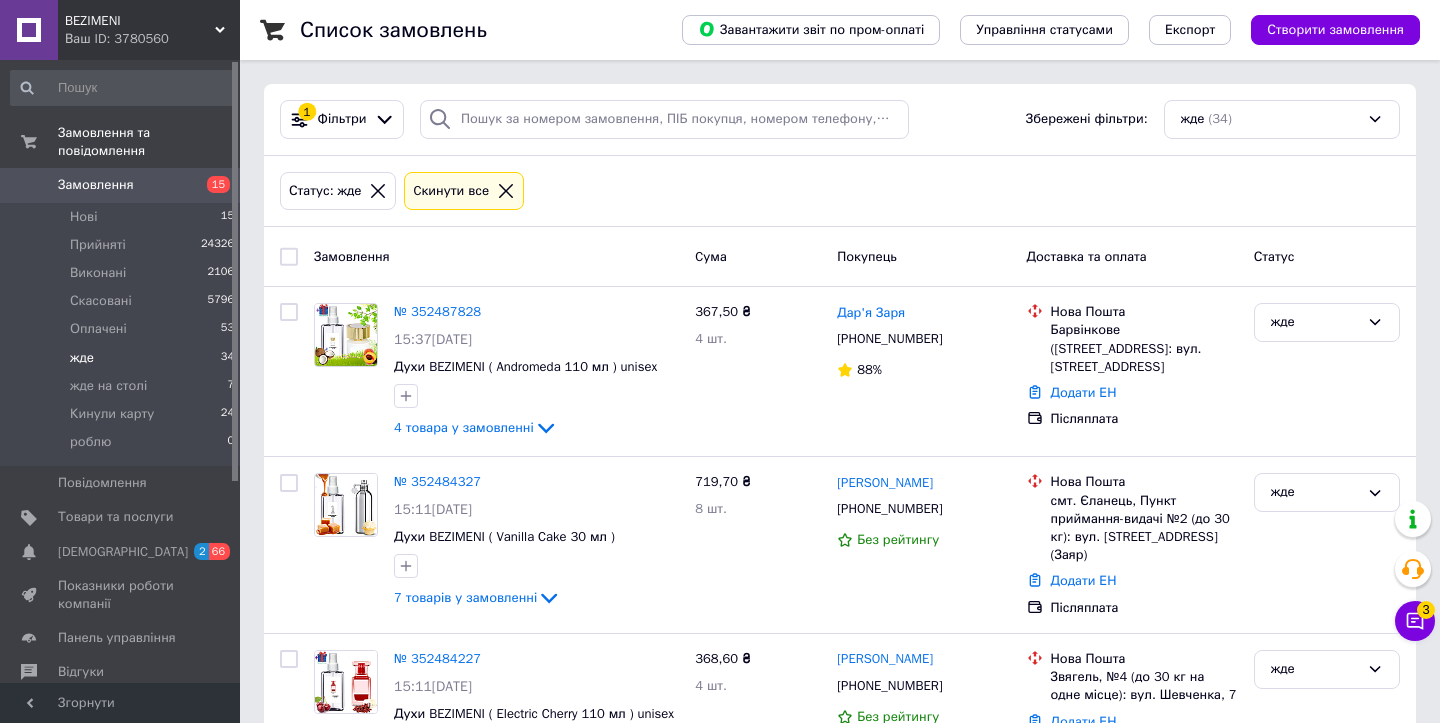 click on "34" at bounding box center [227, 358] 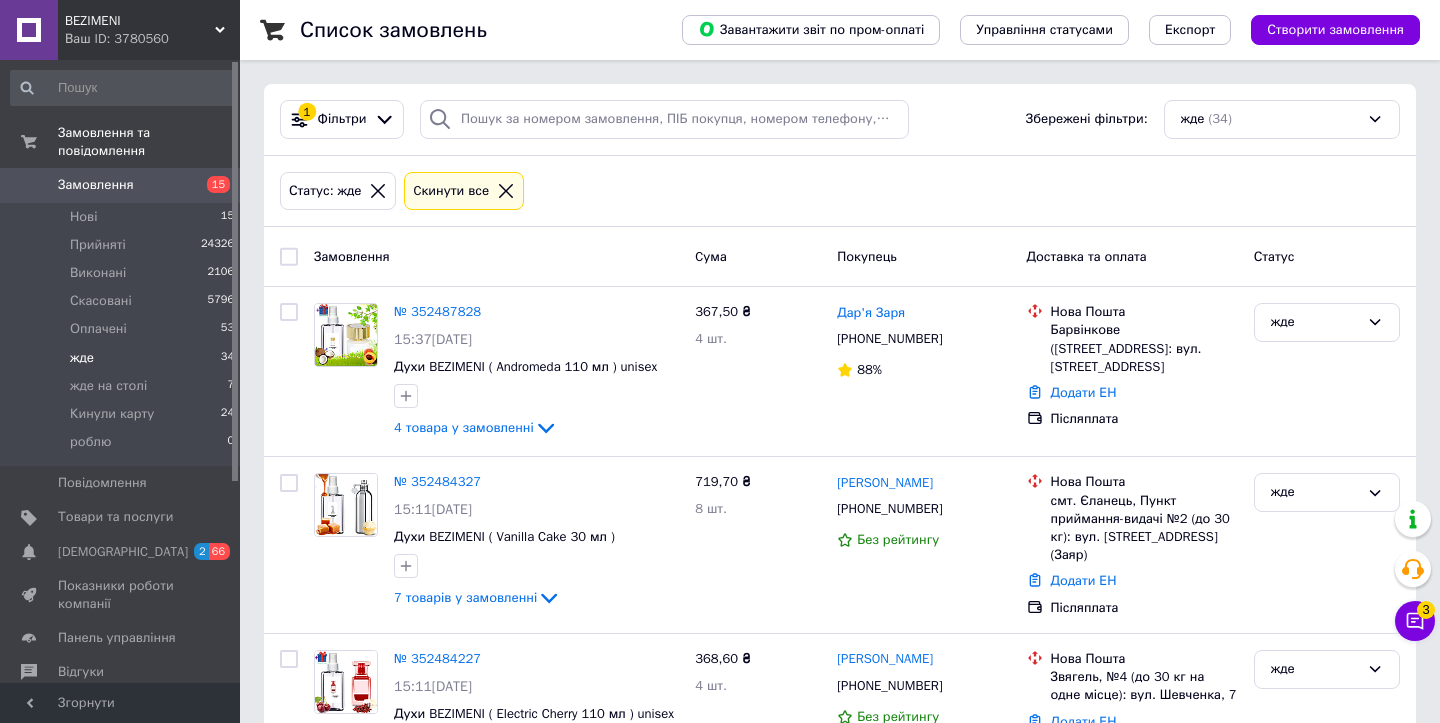 click at bounding box center [289, 257] 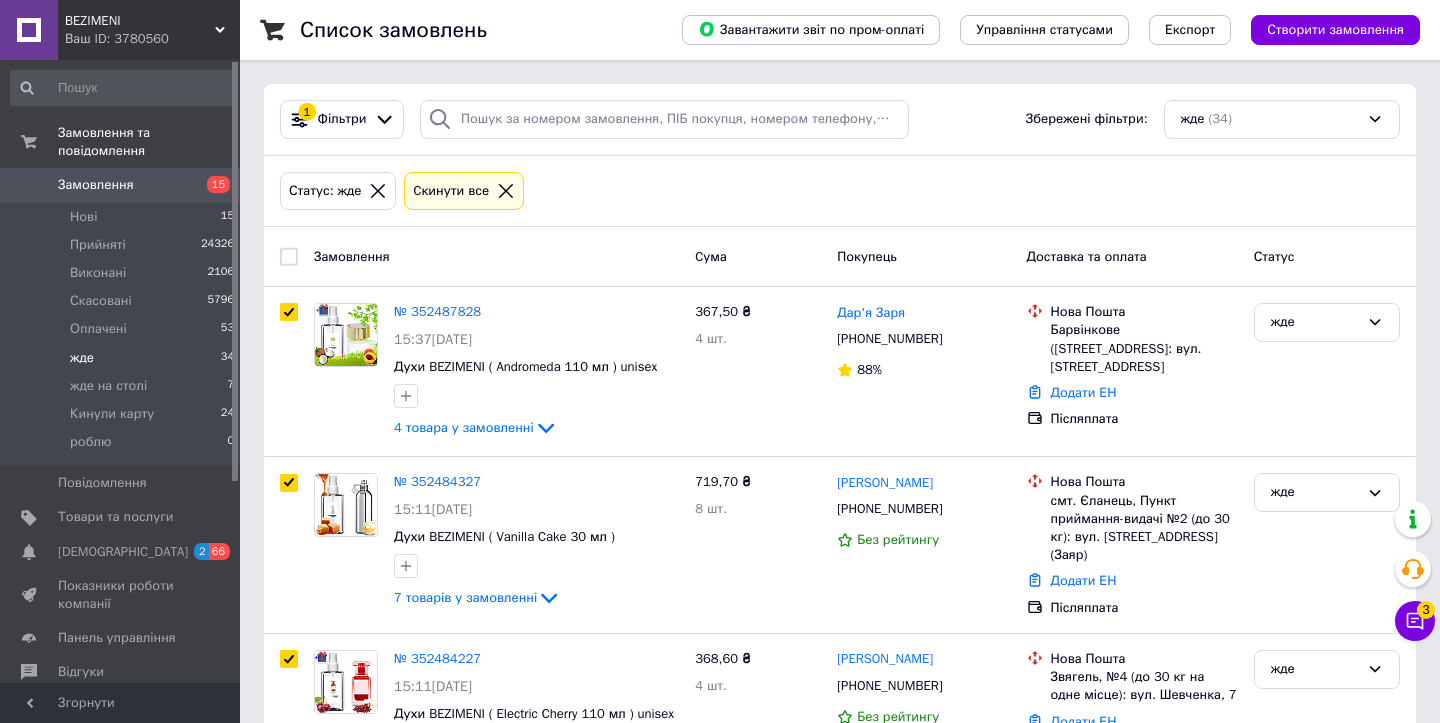 checkbox on "true" 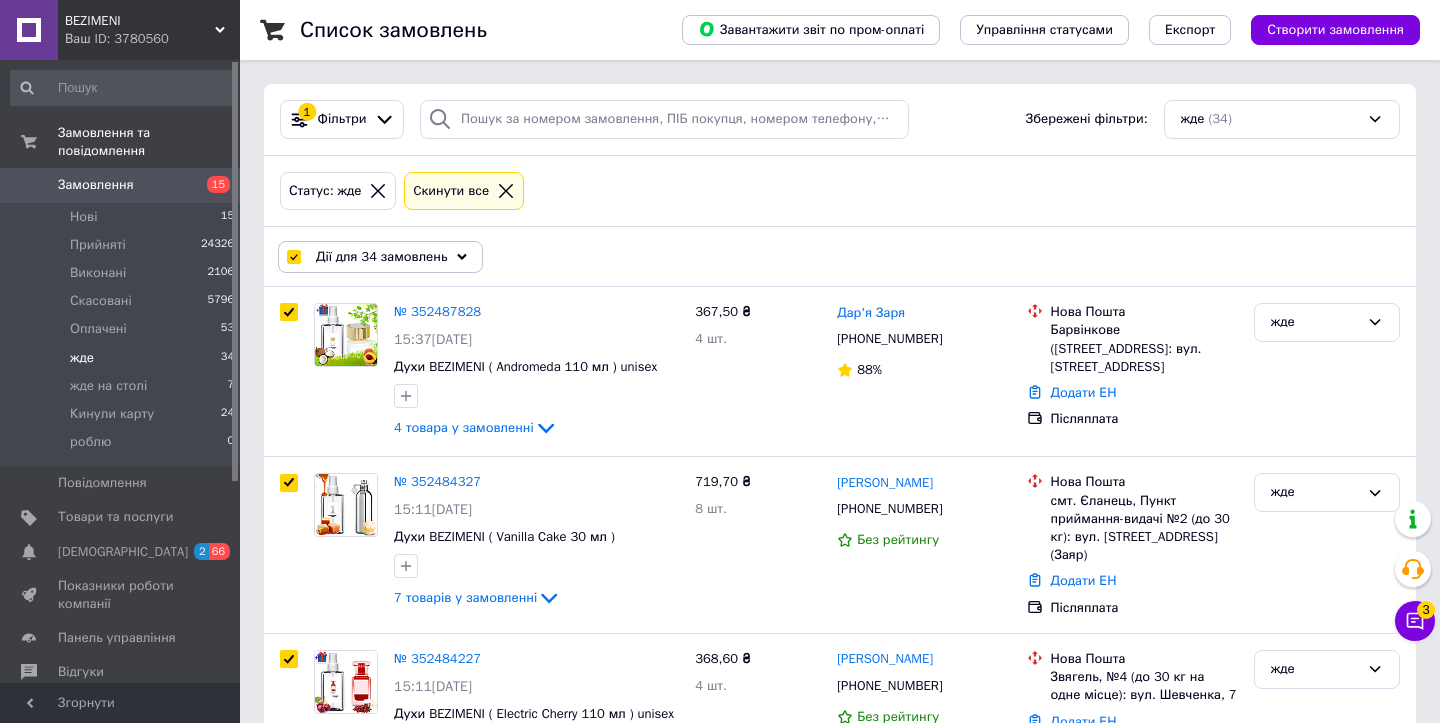click at bounding box center [293, 257] 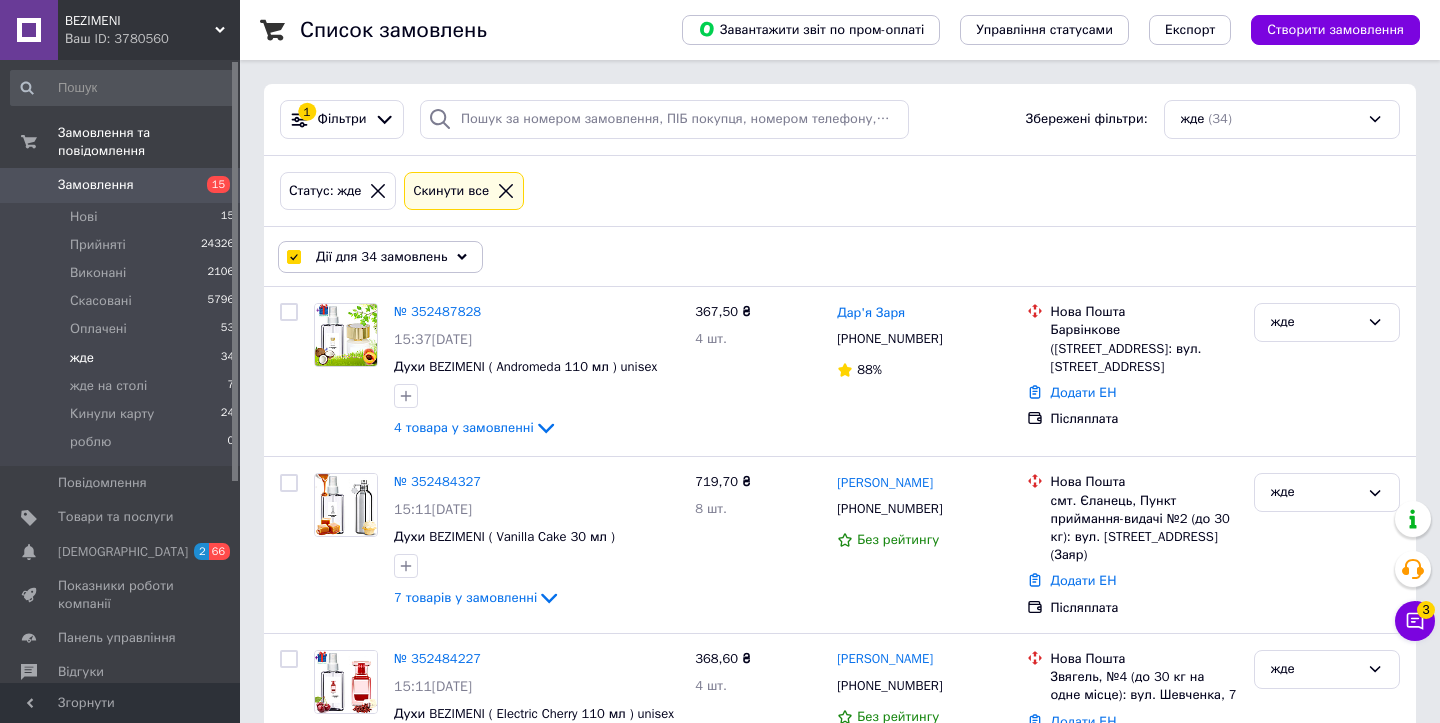 checkbox on "false" 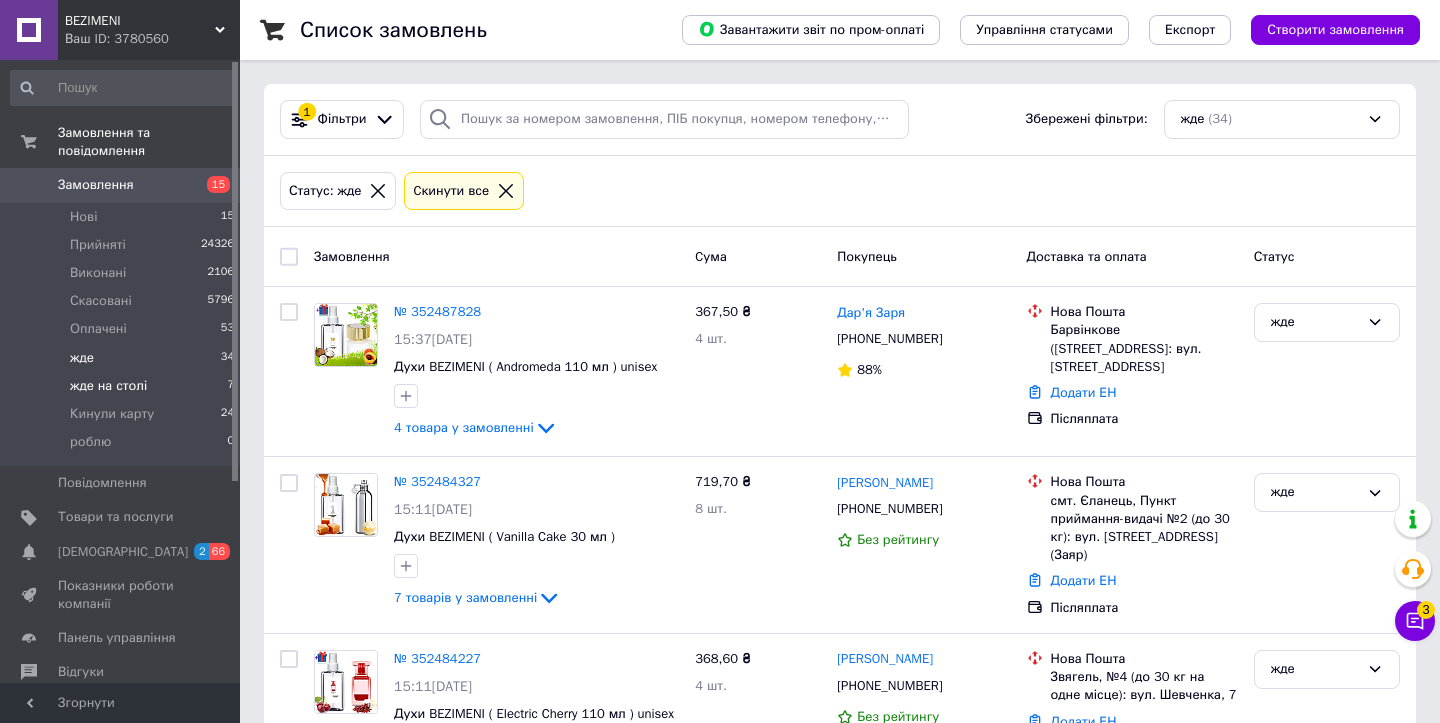 click on "жде на столі 7" at bounding box center [123, 386] 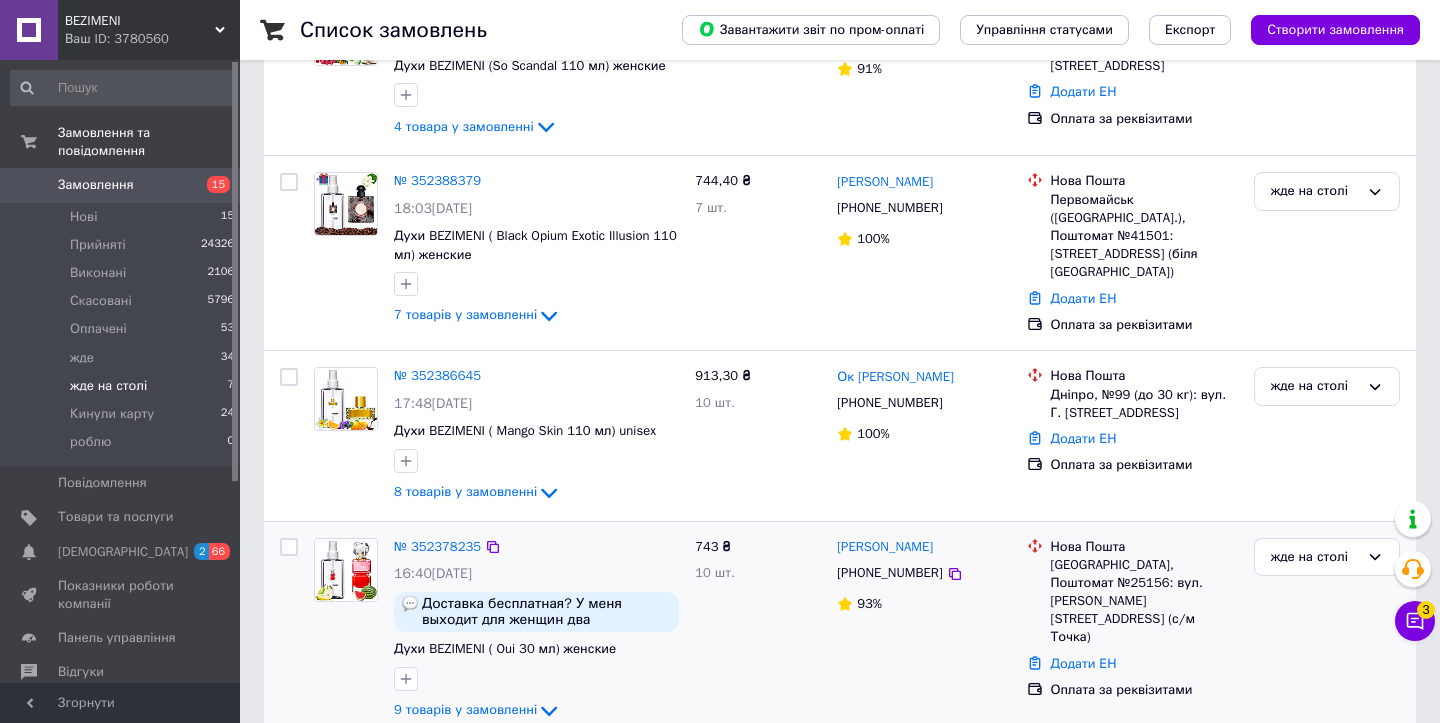 scroll, scrollTop: 870, scrollLeft: 0, axis: vertical 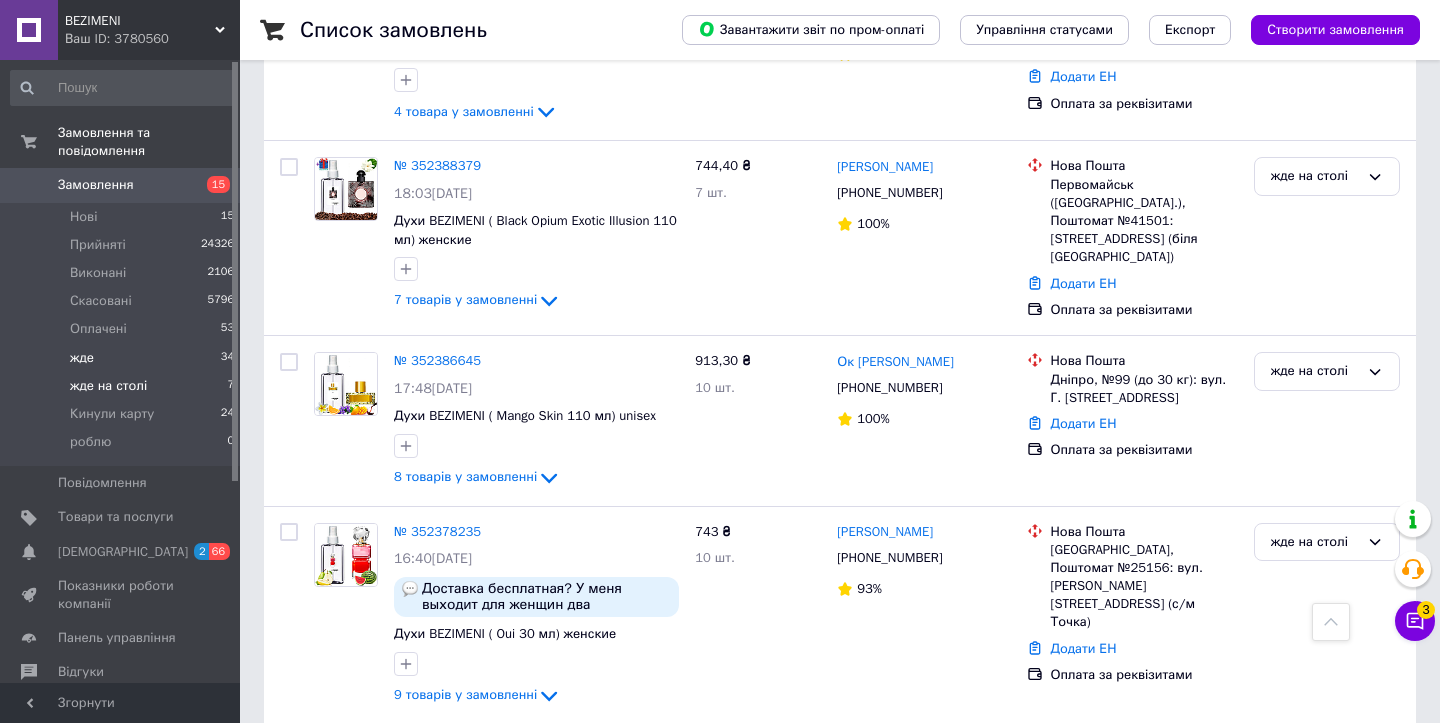 click on "жде 34" at bounding box center (123, 358) 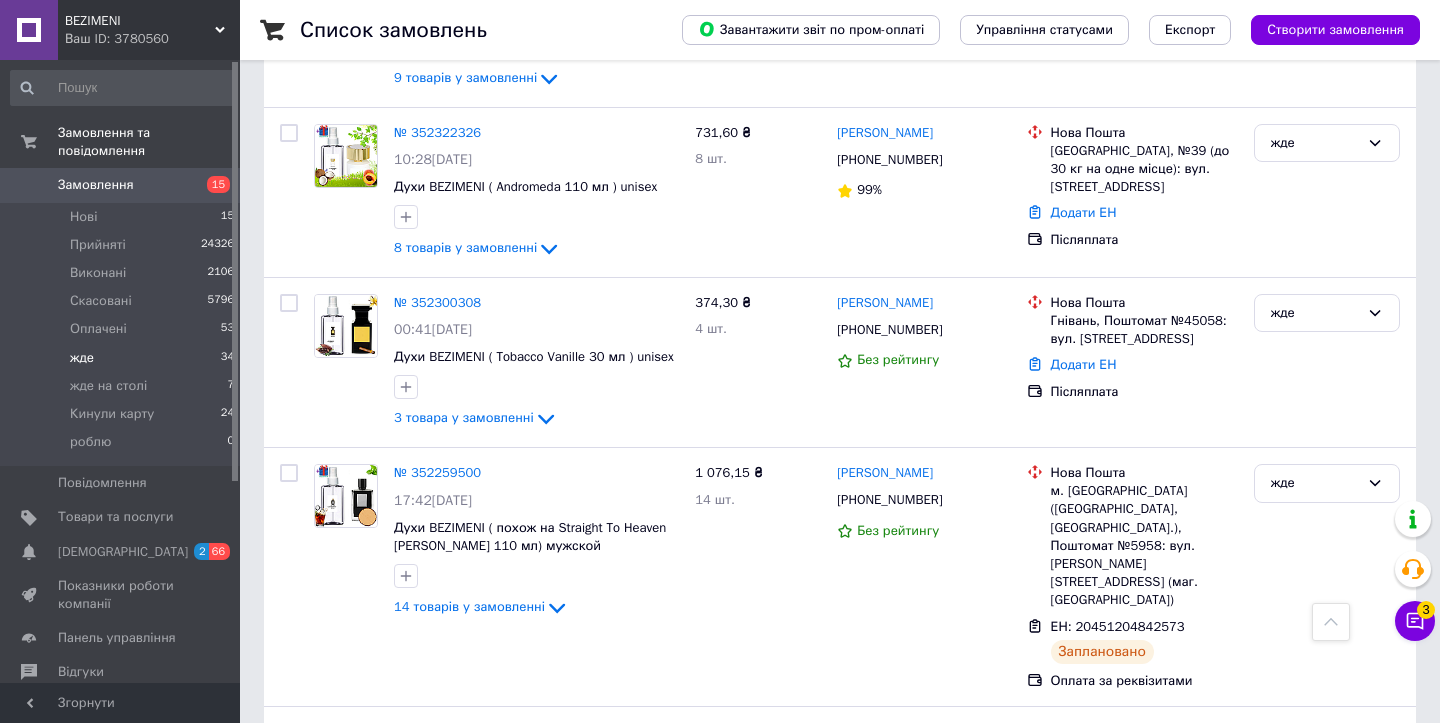 scroll, scrollTop: 5369, scrollLeft: 0, axis: vertical 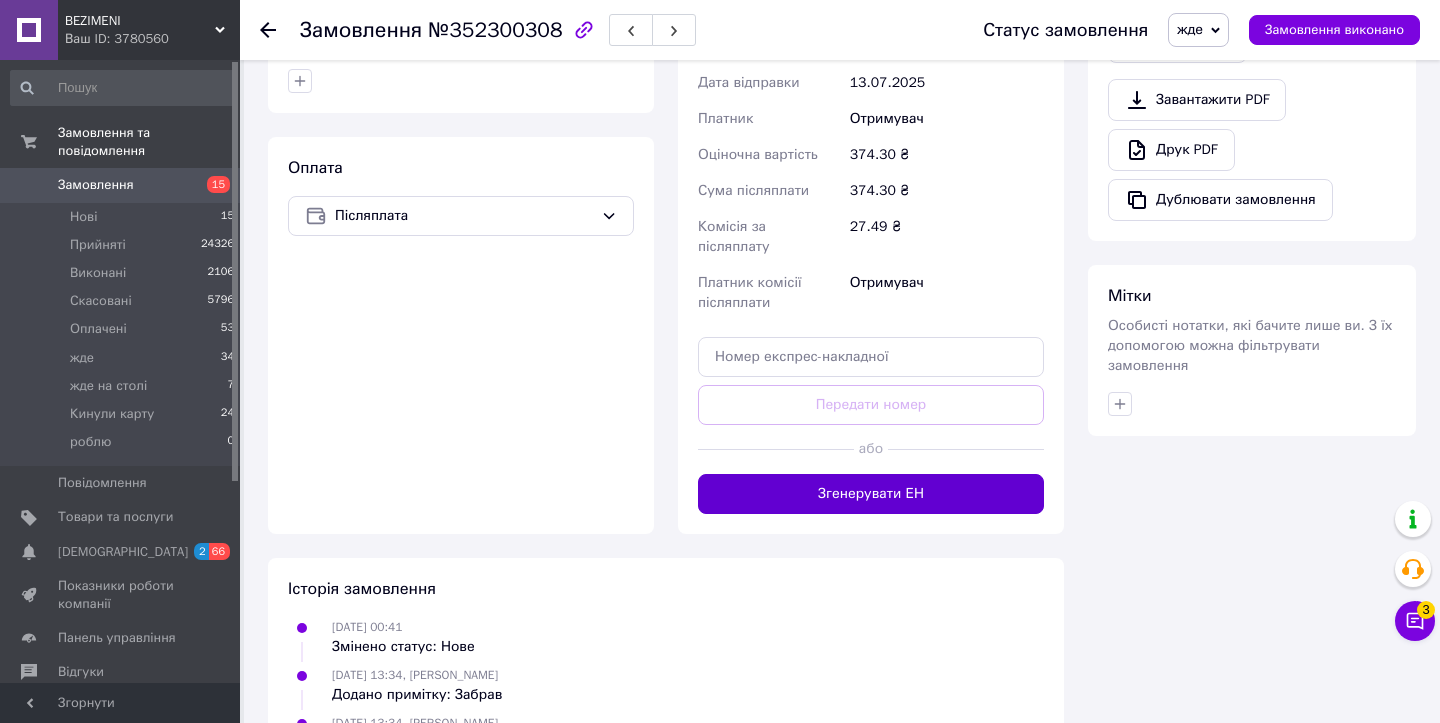 click on "Згенерувати ЕН" at bounding box center (871, 494) 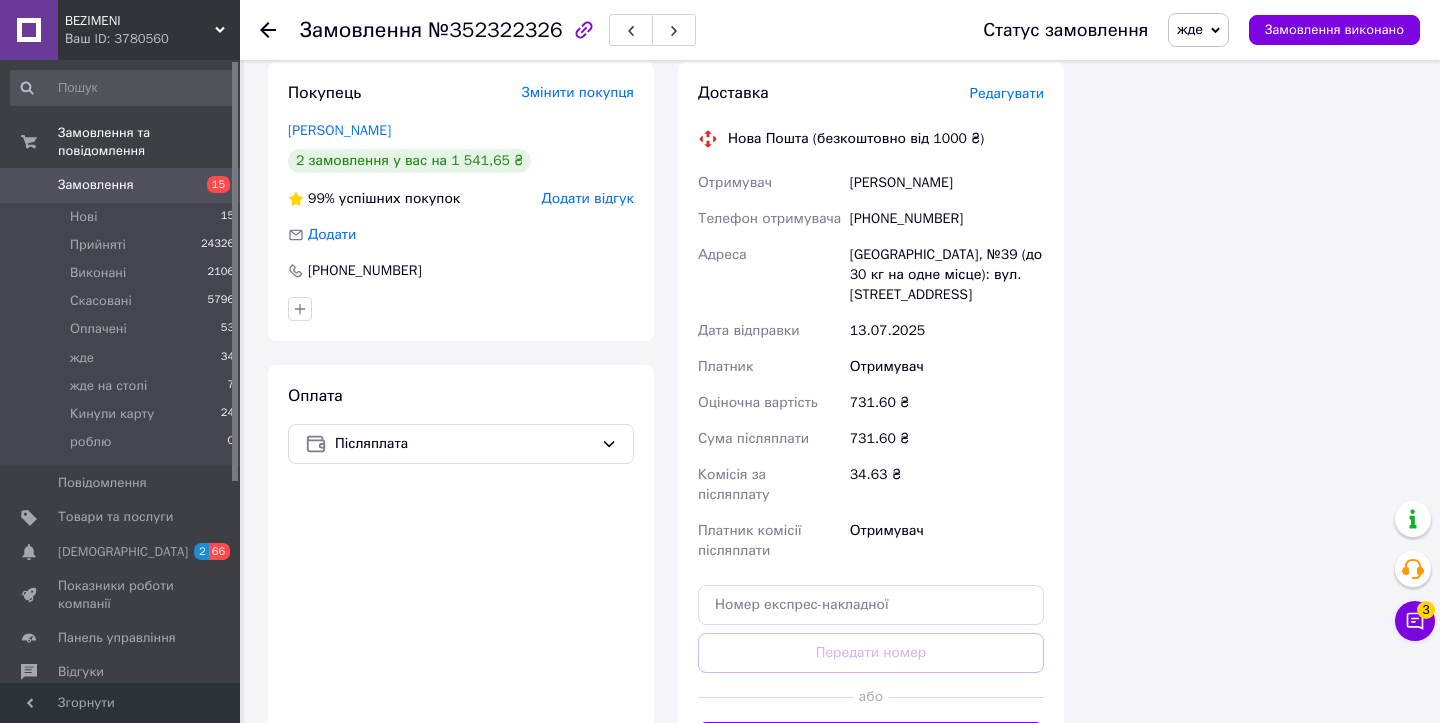 scroll, scrollTop: 1552, scrollLeft: 0, axis: vertical 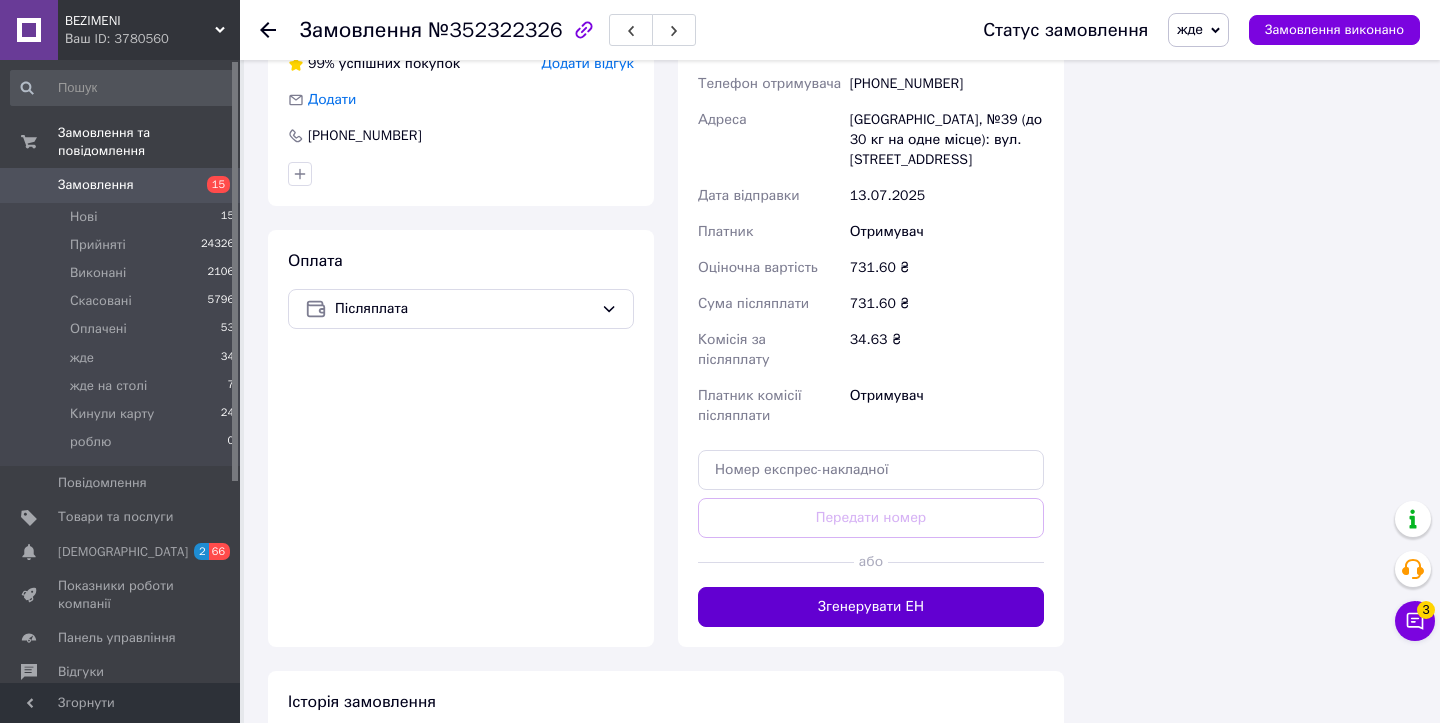 click on "Згенерувати ЕН" at bounding box center (871, 607) 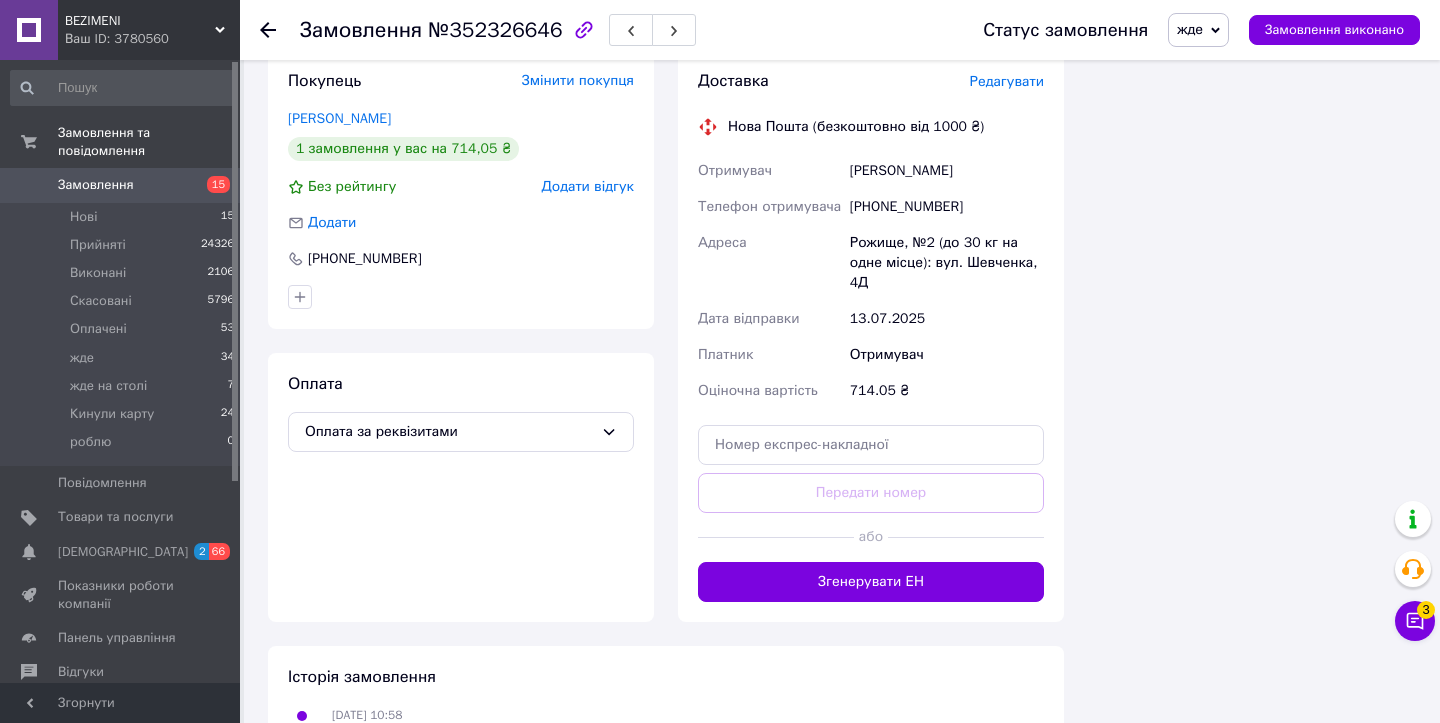 scroll, scrollTop: 1880, scrollLeft: 0, axis: vertical 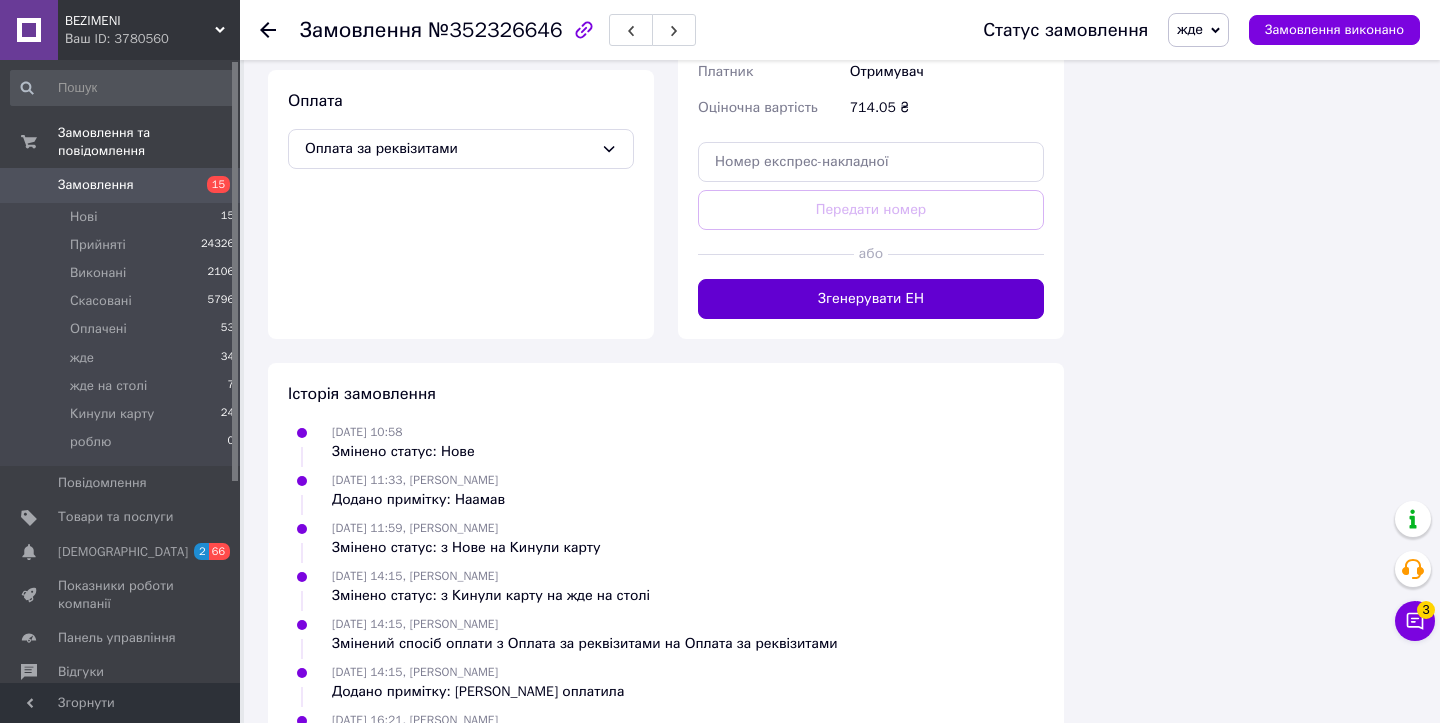click on "Згенерувати ЕН" at bounding box center (871, 299) 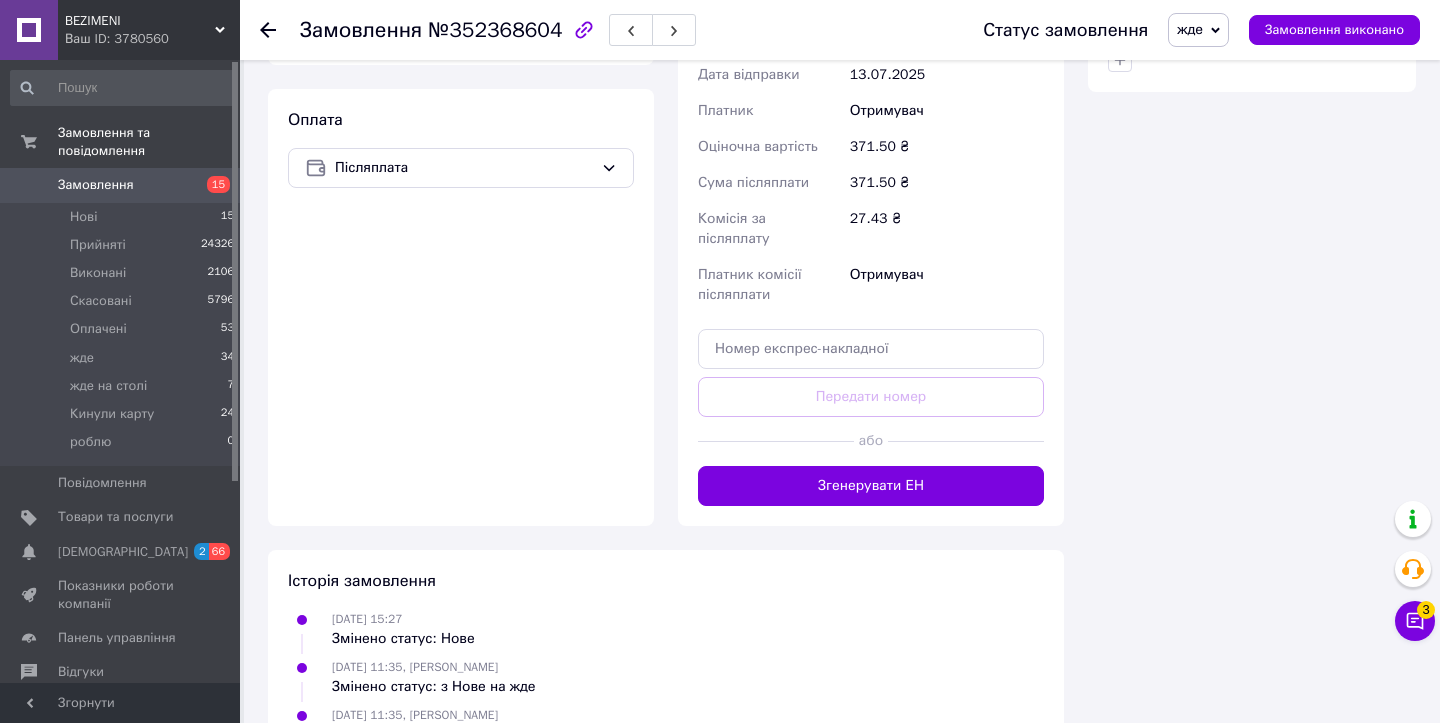 scroll, scrollTop: 1315, scrollLeft: 0, axis: vertical 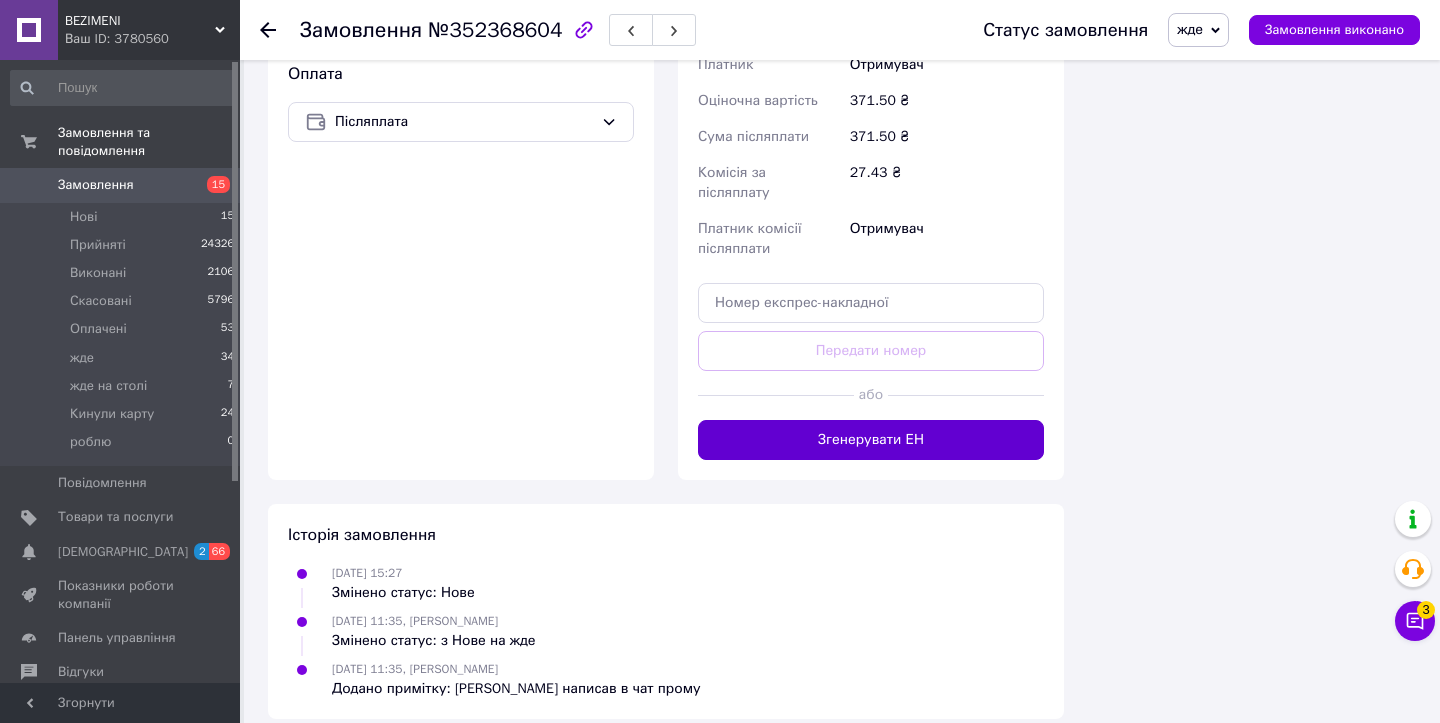 click on "Згенерувати ЕН" at bounding box center [871, 440] 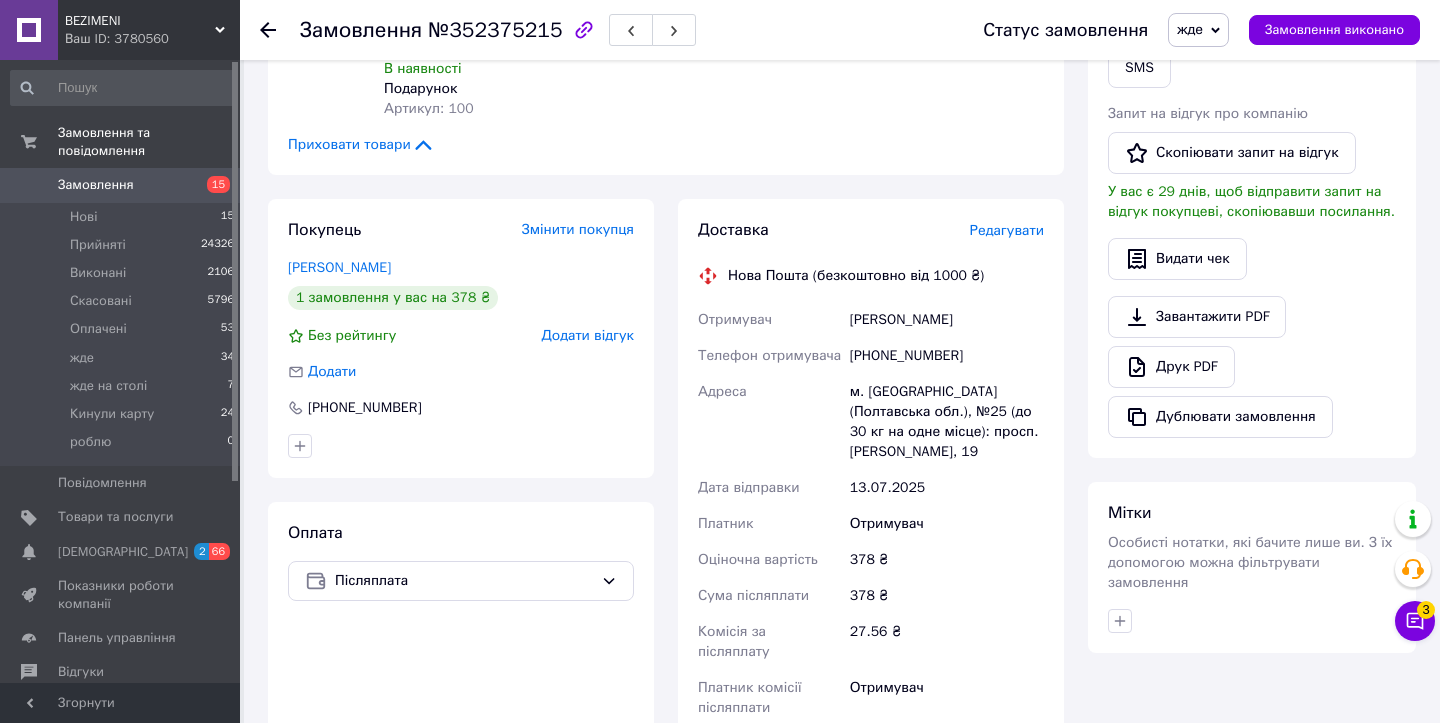scroll, scrollTop: 1187, scrollLeft: 0, axis: vertical 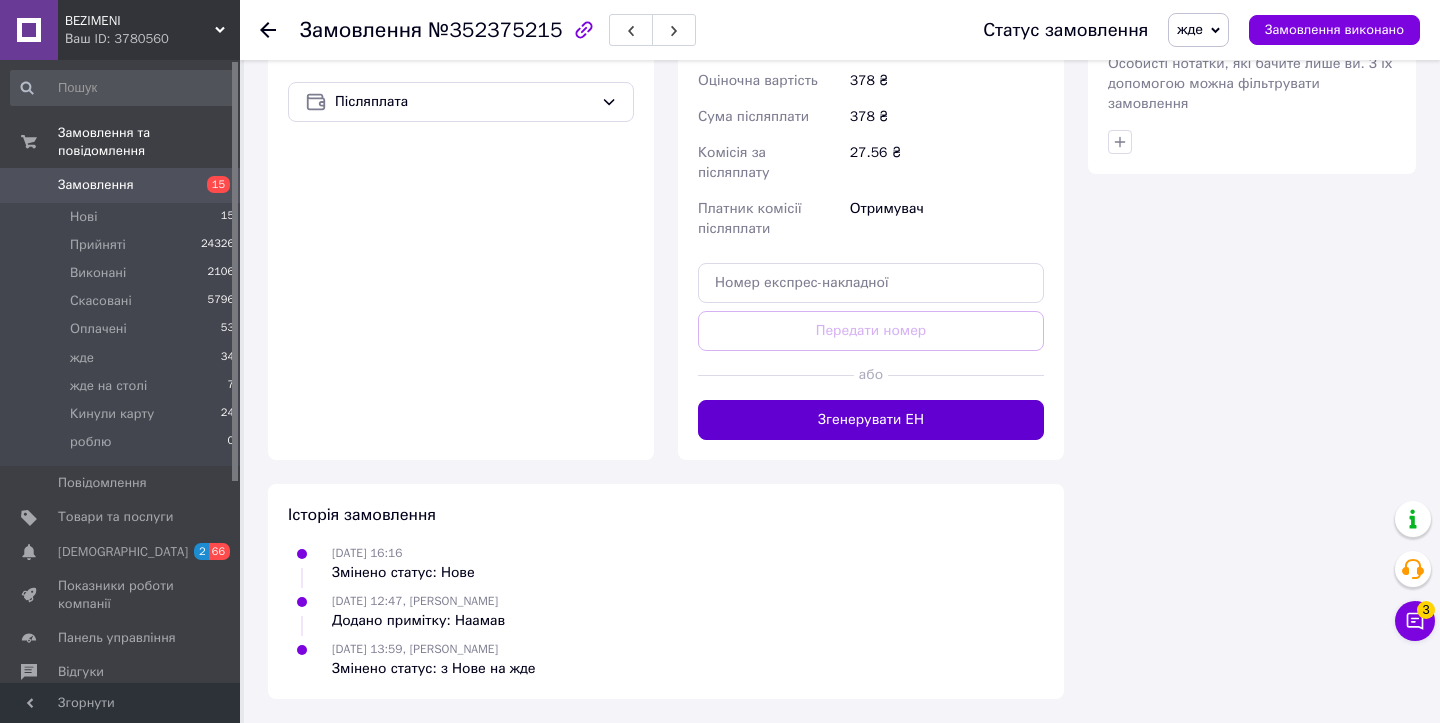 click on "Згенерувати ЕН" at bounding box center (871, 420) 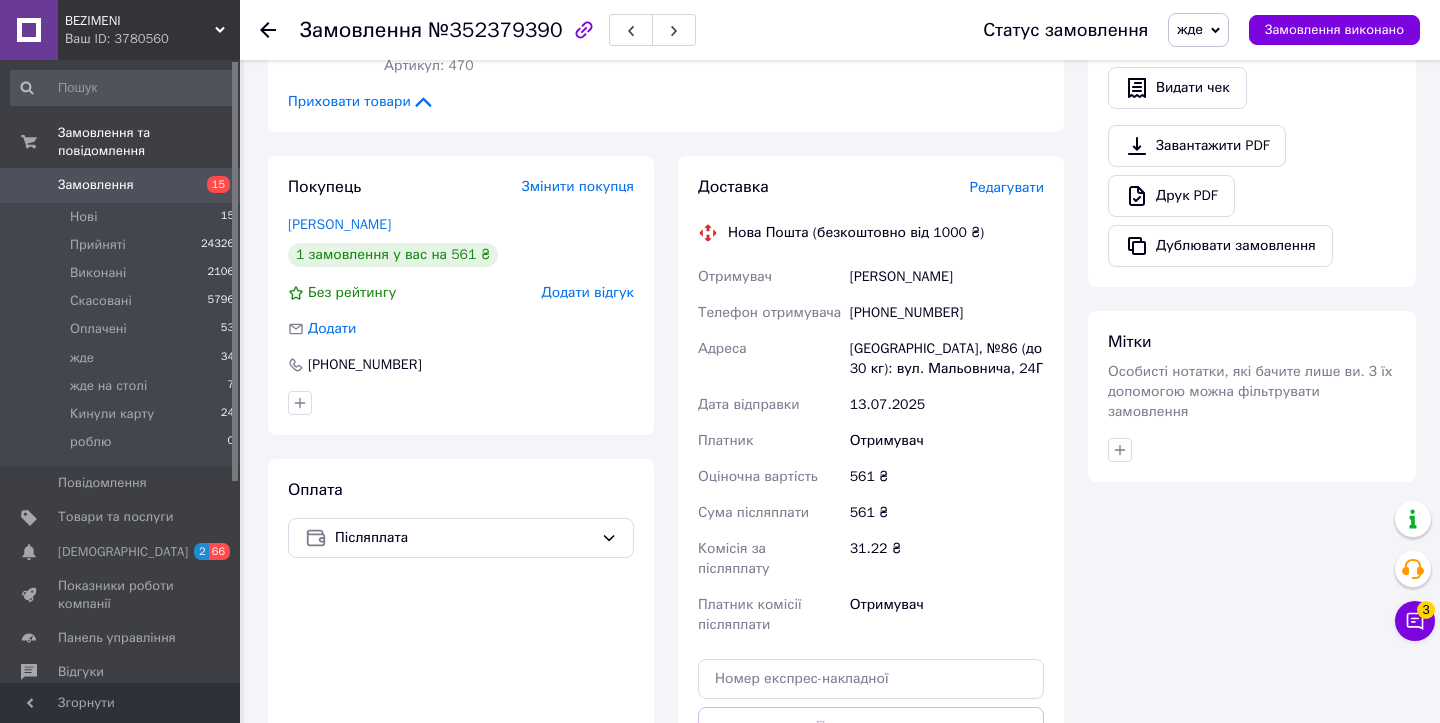 scroll, scrollTop: 1275, scrollLeft: 0, axis: vertical 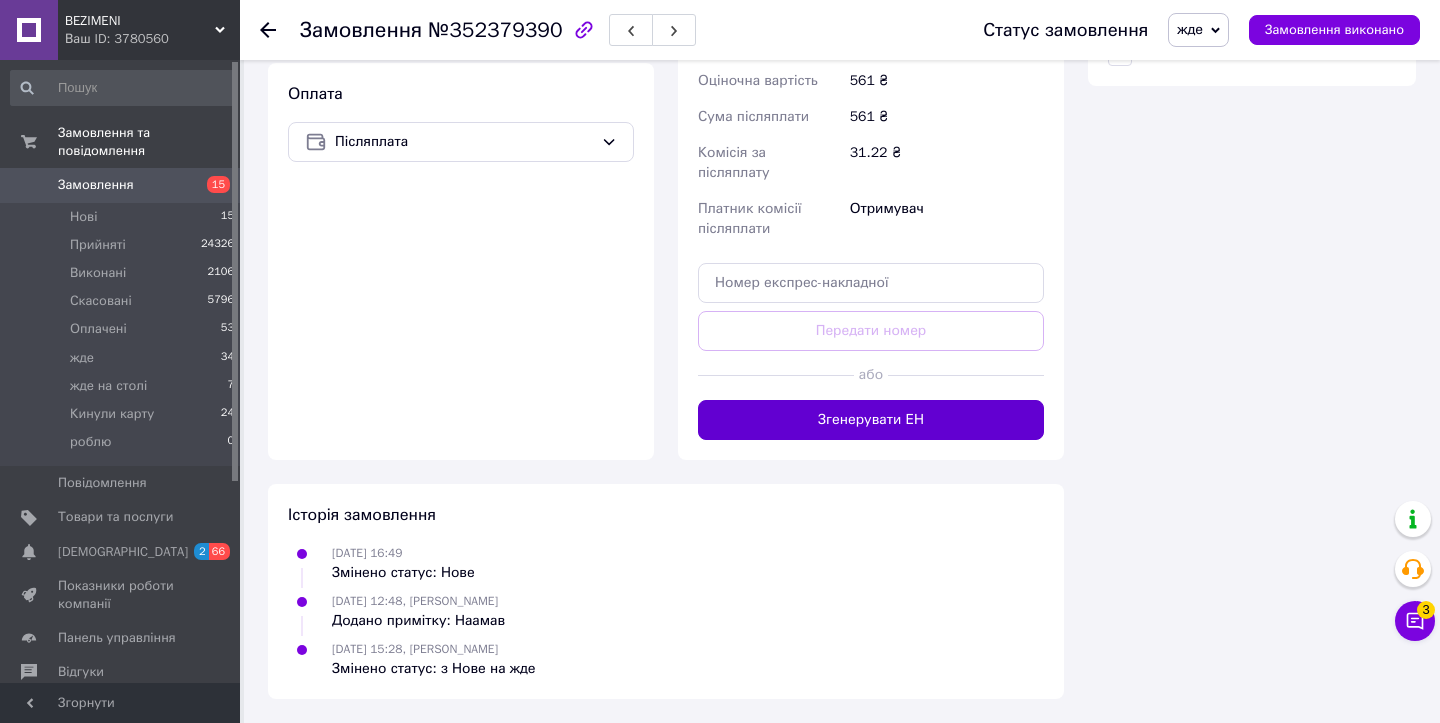 click on "Згенерувати ЕН" at bounding box center [871, 420] 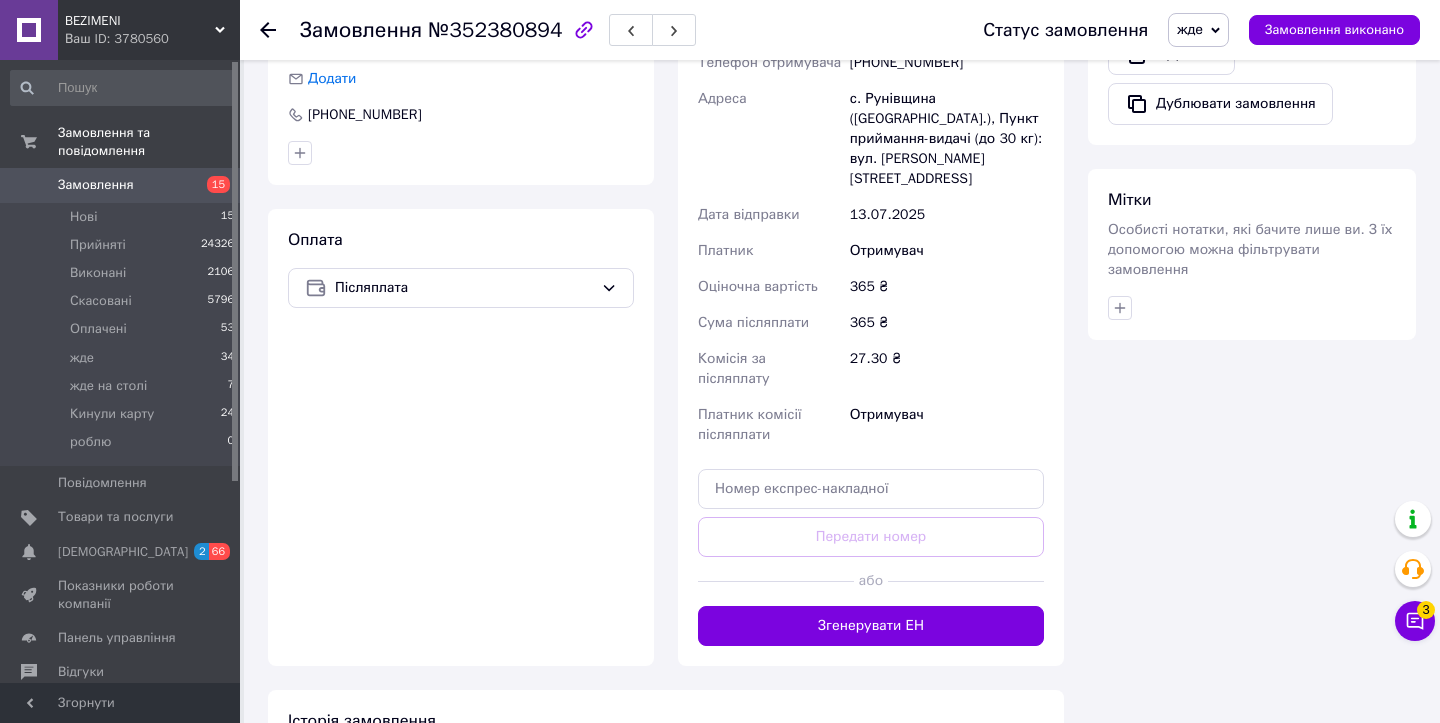 scroll, scrollTop: 1207, scrollLeft: 0, axis: vertical 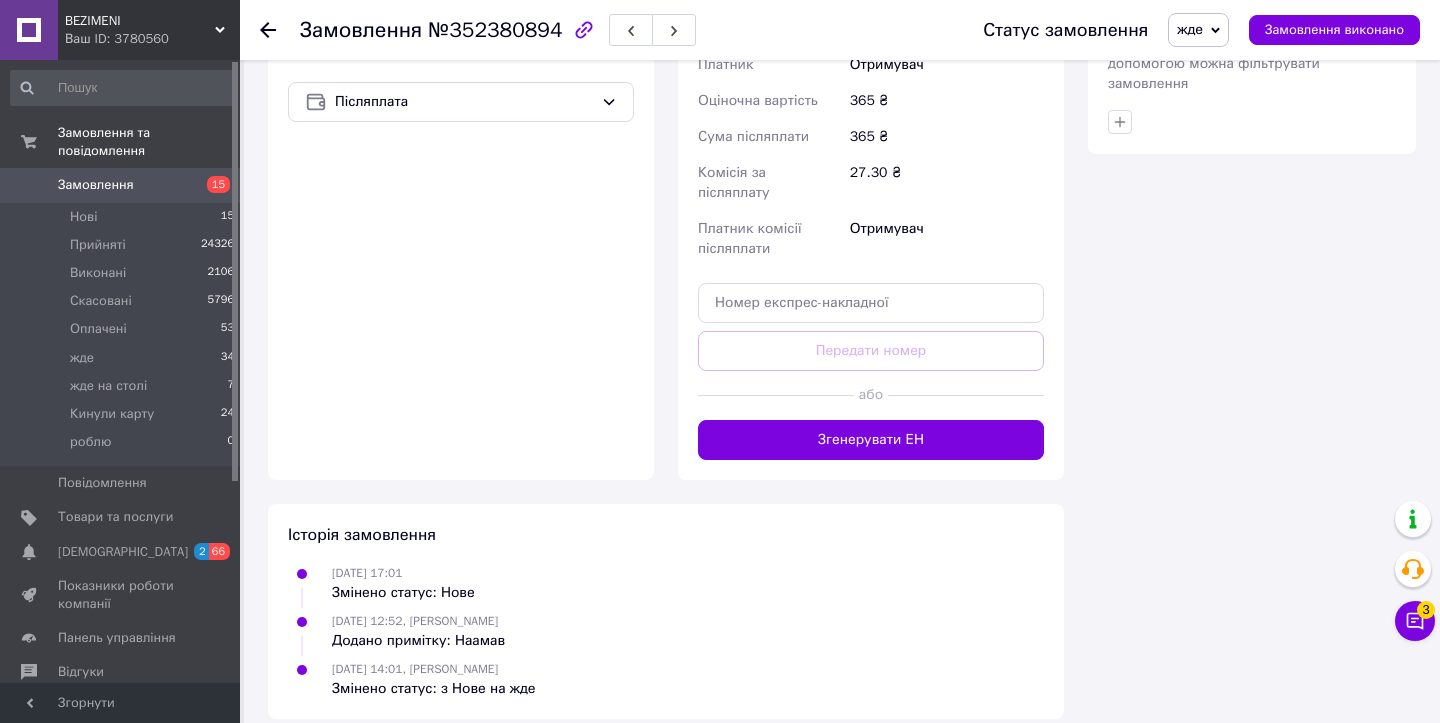 click on "Доставка Редагувати Нова Пошта (безкоштовно від 1000 ₴) Отримувач Горожанкіна Вікторія Телефон отримувача +380958106976 Адреса с. Рунівщина (Полтавська обл.), Пункт приймання-видачі (до 30 кг): вул. Гагаріна, 15 Дата відправки 13.07.2025 Платник Отримувач Оціночна вартість 365 ₴ Сума післяплати 365 ₴ Комісія за післяплату 27.30 ₴ Платник комісії післяплати Отримувач Передати номер або Згенерувати ЕН Платник Отримувач Відправник Прізвище отримувача Горожанкіна Ім'я отримувача Вікторія По батькові отримувача Телефон отримувача +380958106976 Тип доставки У відділенні Кур'єром <" at bounding box center [871, 100] 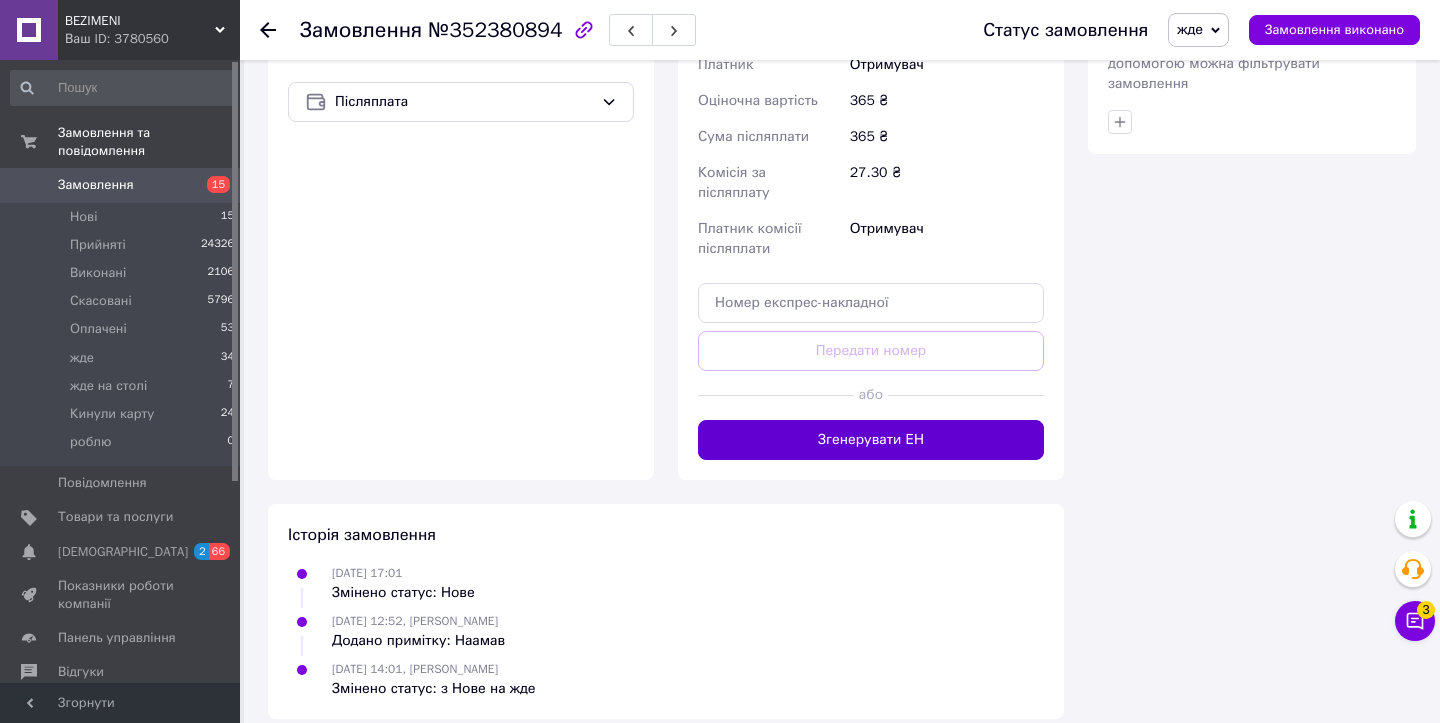 click on "Згенерувати ЕН" at bounding box center (871, 440) 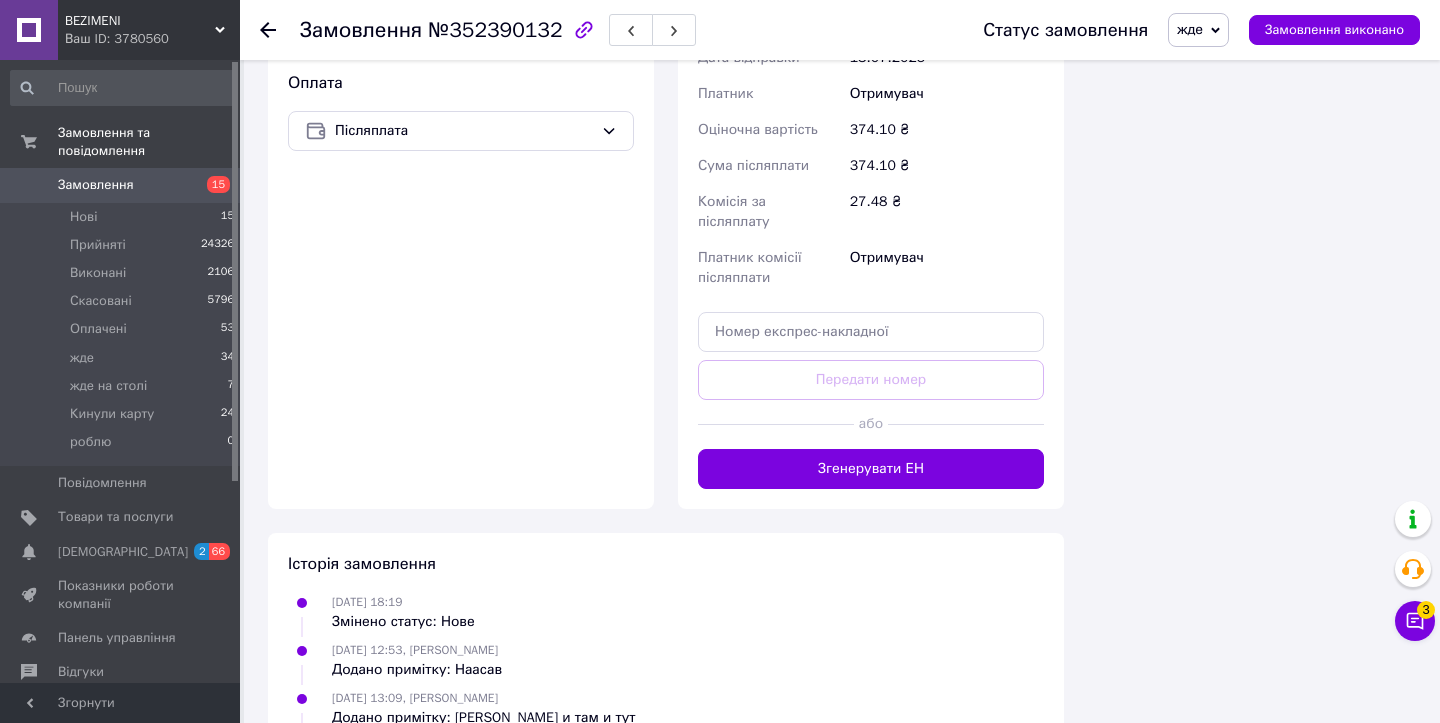 scroll, scrollTop: 1383, scrollLeft: 0, axis: vertical 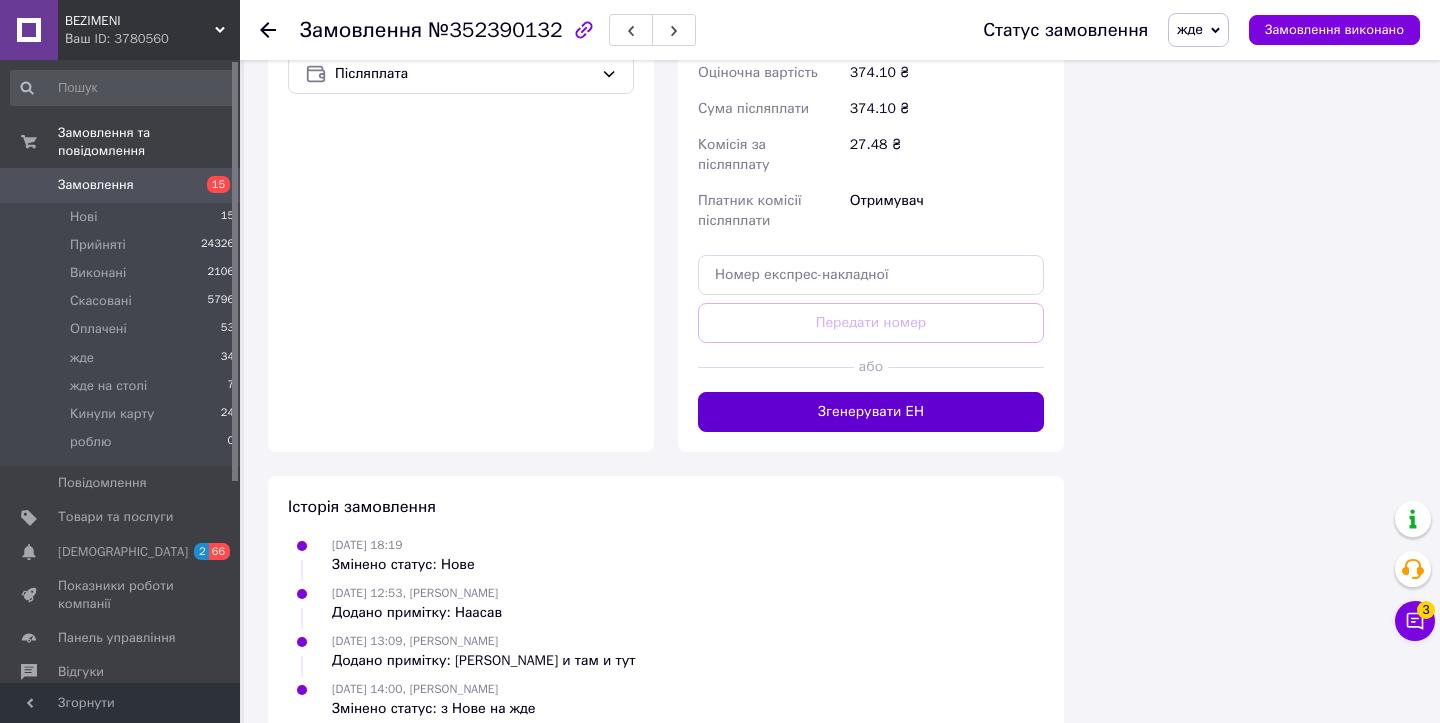 click on "Згенерувати ЕН" at bounding box center [871, 412] 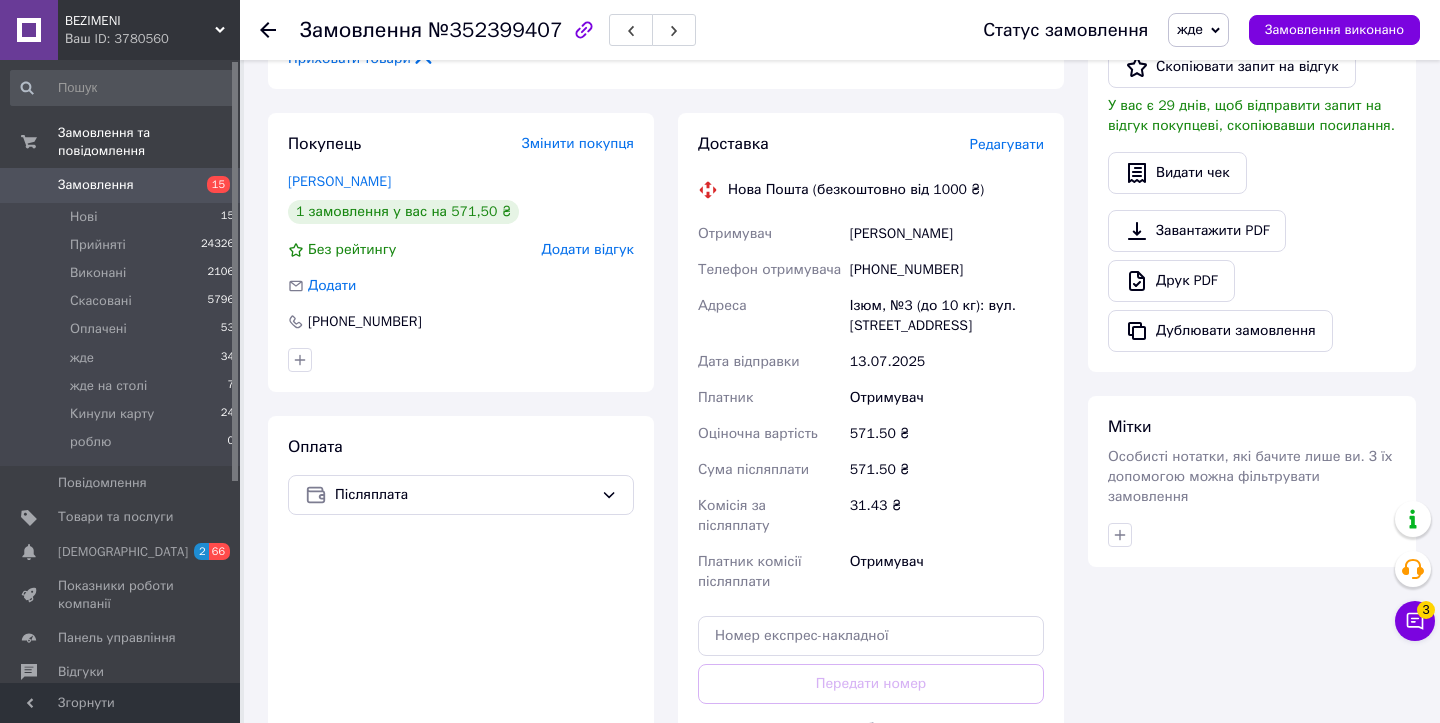 scroll, scrollTop: 1127, scrollLeft: 0, axis: vertical 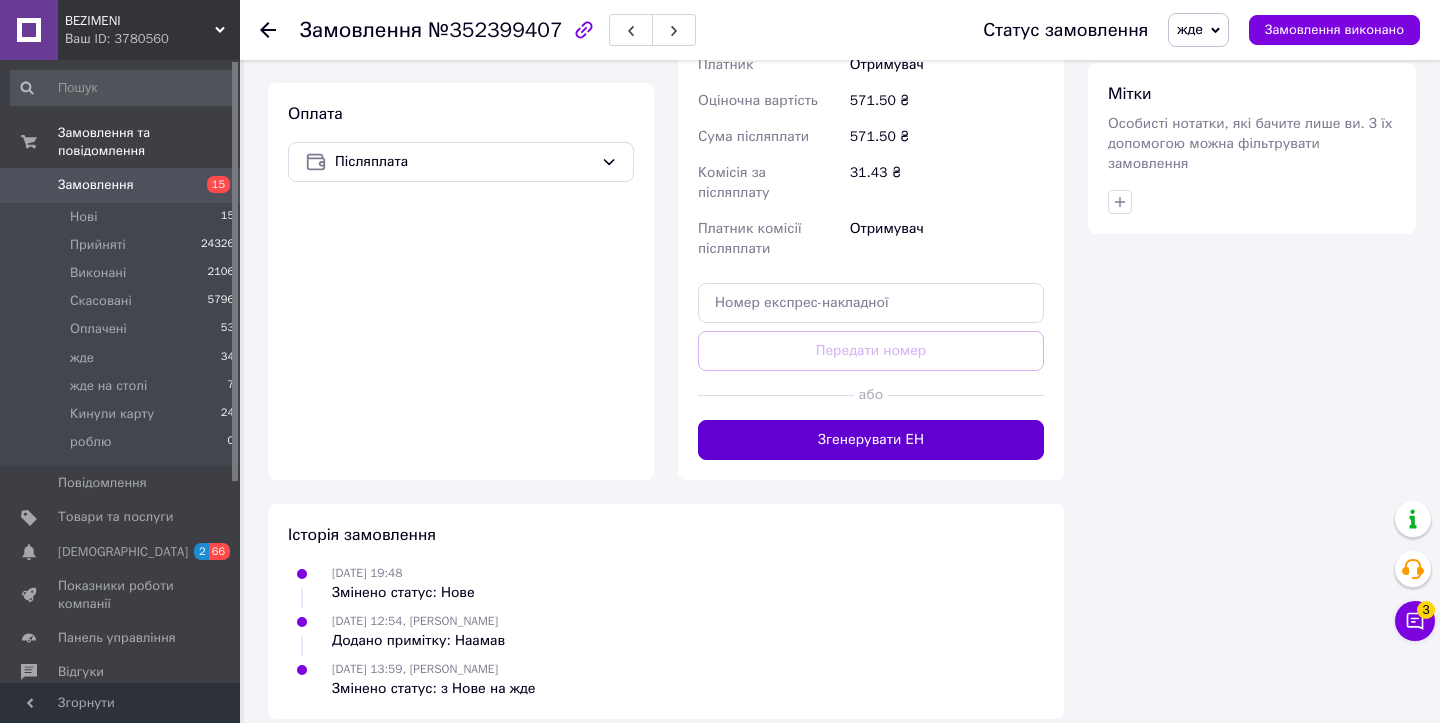 click on "Згенерувати ЕН" at bounding box center [871, 440] 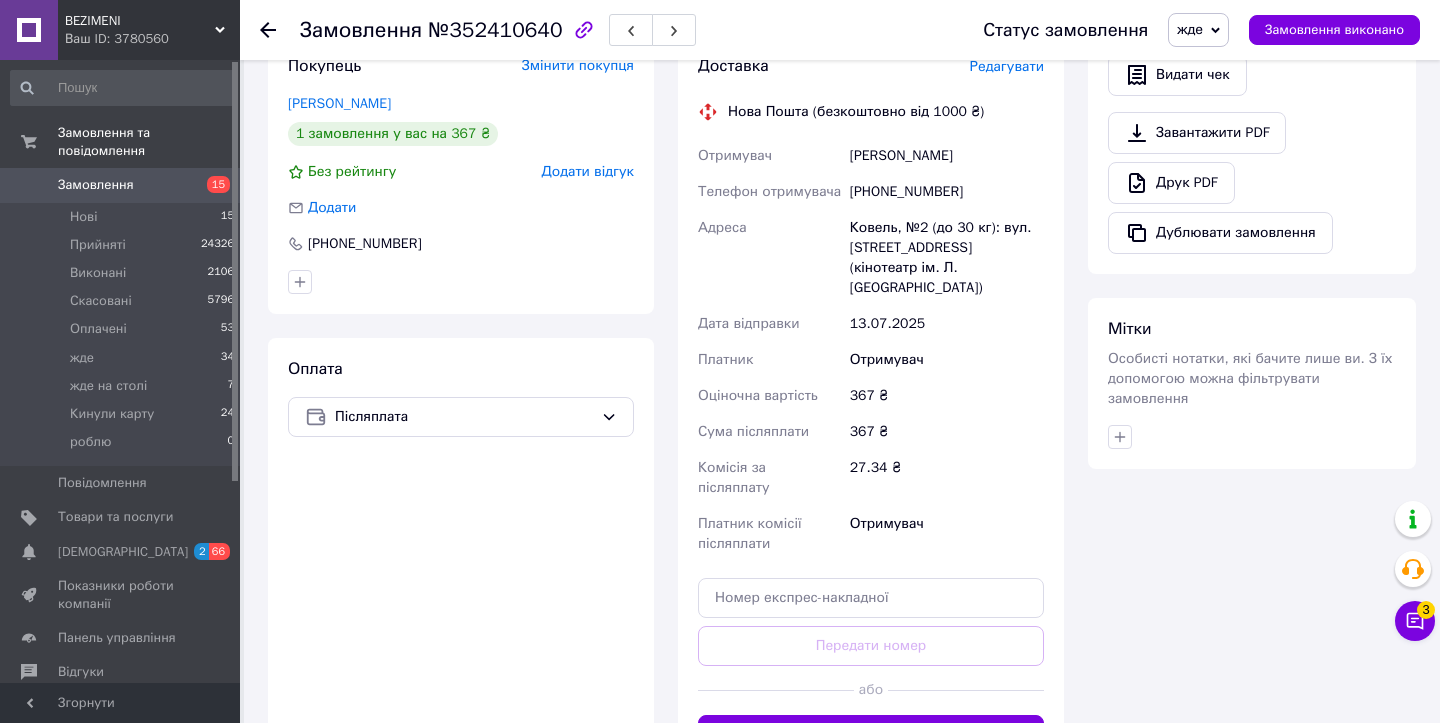 scroll, scrollTop: 1167, scrollLeft: 0, axis: vertical 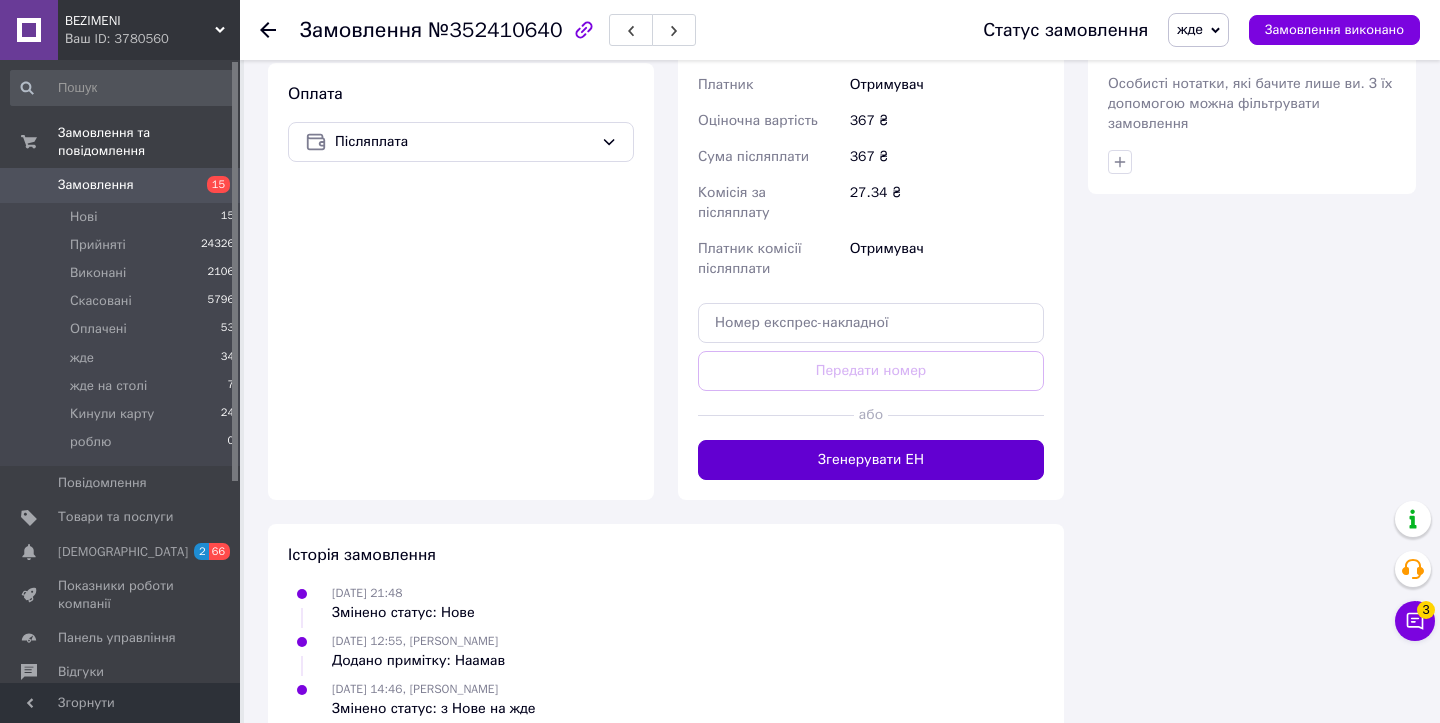click on "Згенерувати ЕН" at bounding box center [871, 460] 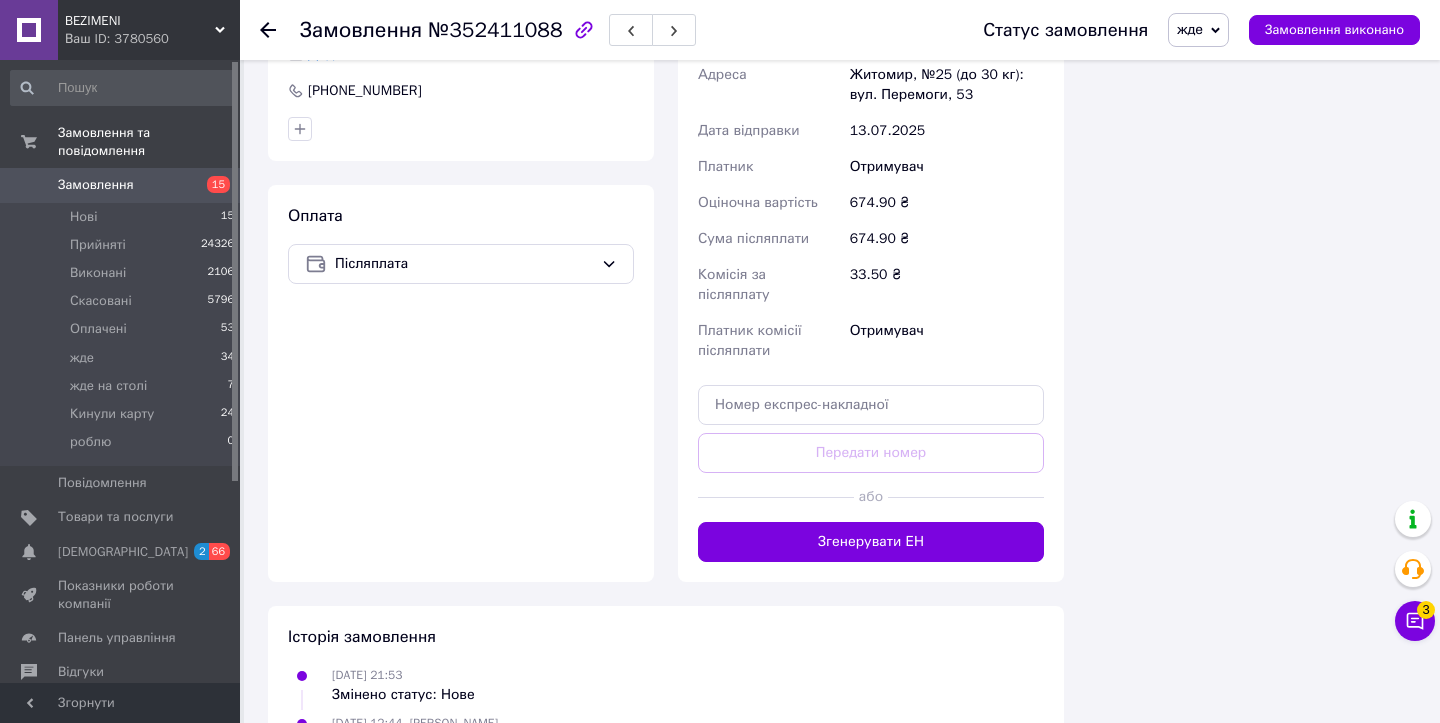 scroll, scrollTop: 1779, scrollLeft: 0, axis: vertical 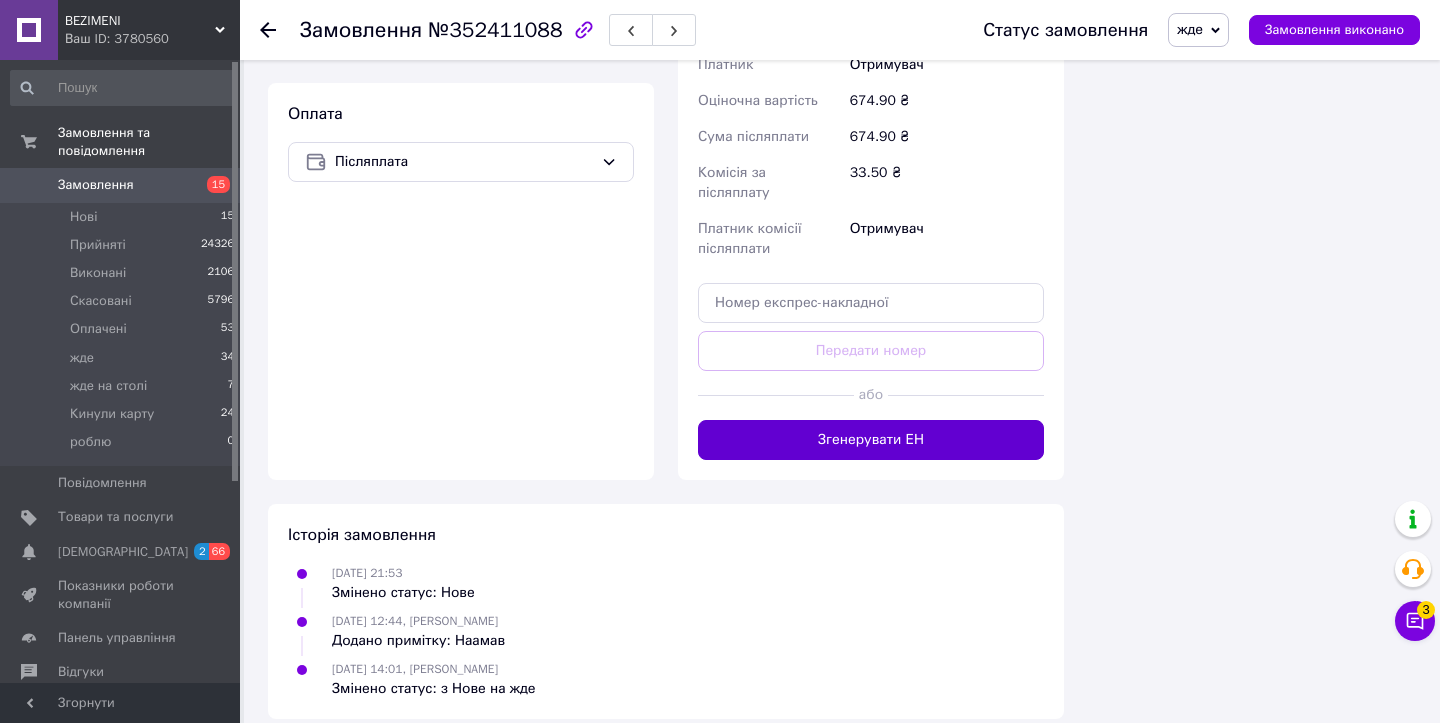 click on "Згенерувати ЕН" at bounding box center [871, 440] 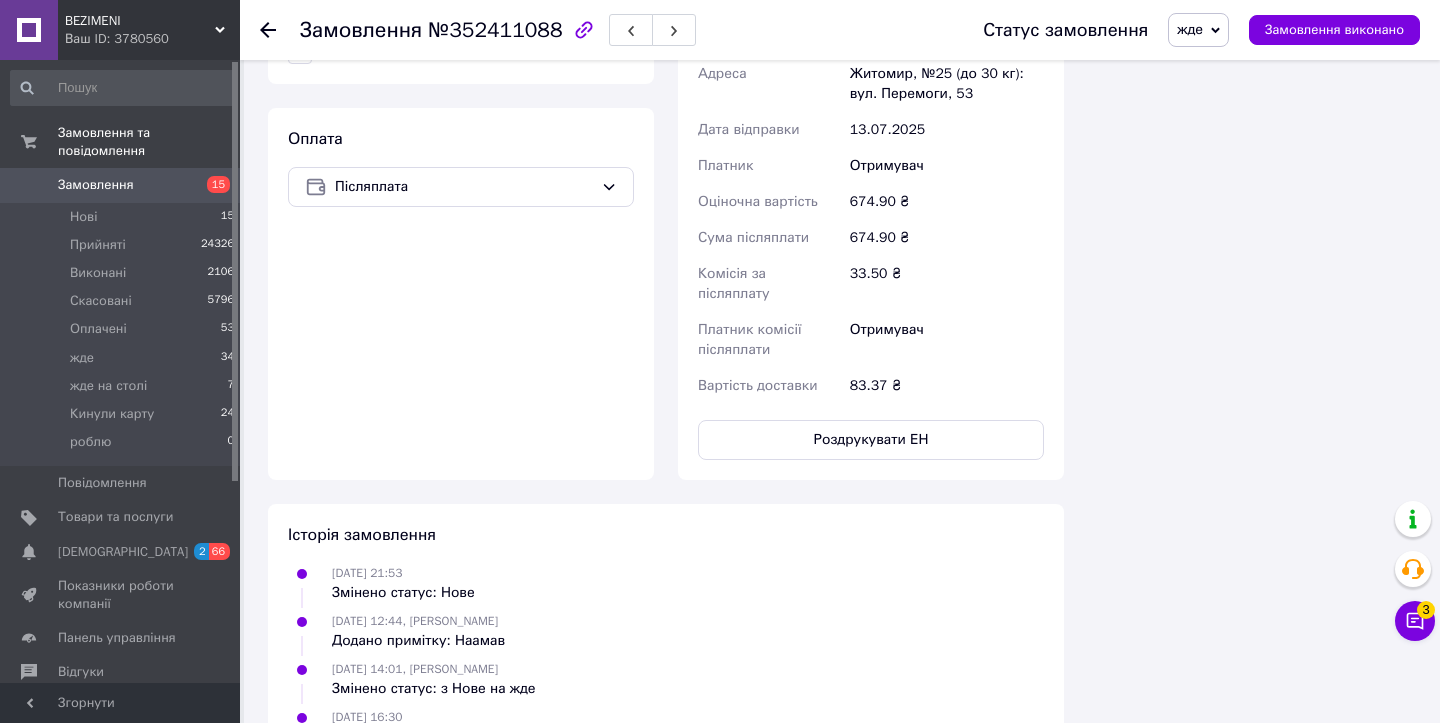 scroll, scrollTop: 1779, scrollLeft: 0, axis: vertical 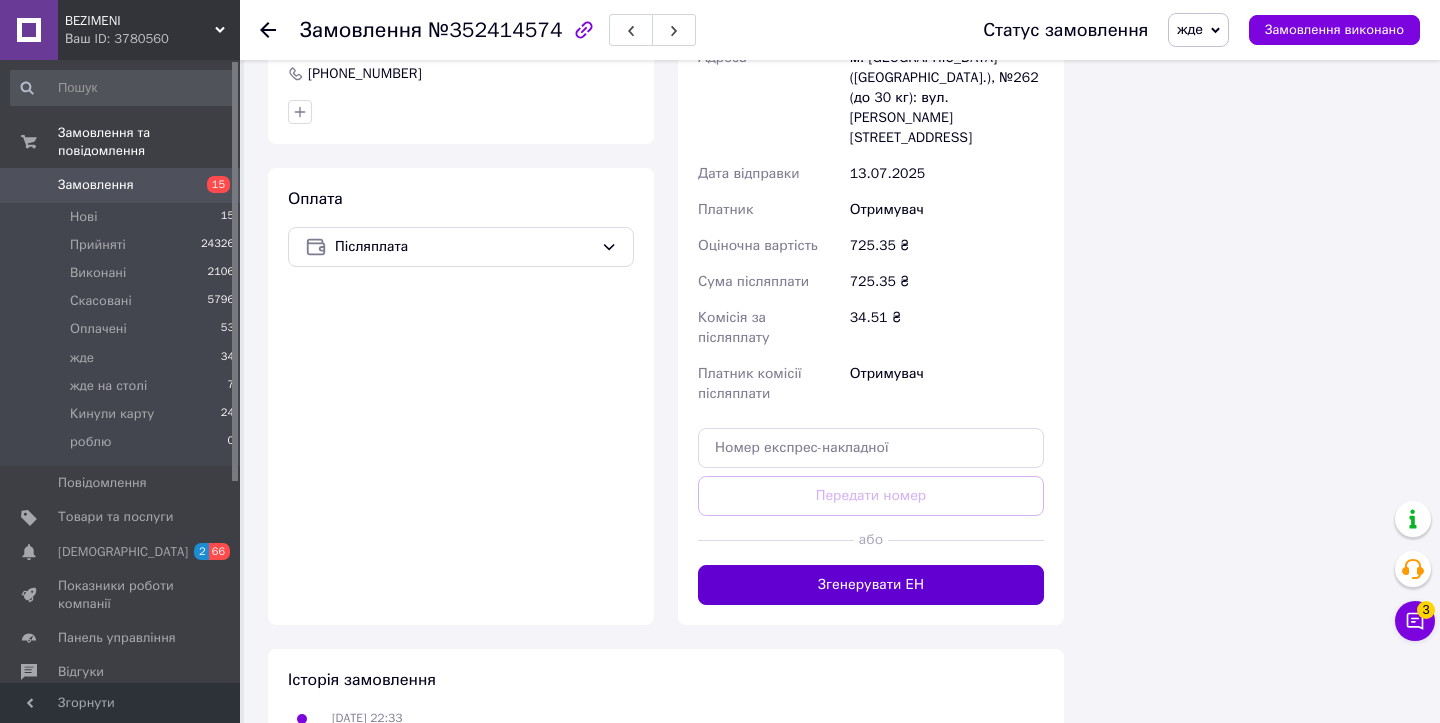 click on "Згенерувати ЕН" at bounding box center [871, 585] 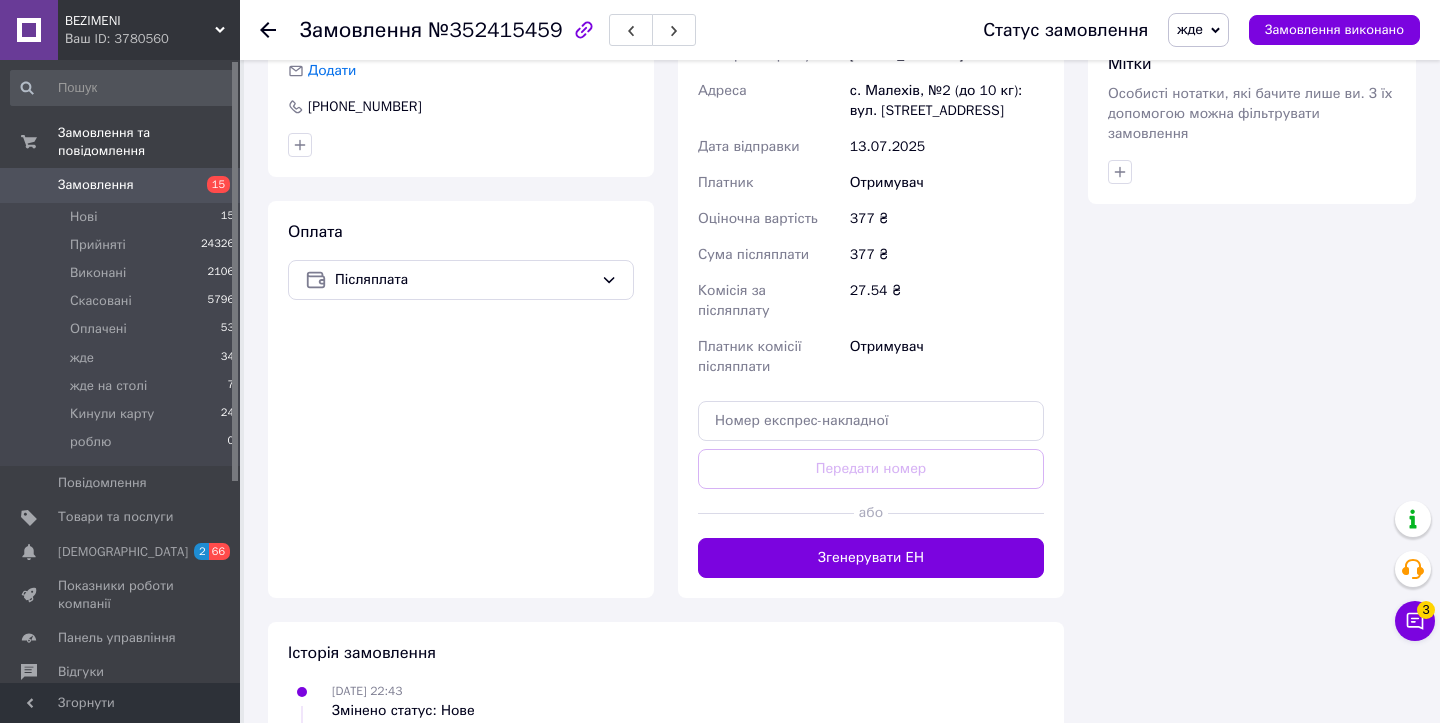 scroll, scrollTop: 1295, scrollLeft: 0, axis: vertical 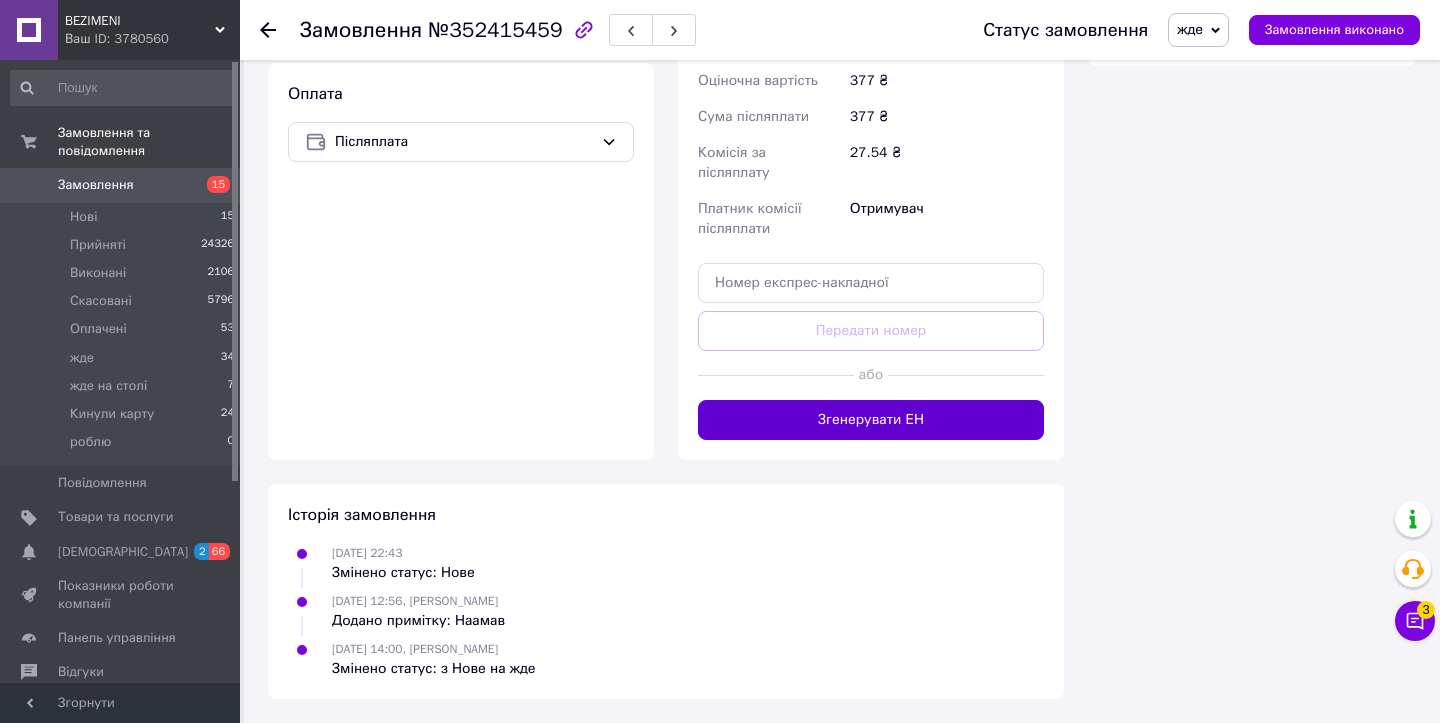 click on "Згенерувати ЕН" at bounding box center [871, 420] 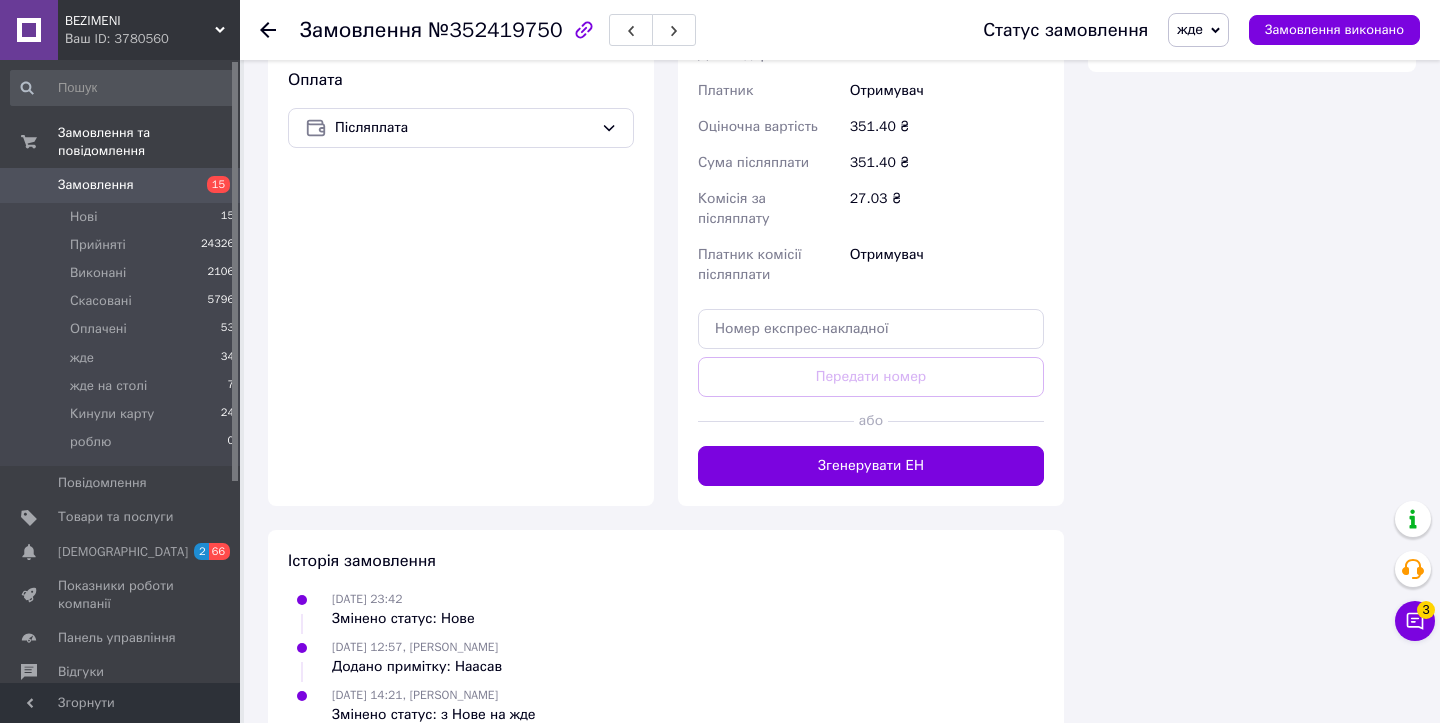 scroll, scrollTop: 1355, scrollLeft: 0, axis: vertical 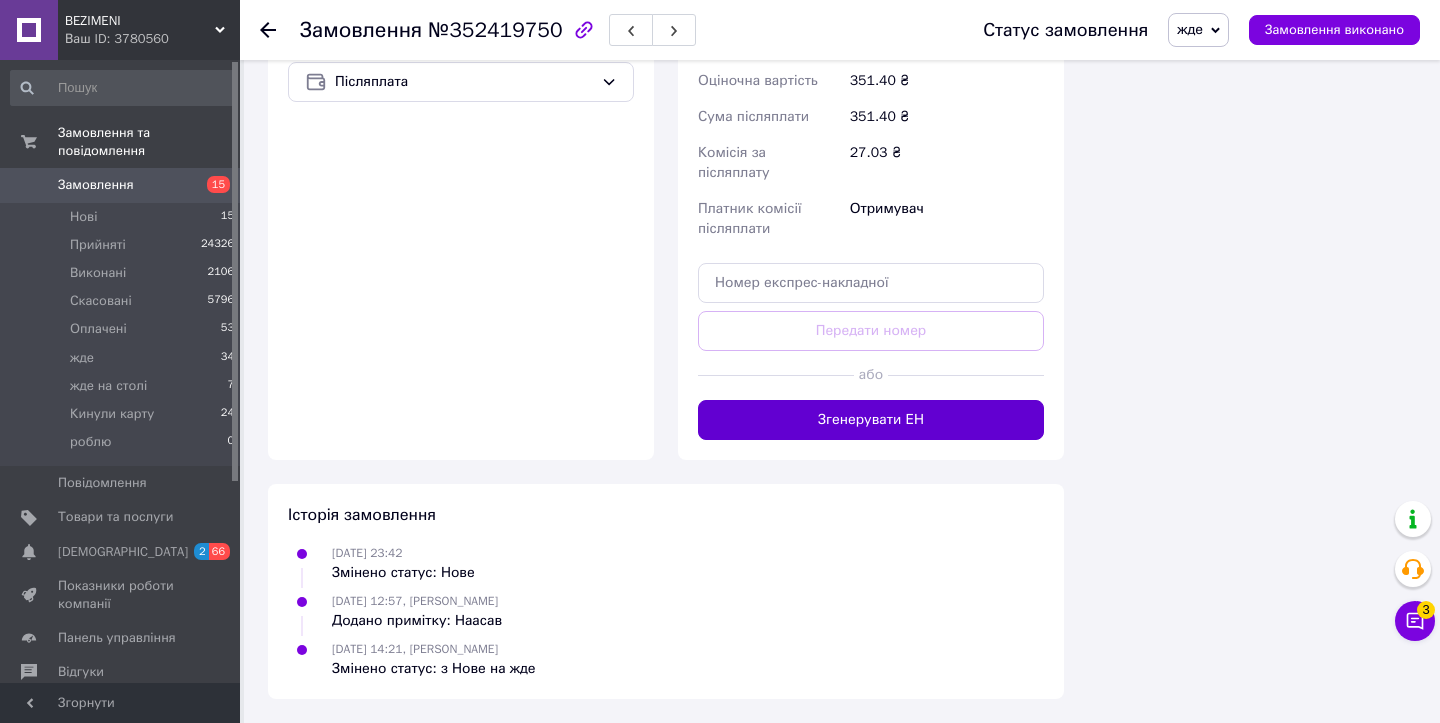 click on "Згенерувати ЕН" at bounding box center (871, 420) 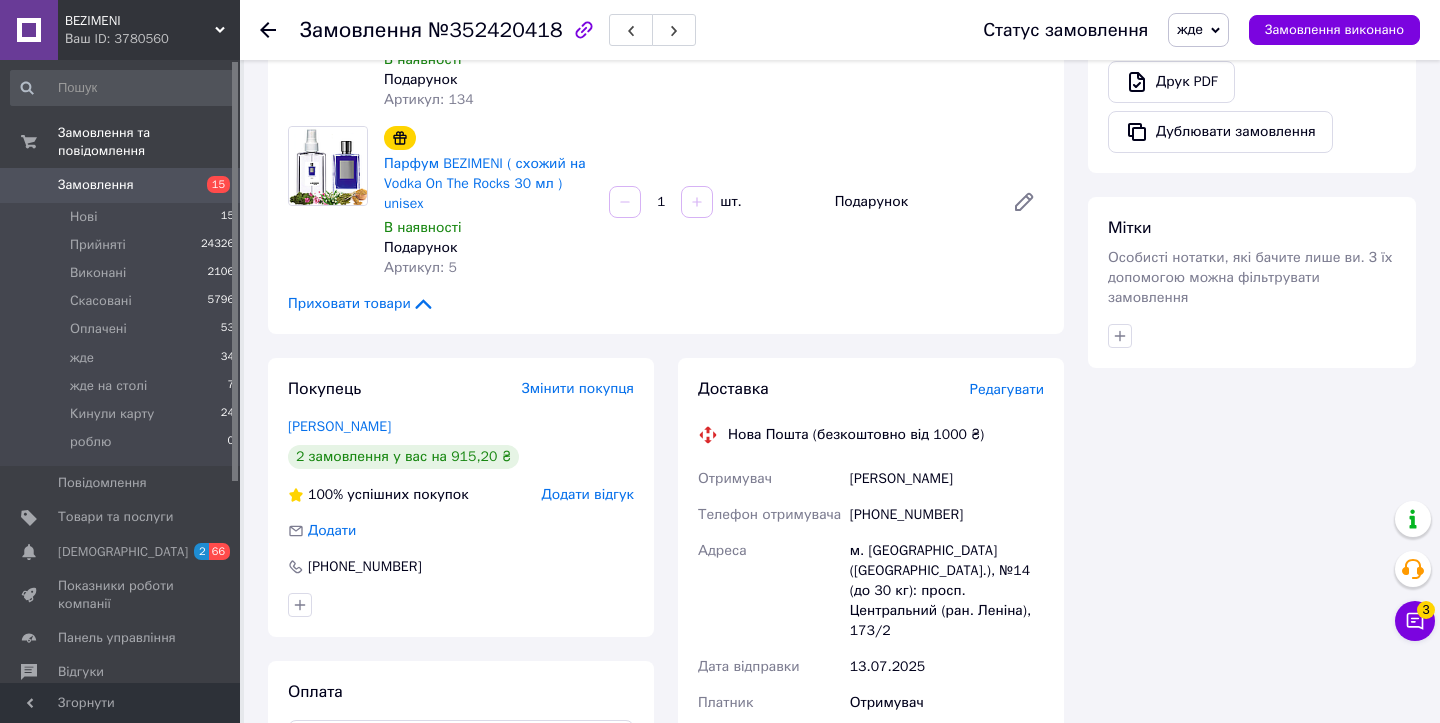 scroll, scrollTop: 1631, scrollLeft: 0, axis: vertical 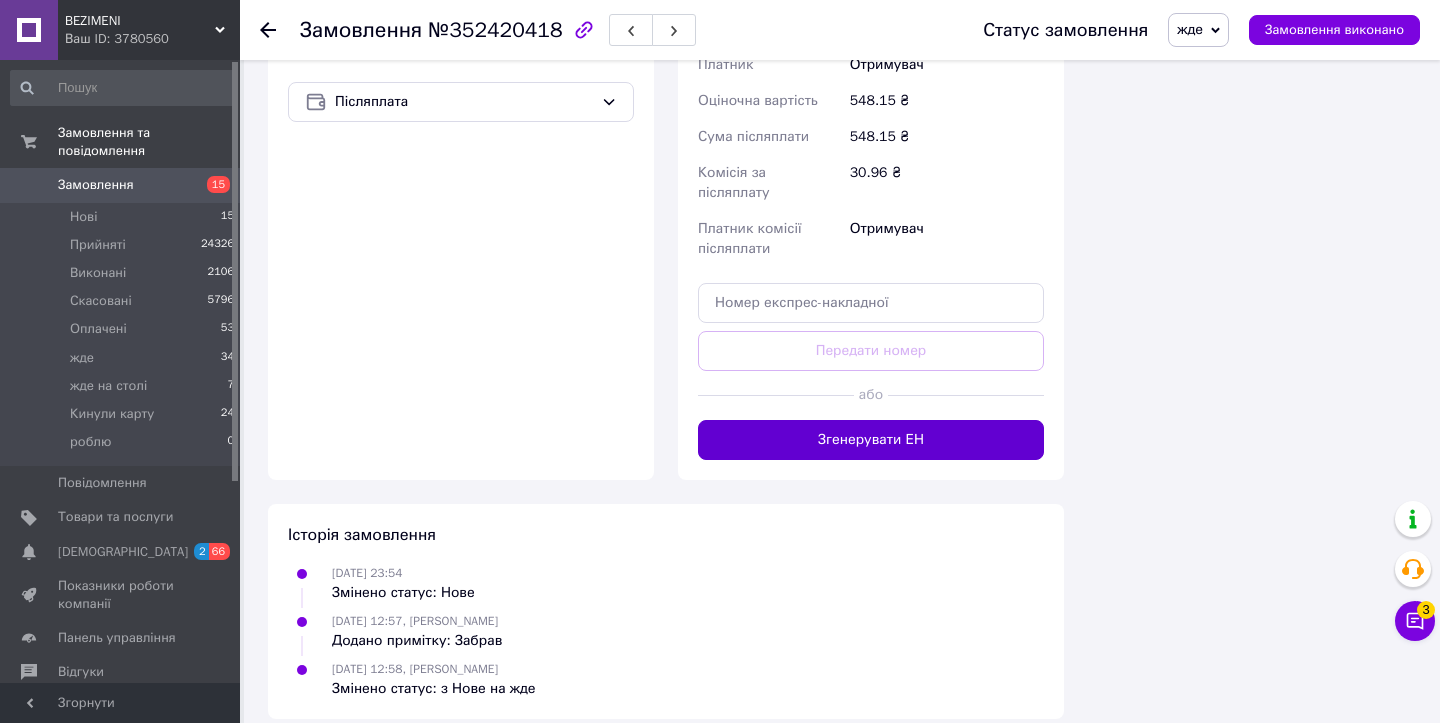 click on "Згенерувати ЕН" at bounding box center [871, 440] 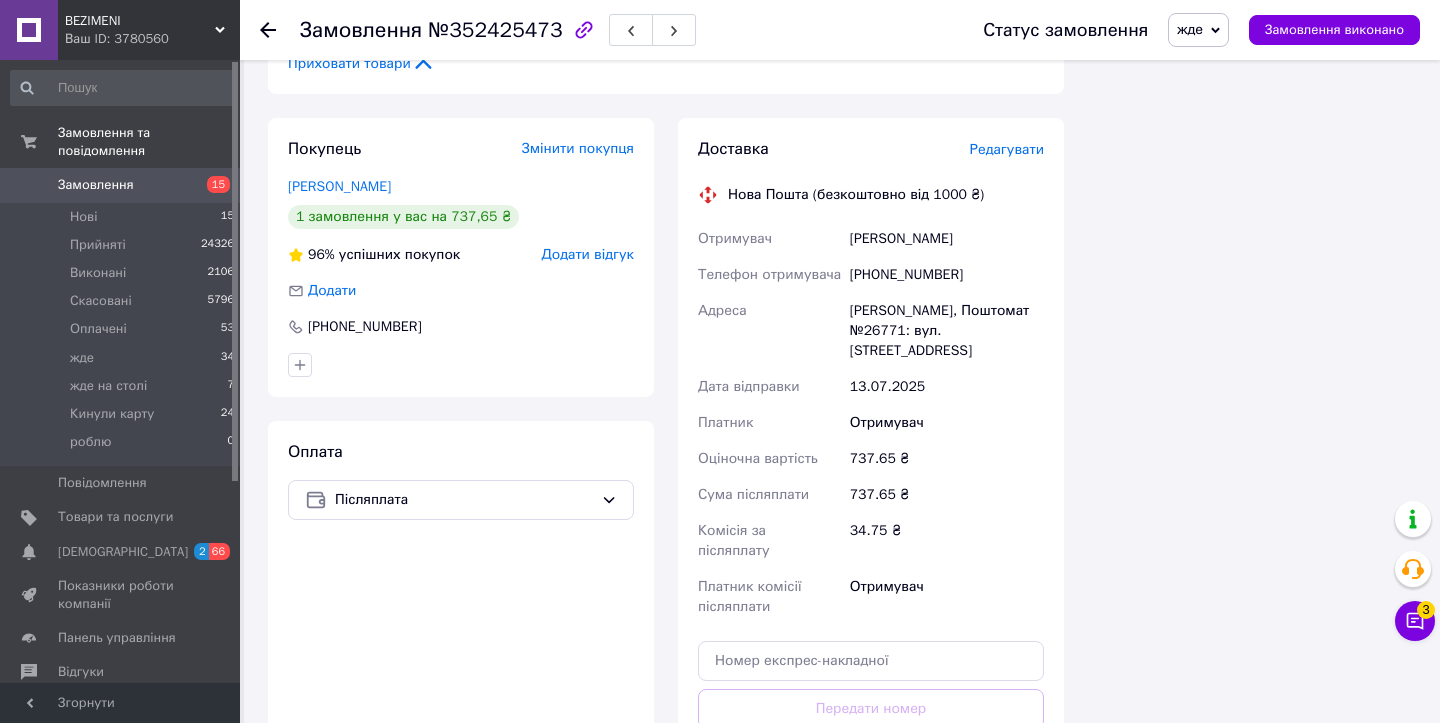 scroll, scrollTop: 1713, scrollLeft: 0, axis: vertical 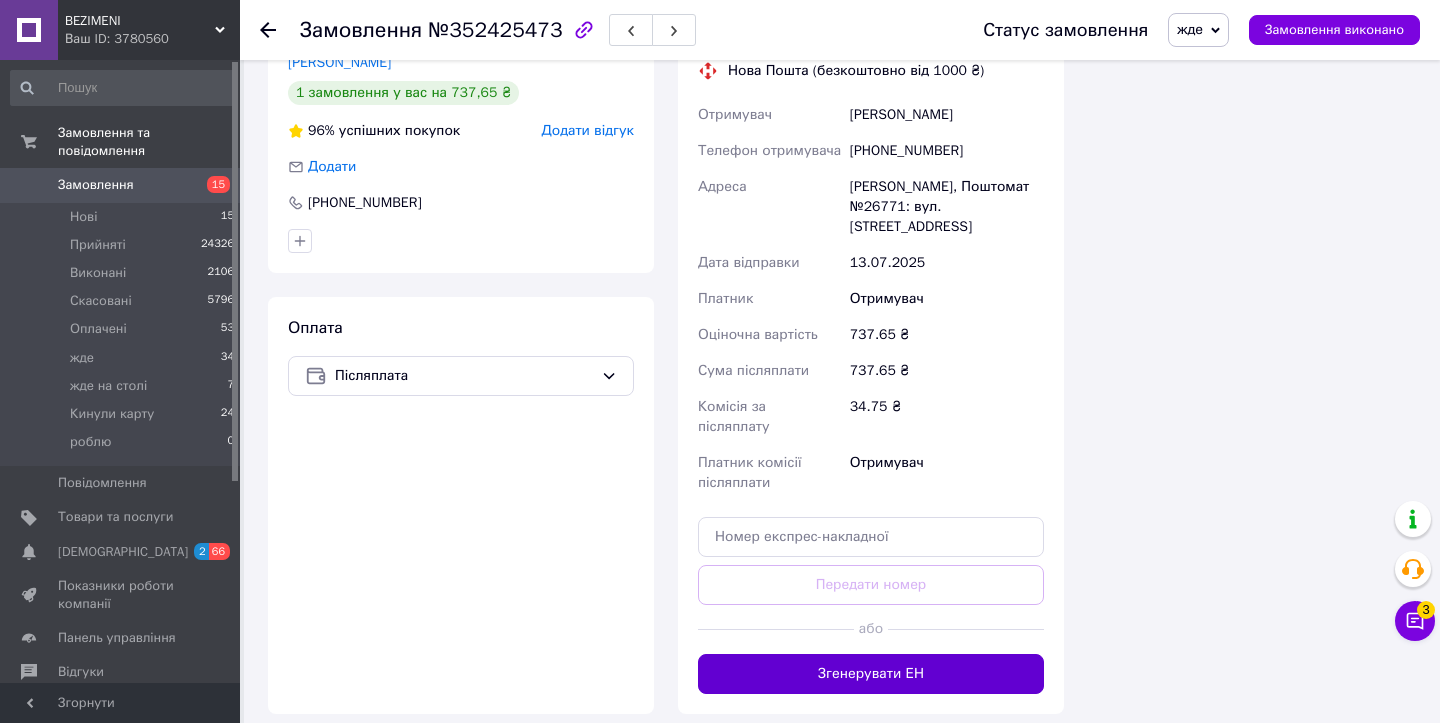 click on "Згенерувати ЕН" at bounding box center (871, 674) 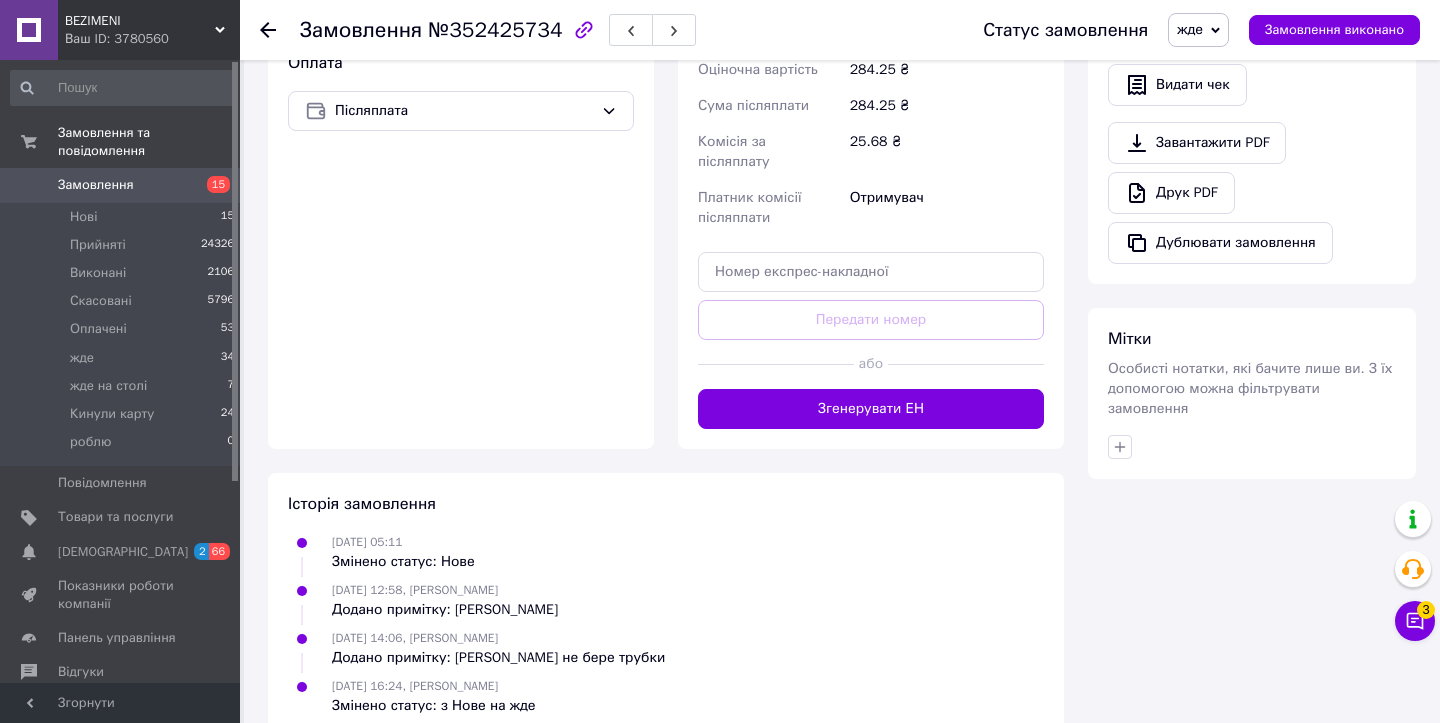 scroll, scrollTop: 939, scrollLeft: 0, axis: vertical 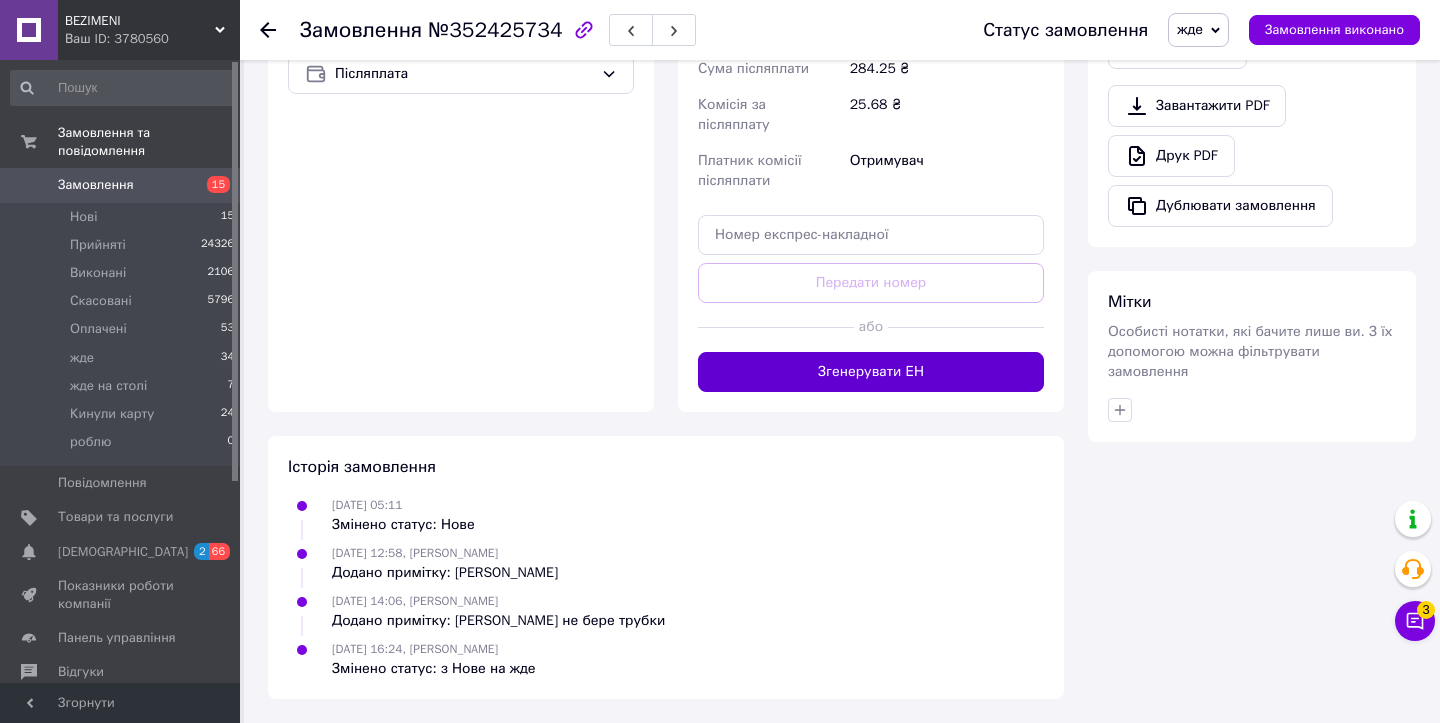 click on "Доставка Редагувати Нова Пошта (безкоштовно від 1000 ₴) Отримувач Лапко Надія Телефон отримувача +380678381427 Адреса Дніпро, №74 (до 30 кг): просп. Петра Калнишевського (ран. вул. Косіора), 18 Дата відправки 13.07.2025 Платник Отримувач Оціночна вартість 284.25 ₴ Сума післяплати 284.25 ₴ Комісія за післяплату 25.68 ₴ Платник комісії післяплати Отримувач Передати номер або Згенерувати ЕН" at bounding box center (871, 52) 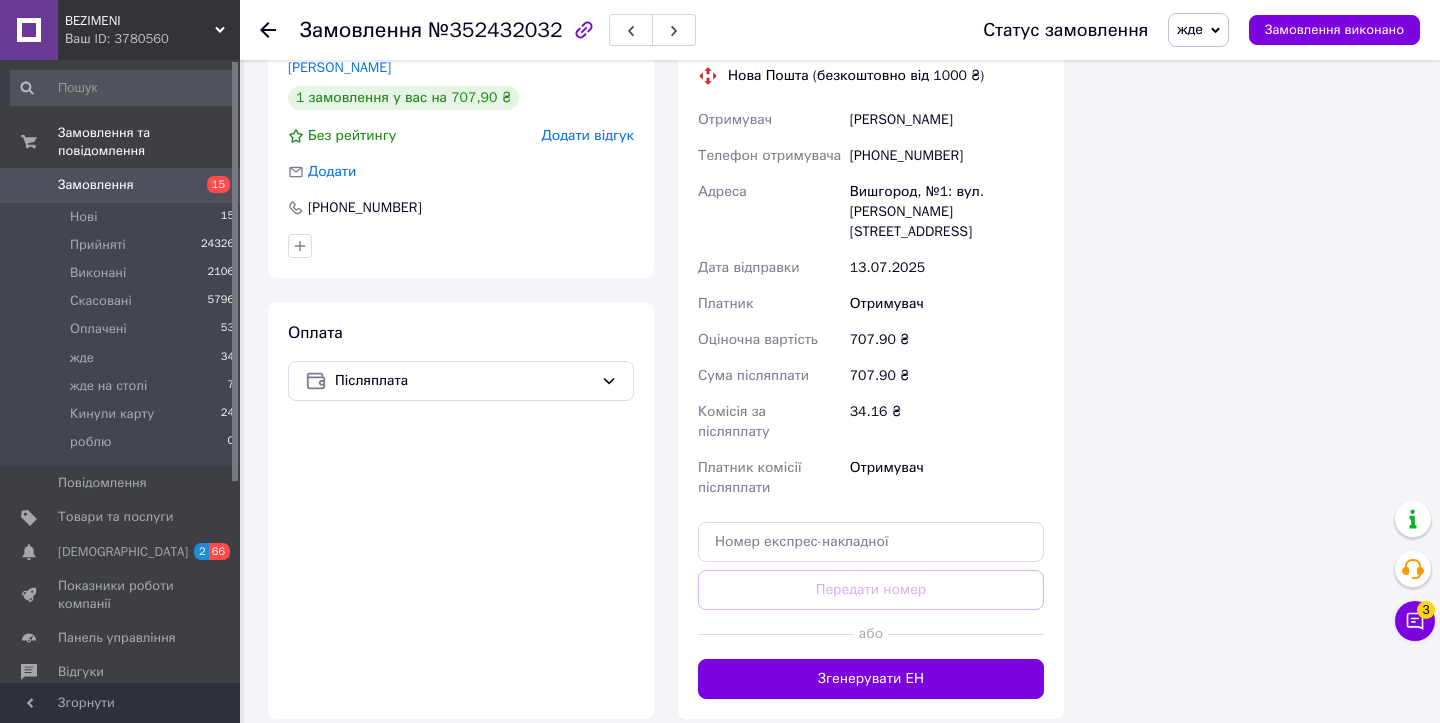 scroll, scrollTop: 1887, scrollLeft: 0, axis: vertical 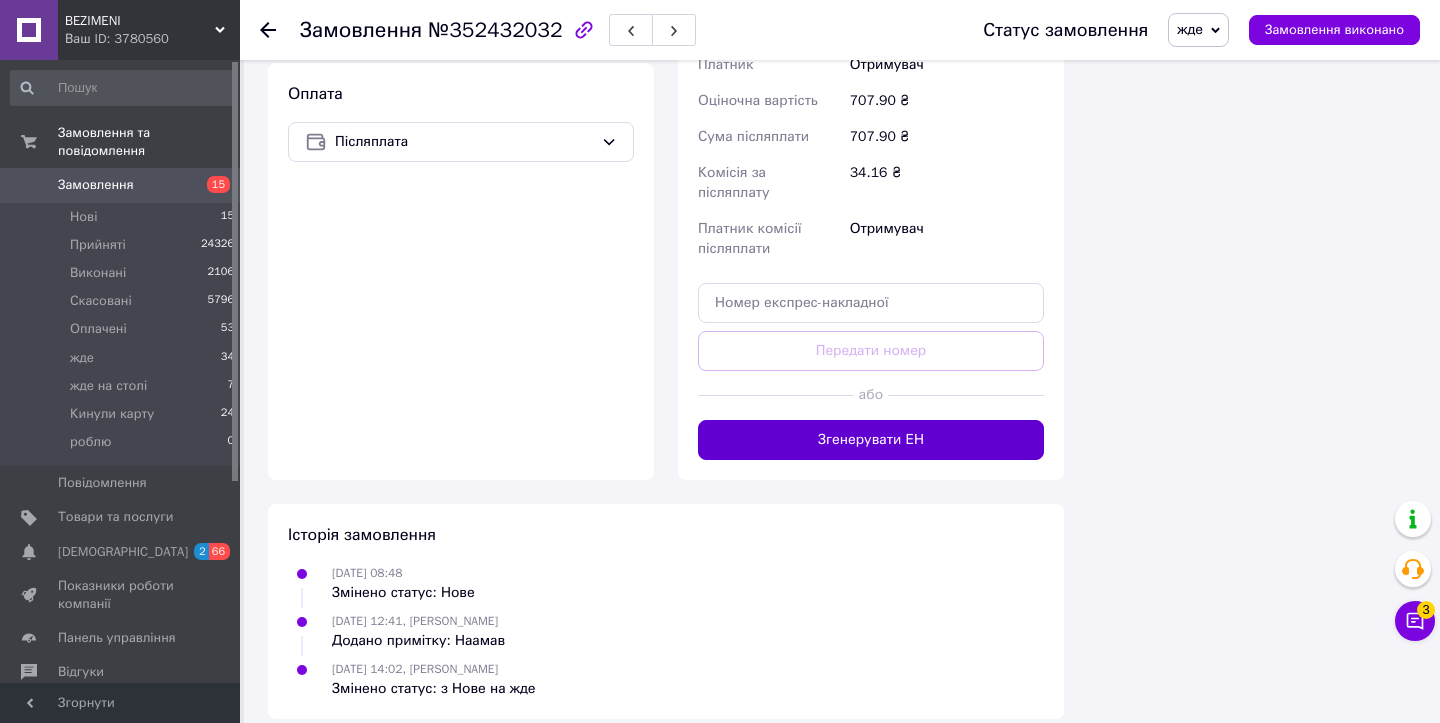 click on "Згенерувати ЕН" at bounding box center (871, 440) 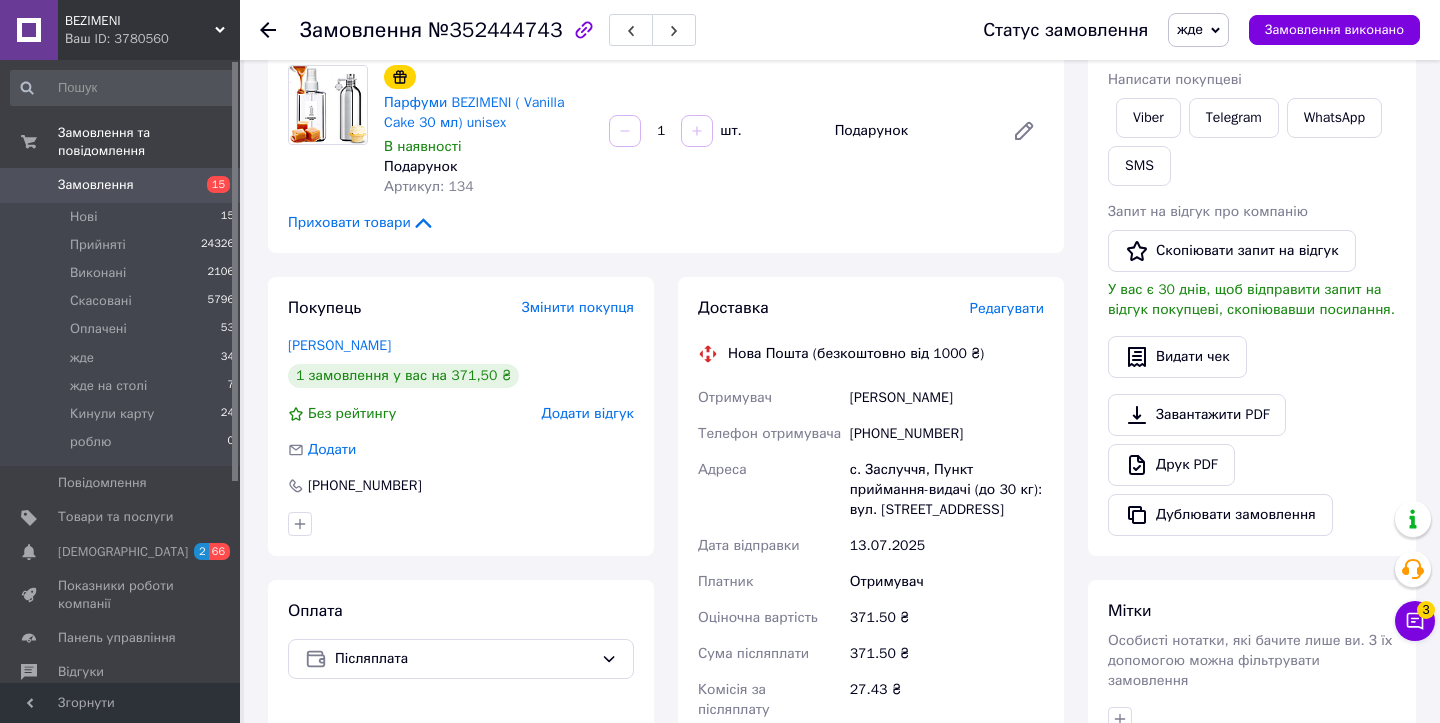 scroll, scrollTop: 1147, scrollLeft: 0, axis: vertical 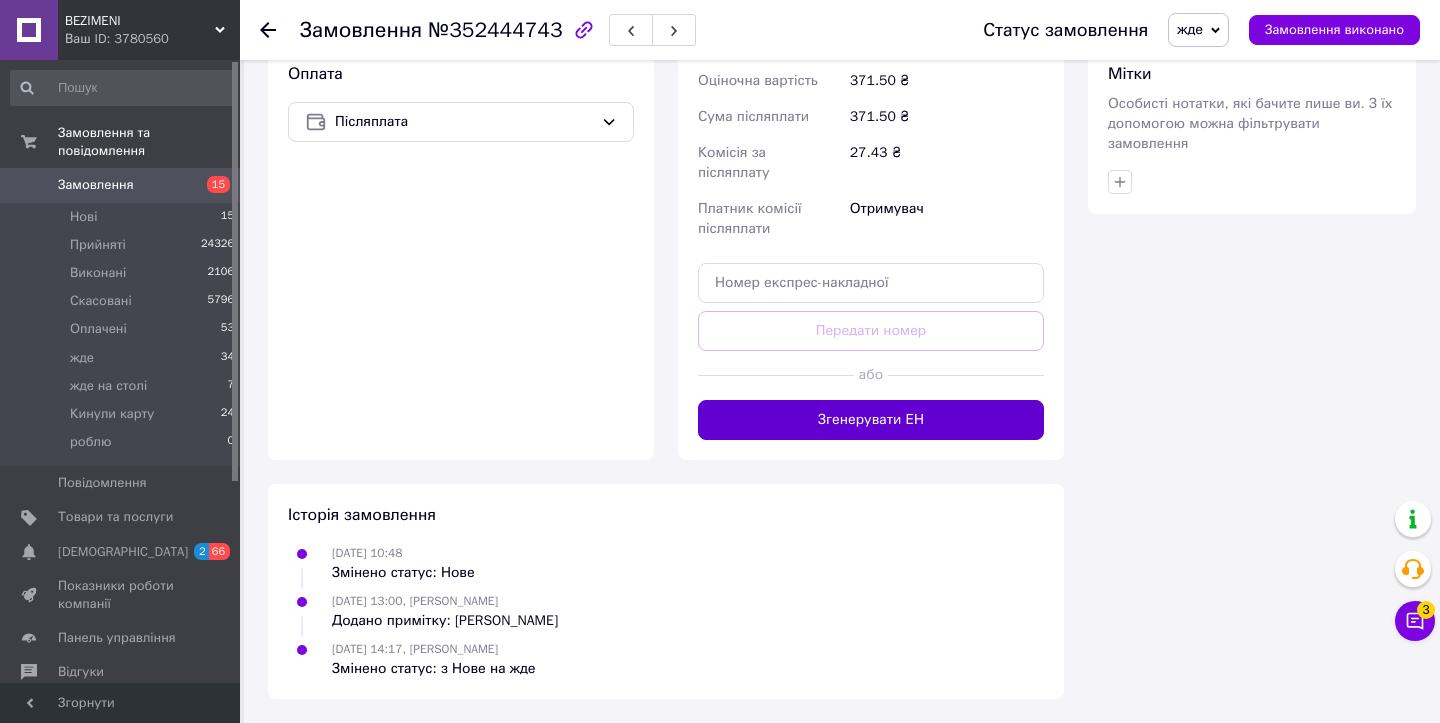 click on "Згенерувати ЕН" at bounding box center (871, 420) 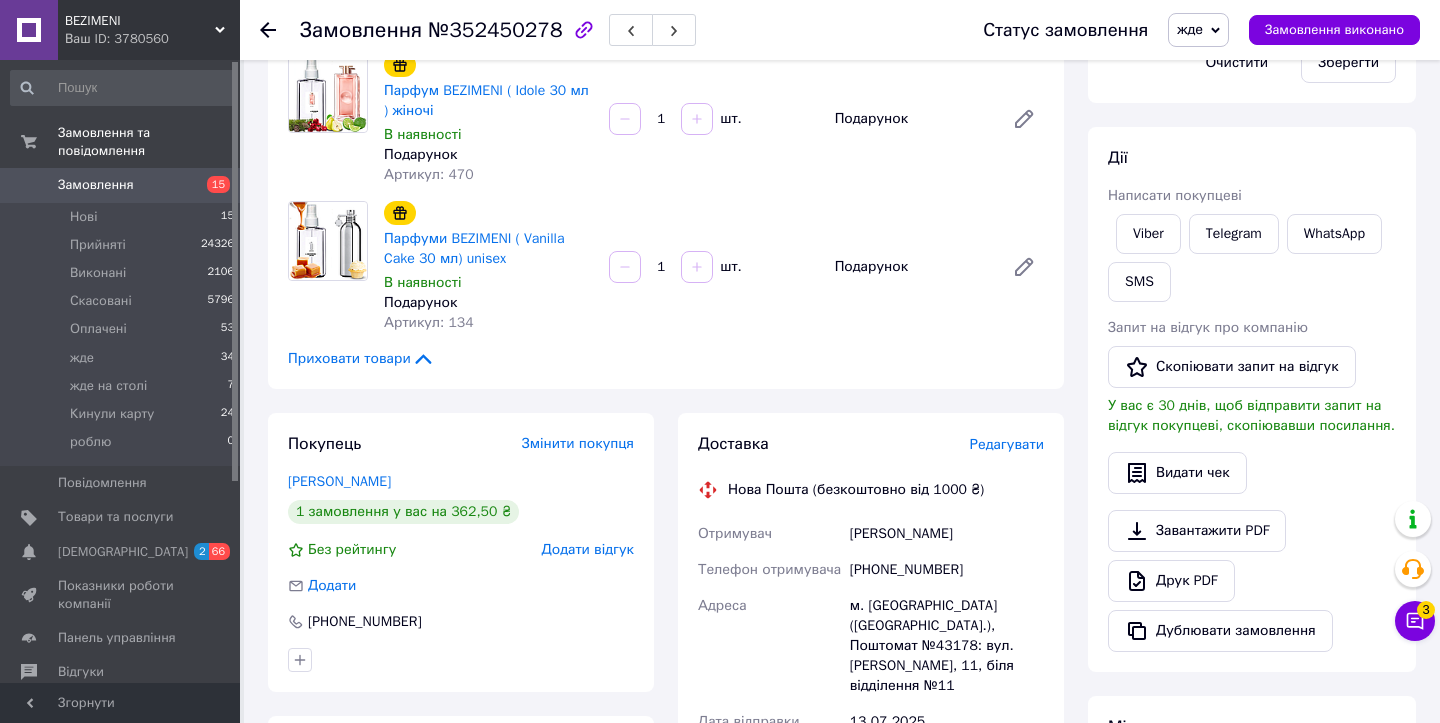scroll, scrollTop: 1187, scrollLeft: 0, axis: vertical 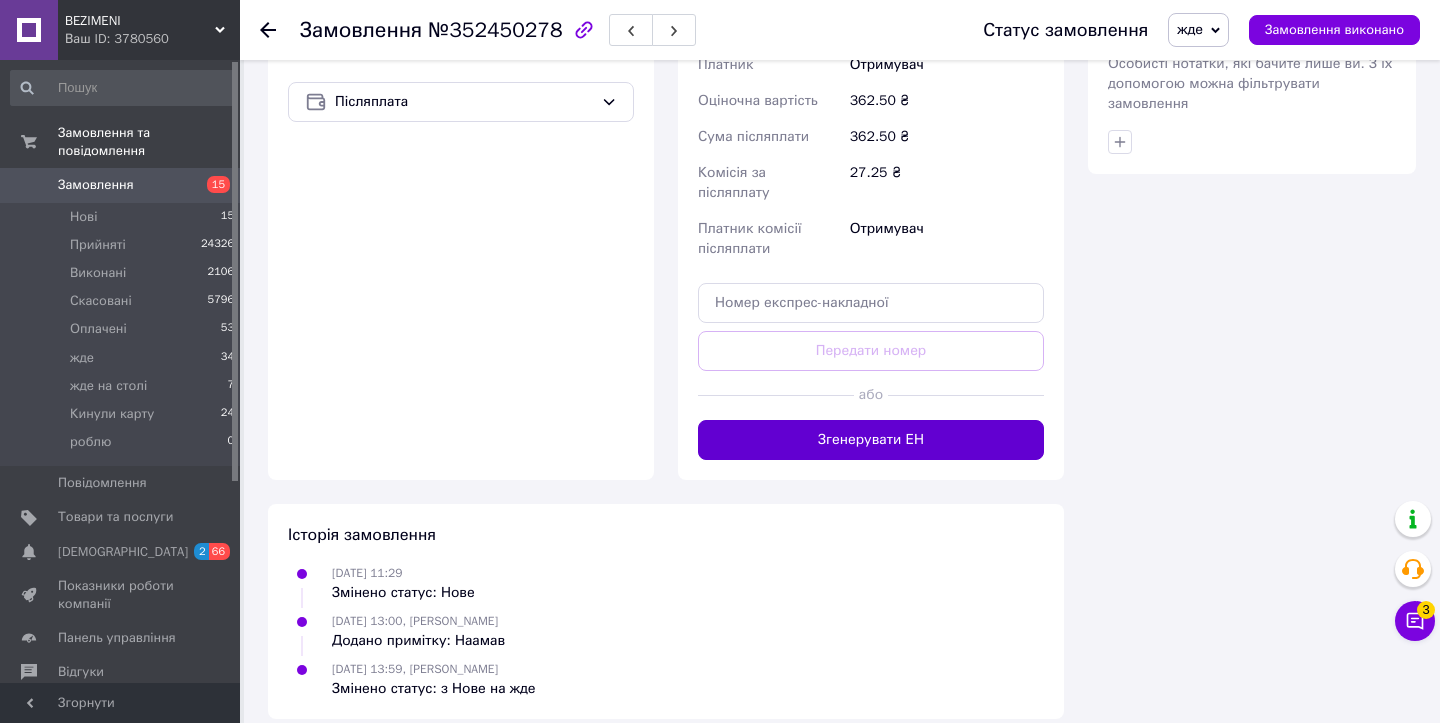 click on "Згенерувати ЕН" at bounding box center (871, 440) 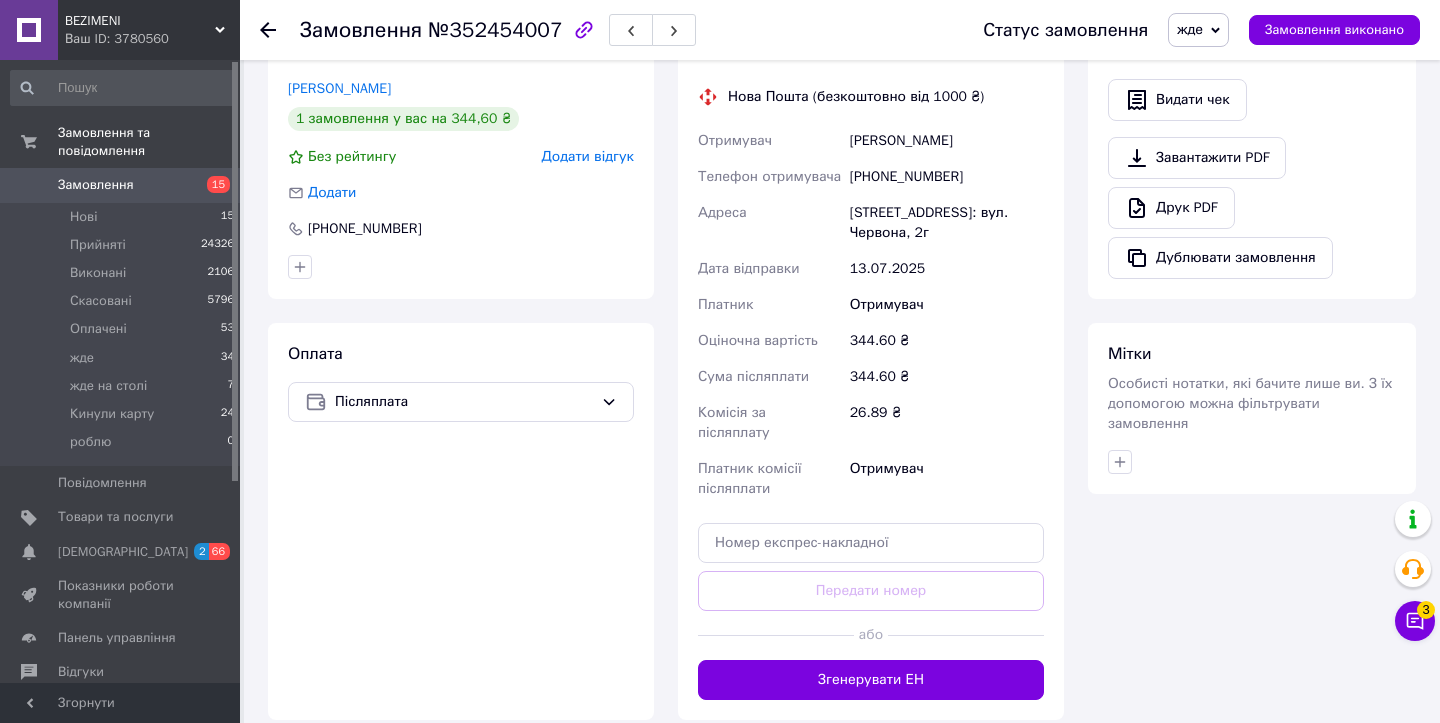 scroll, scrollTop: 939, scrollLeft: 0, axis: vertical 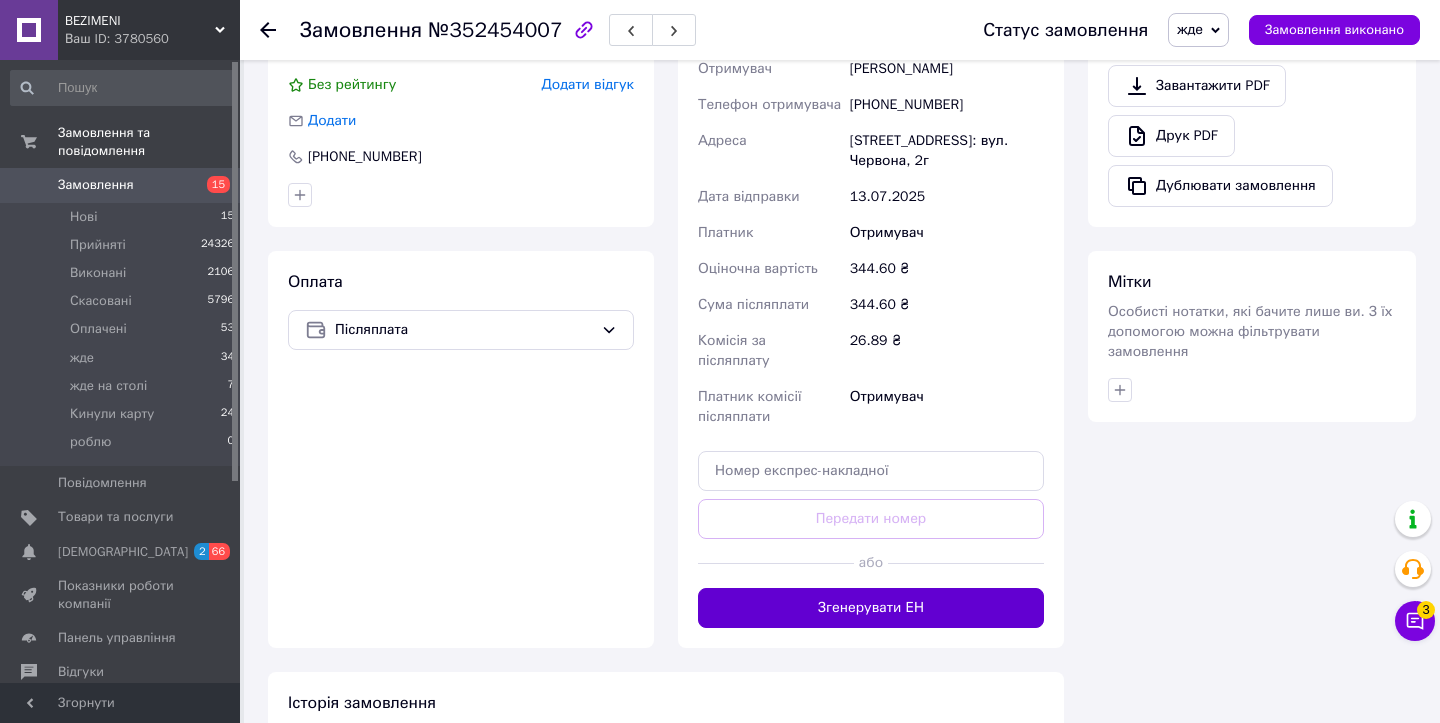 click on "Згенерувати ЕН" at bounding box center (871, 608) 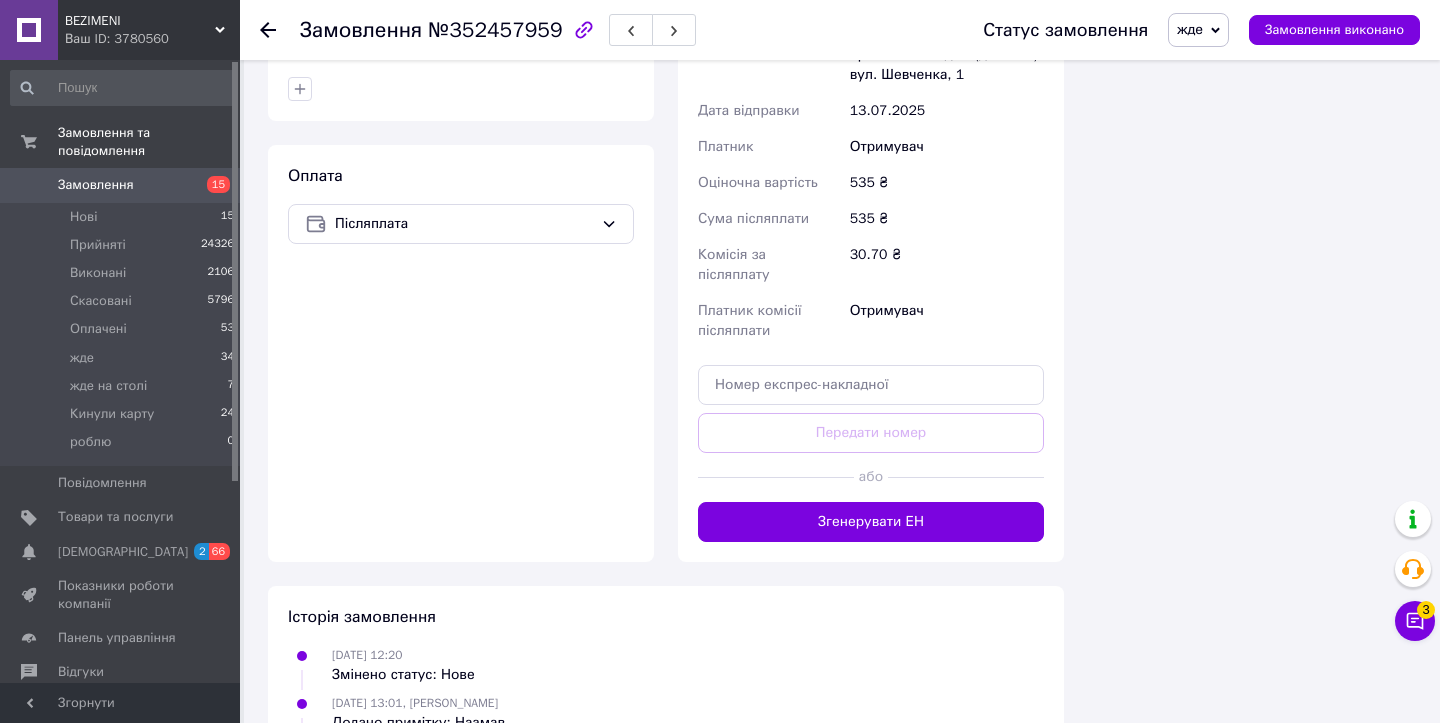 scroll, scrollTop: 1483, scrollLeft: 0, axis: vertical 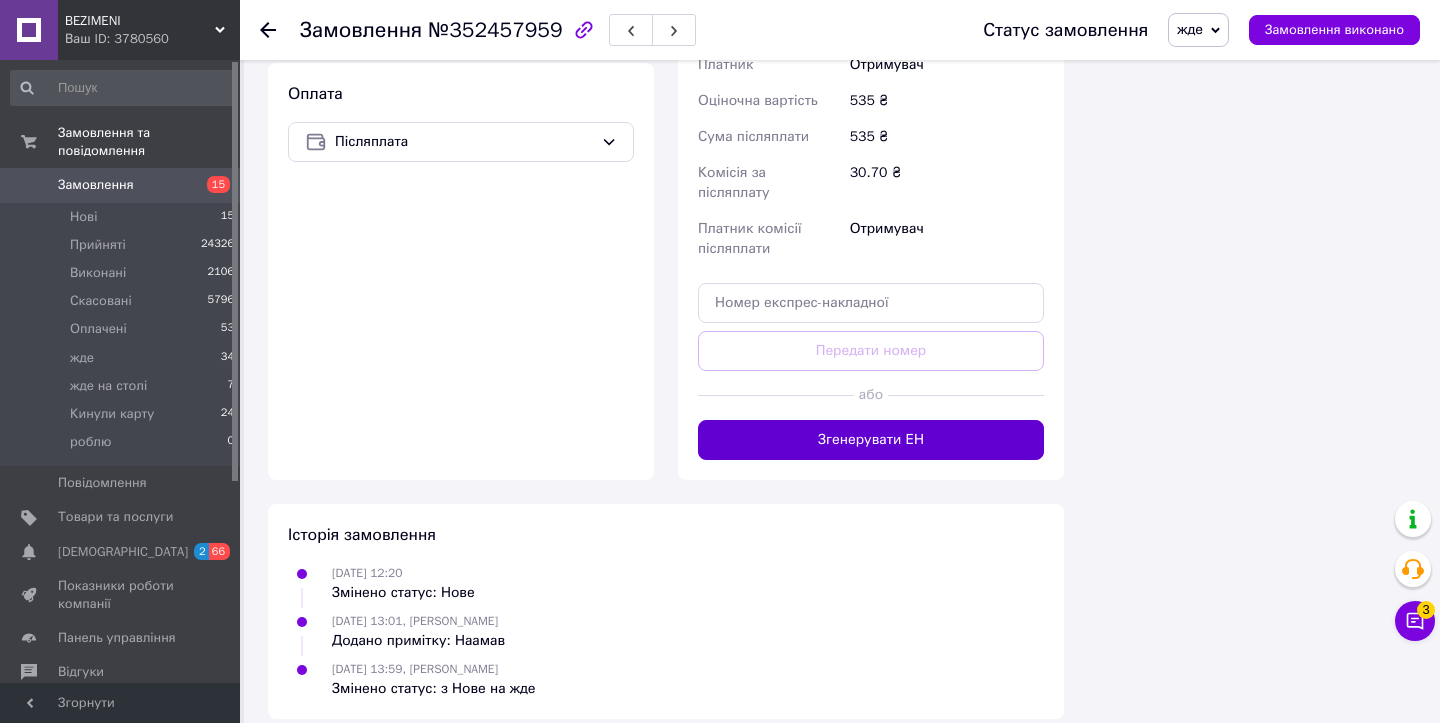 click on "Згенерувати ЕН" at bounding box center [871, 440] 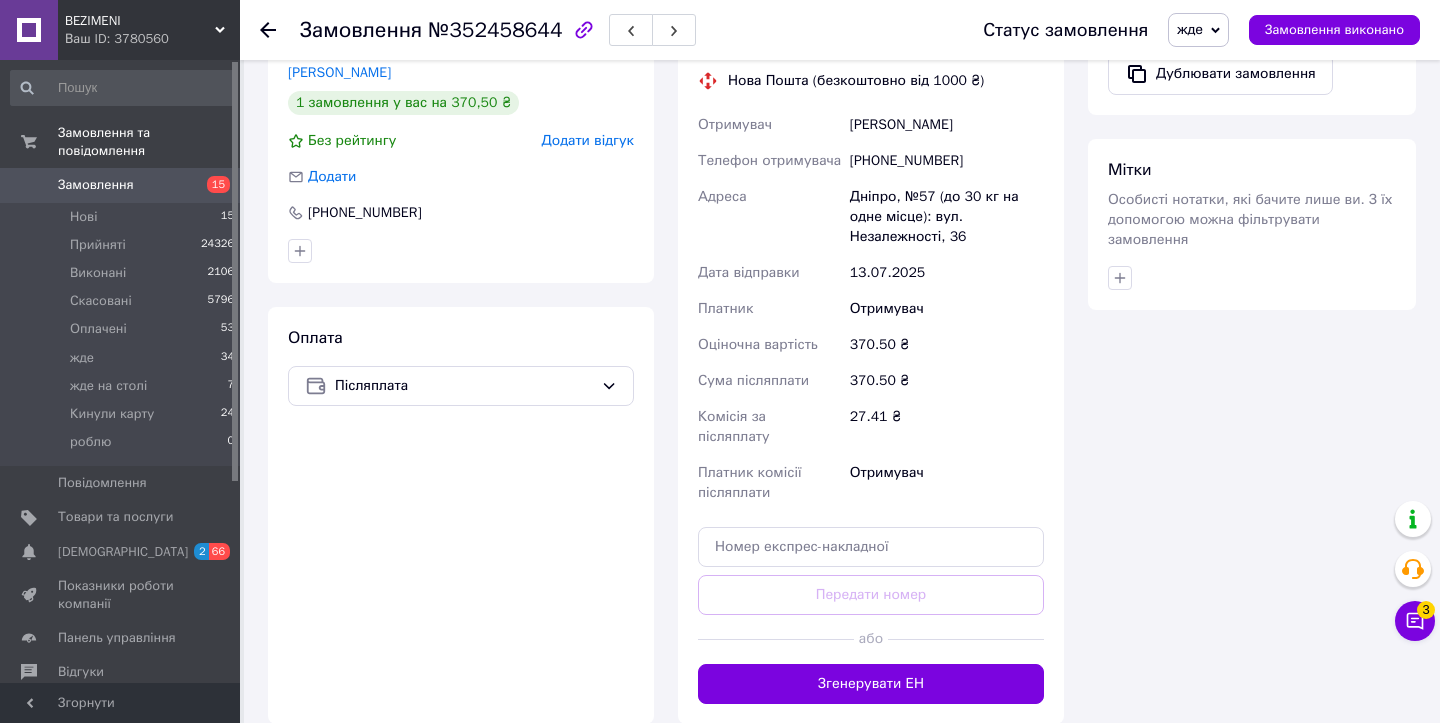 scroll, scrollTop: 1295, scrollLeft: 0, axis: vertical 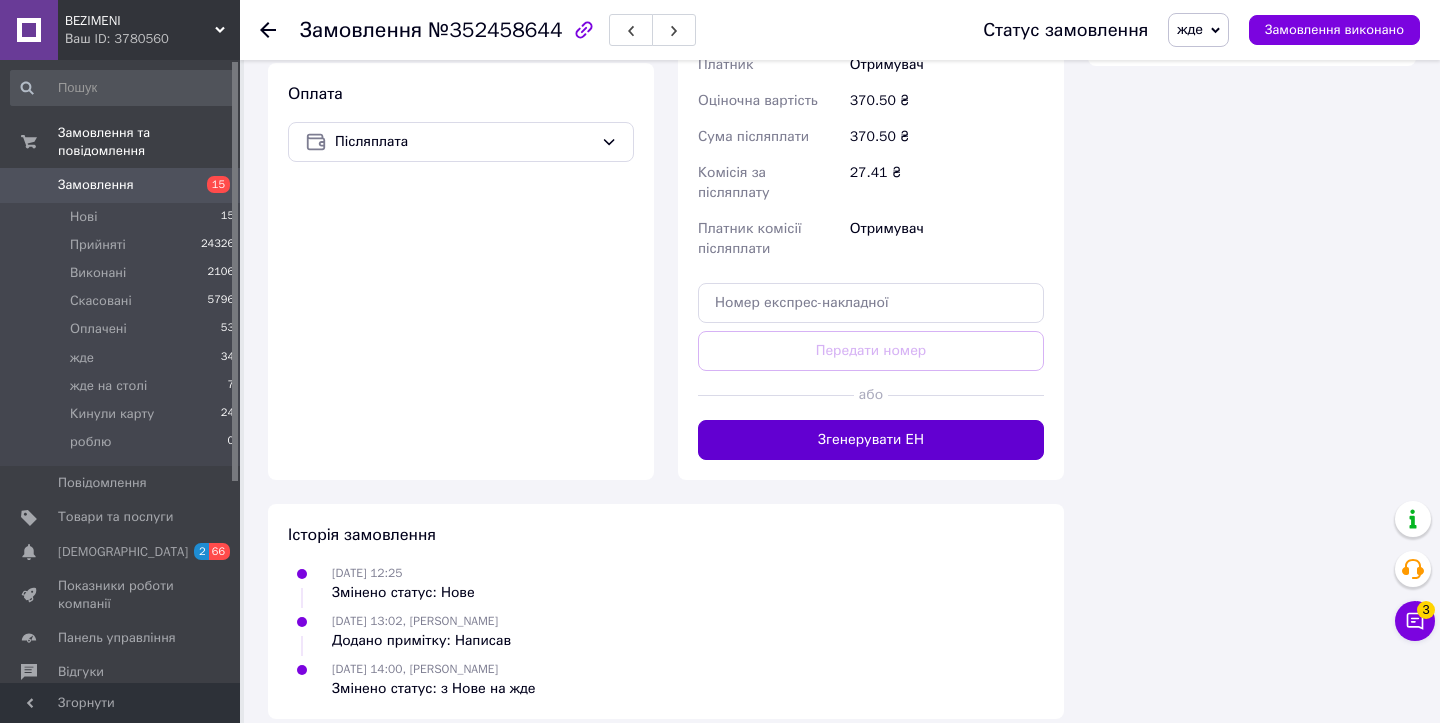 click on "Згенерувати ЕН" at bounding box center [871, 440] 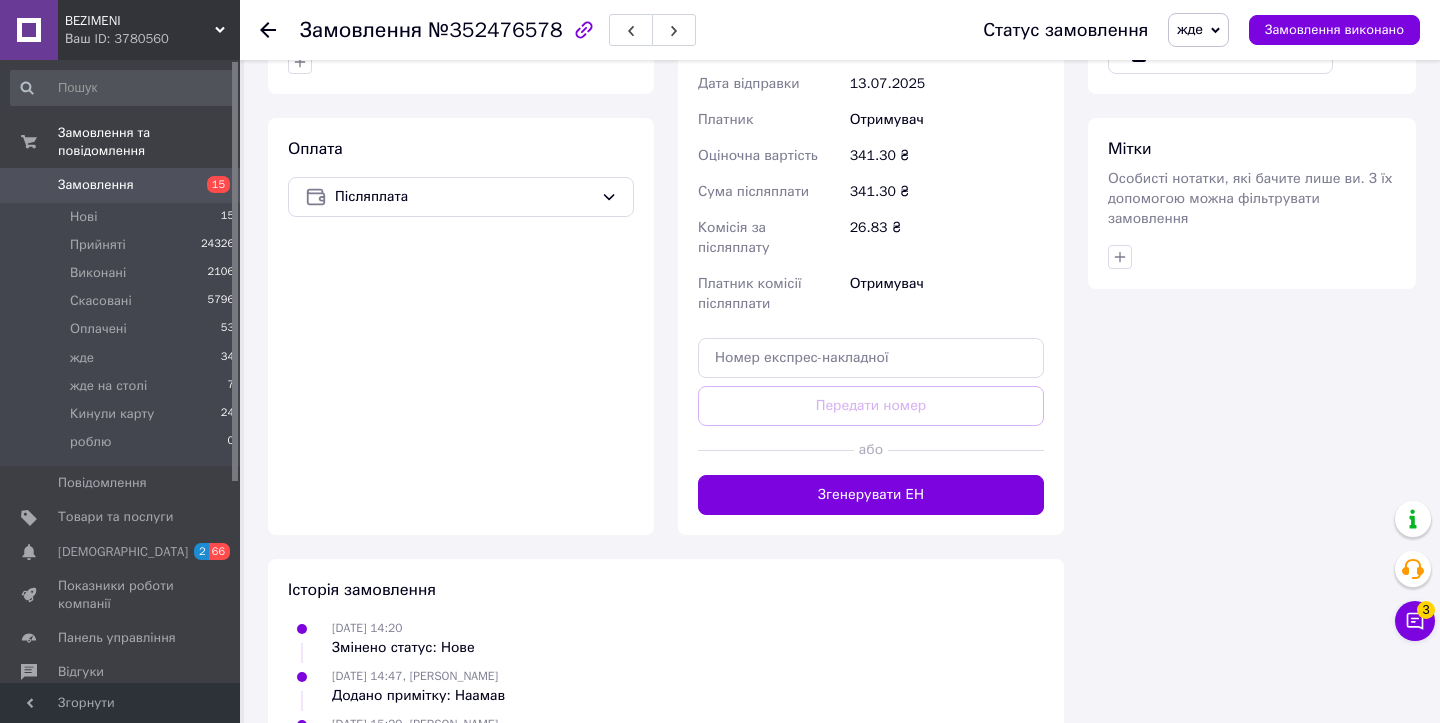 scroll, scrollTop: 1147, scrollLeft: 0, axis: vertical 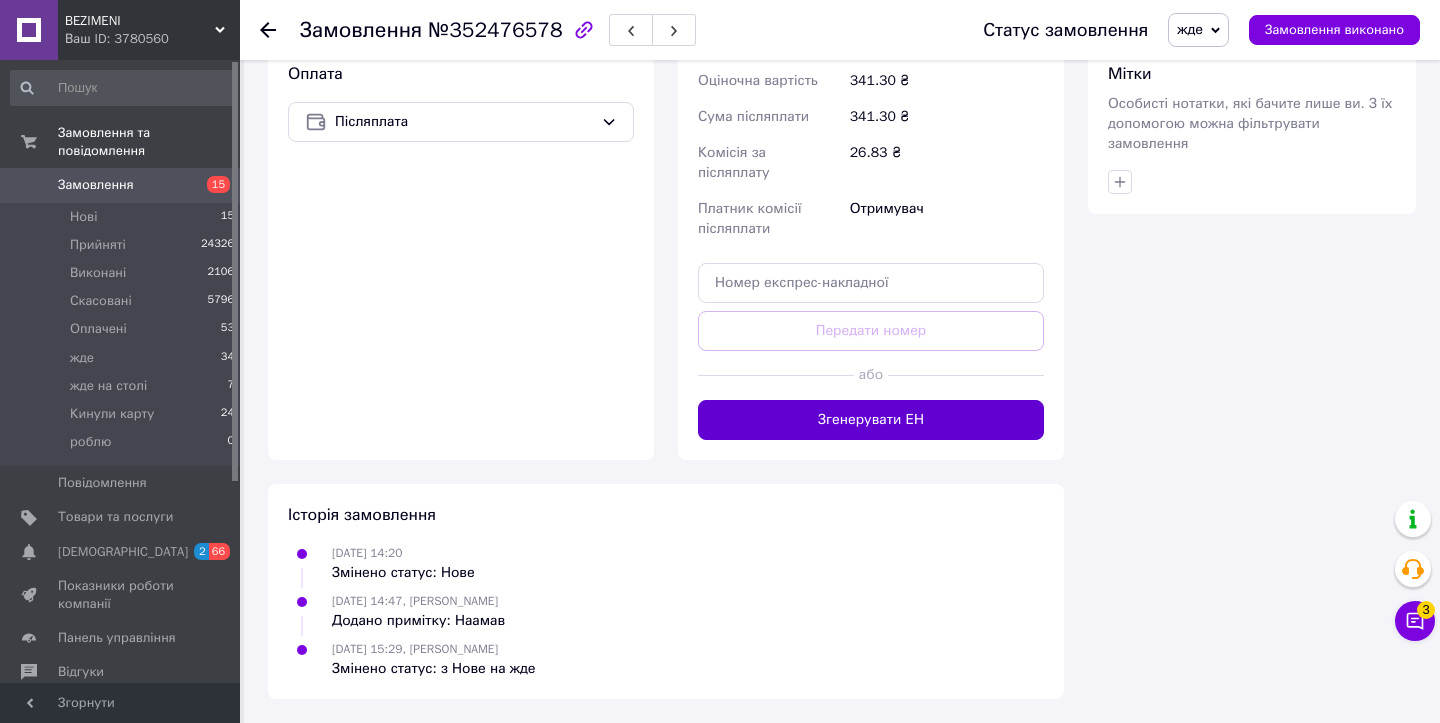 click on "Згенерувати ЕН" at bounding box center [871, 420] 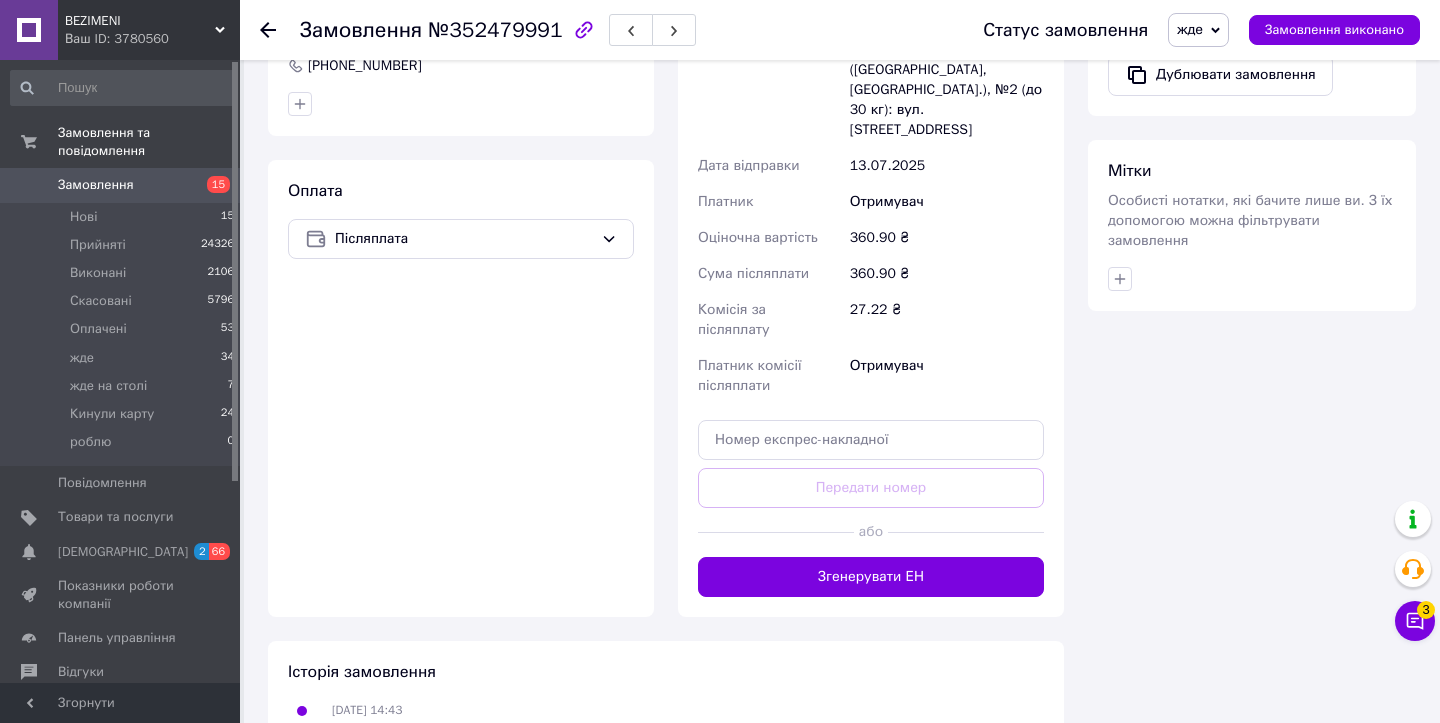 scroll, scrollTop: 1187, scrollLeft: 0, axis: vertical 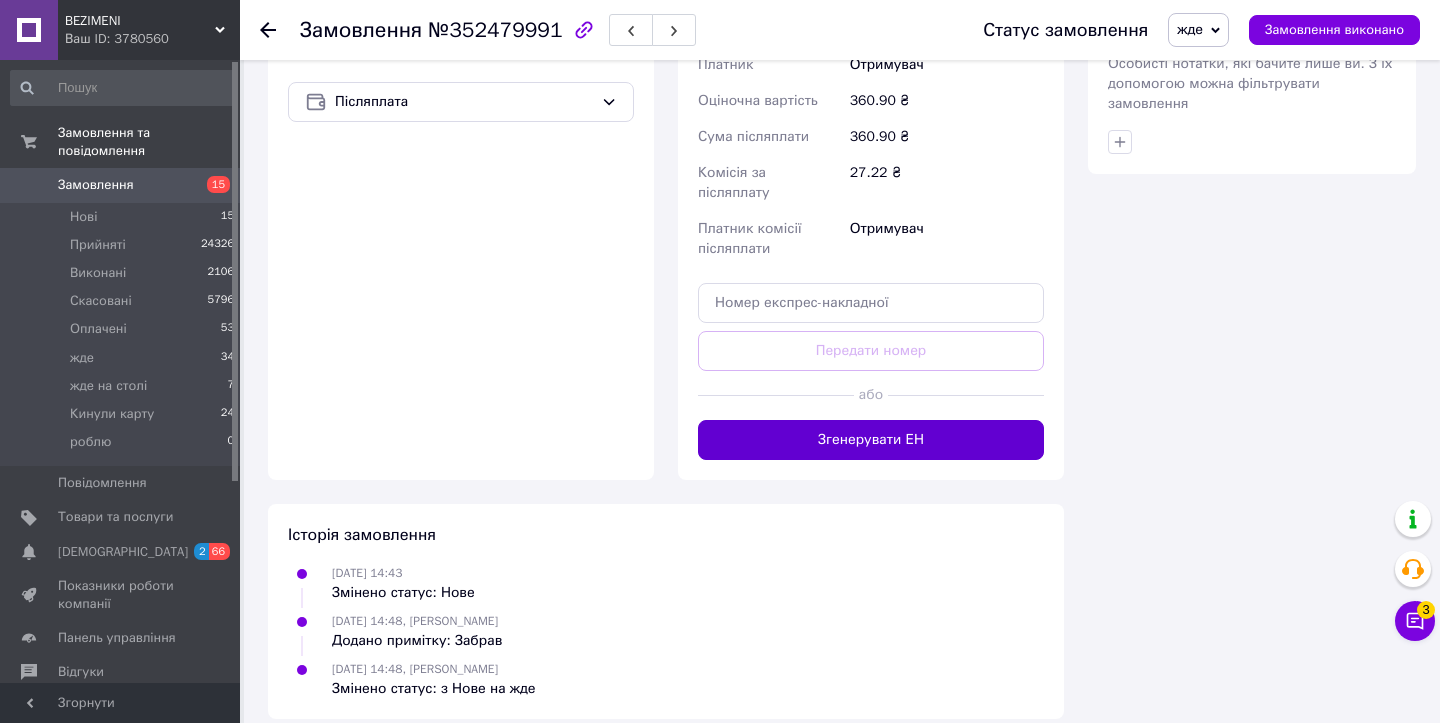 click on "Згенерувати ЕН" at bounding box center [871, 440] 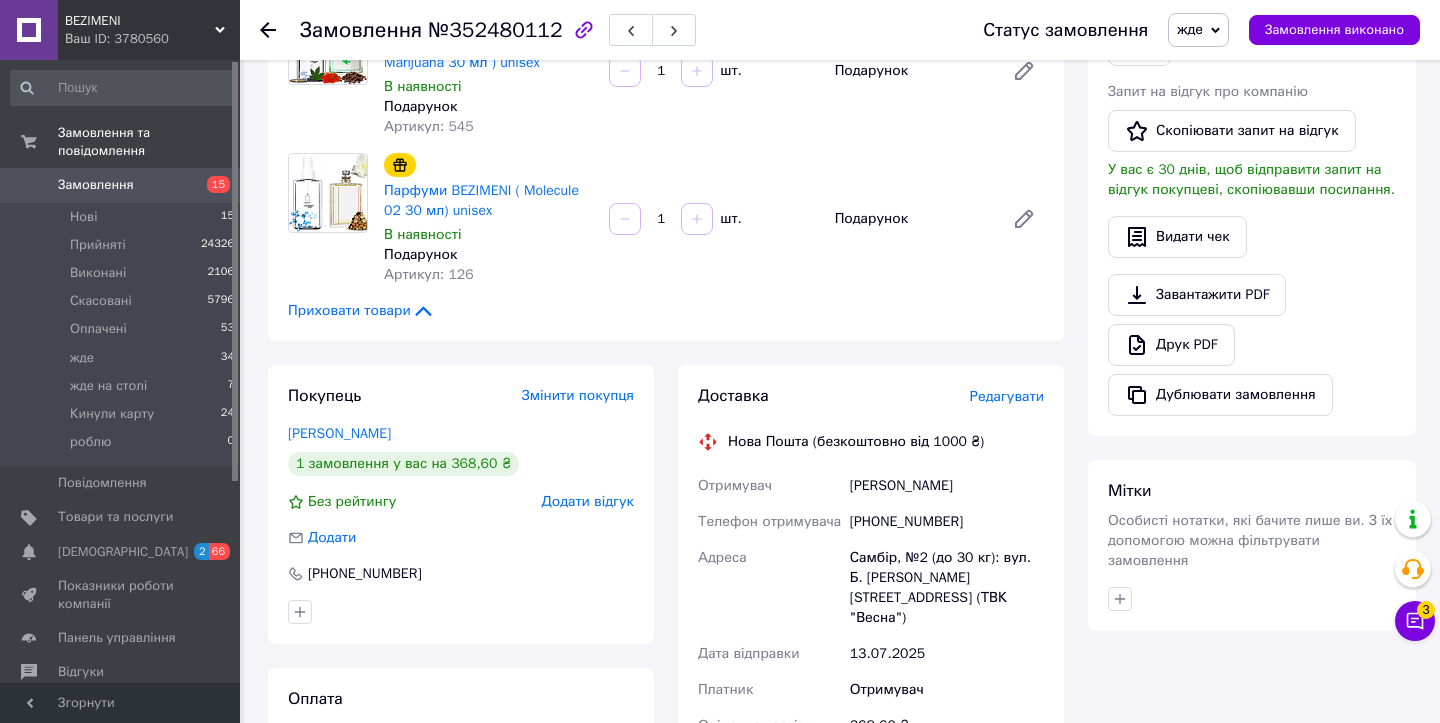 scroll, scrollTop: 1165, scrollLeft: 0, axis: vertical 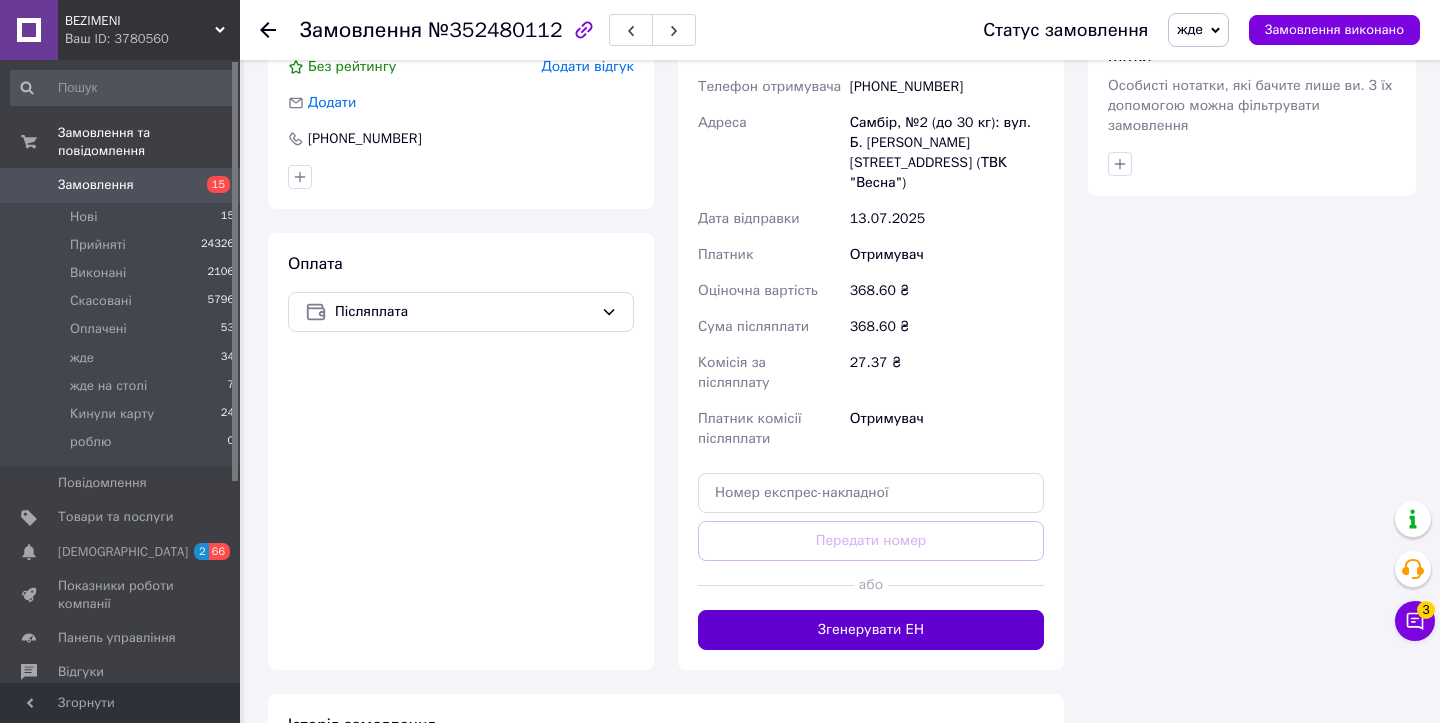 click on "Згенерувати ЕН" at bounding box center [871, 630] 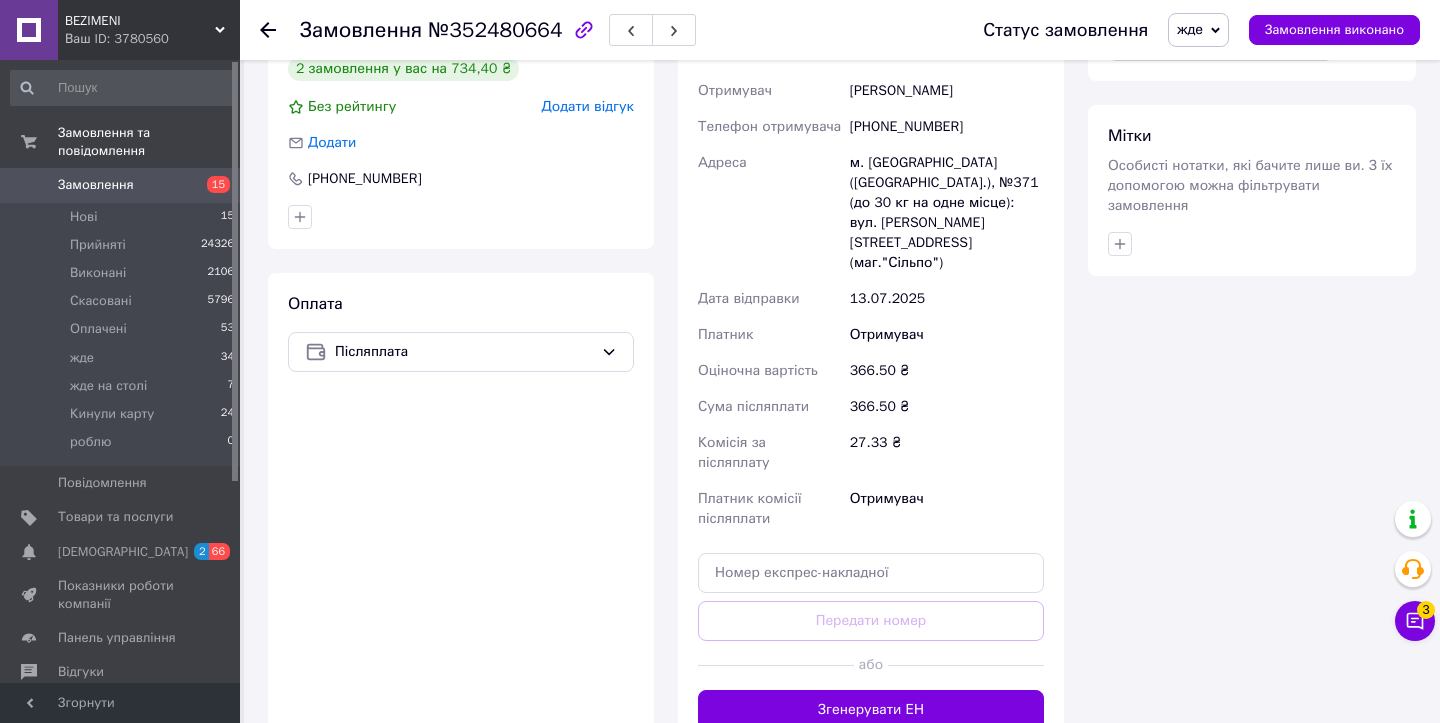 scroll, scrollTop: 1263, scrollLeft: 0, axis: vertical 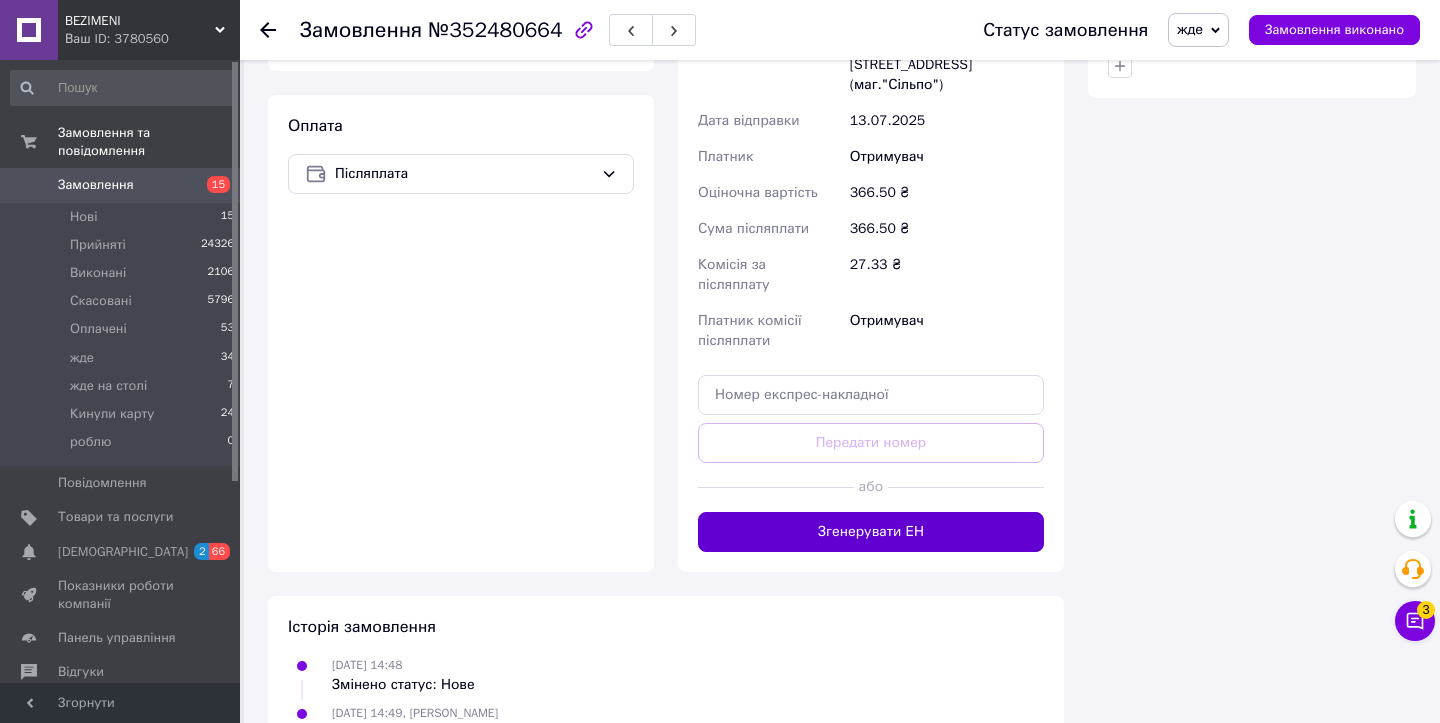 click on "Згенерувати ЕН" at bounding box center (871, 532) 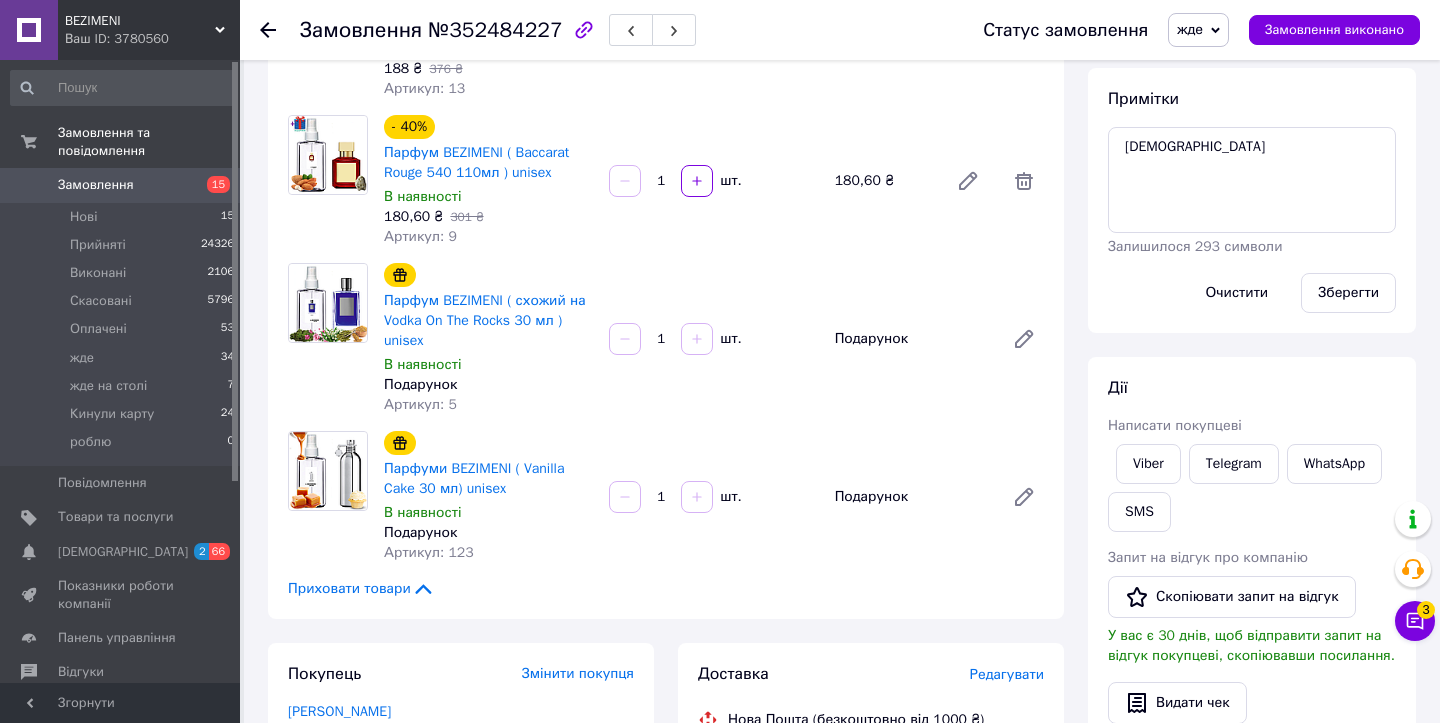 scroll, scrollTop: 1167, scrollLeft: 0, axis: vertical 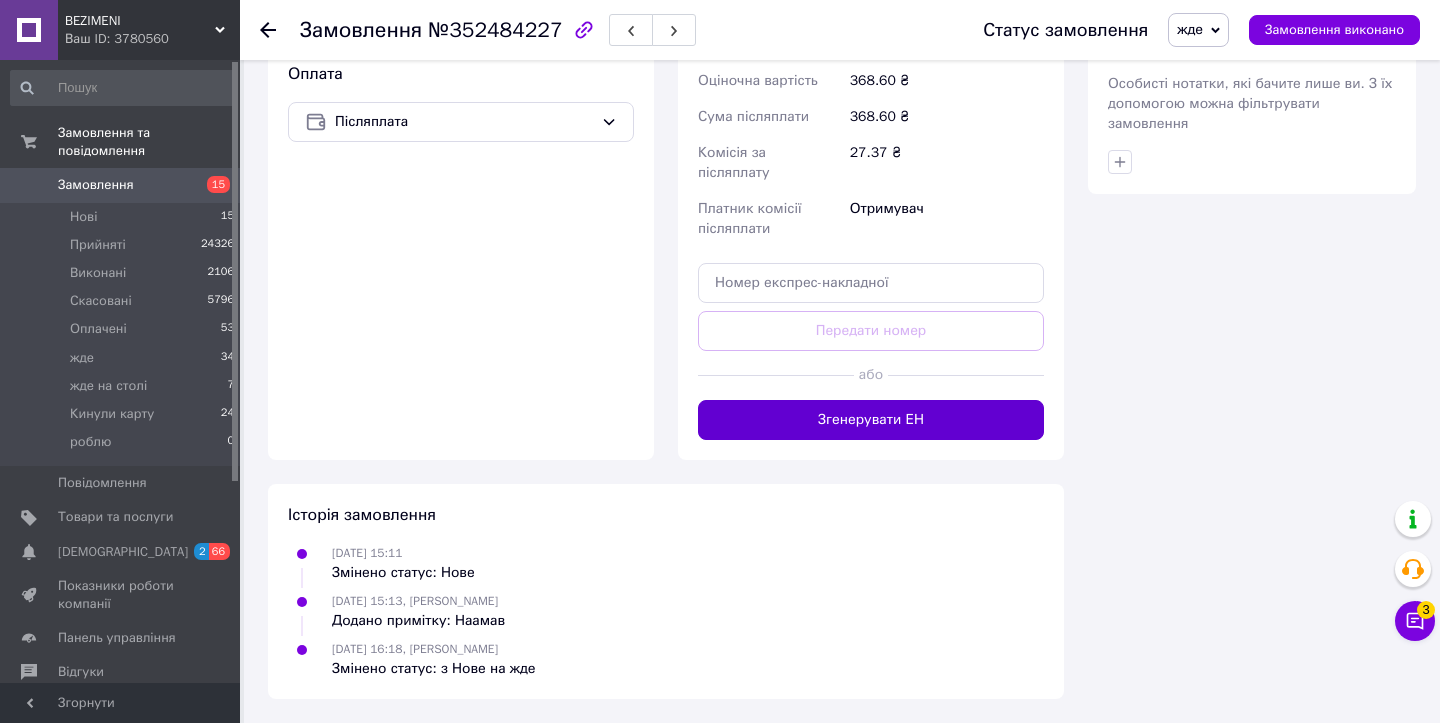 click on "Згенерувати ЕН" at bounding box center (871, 420) 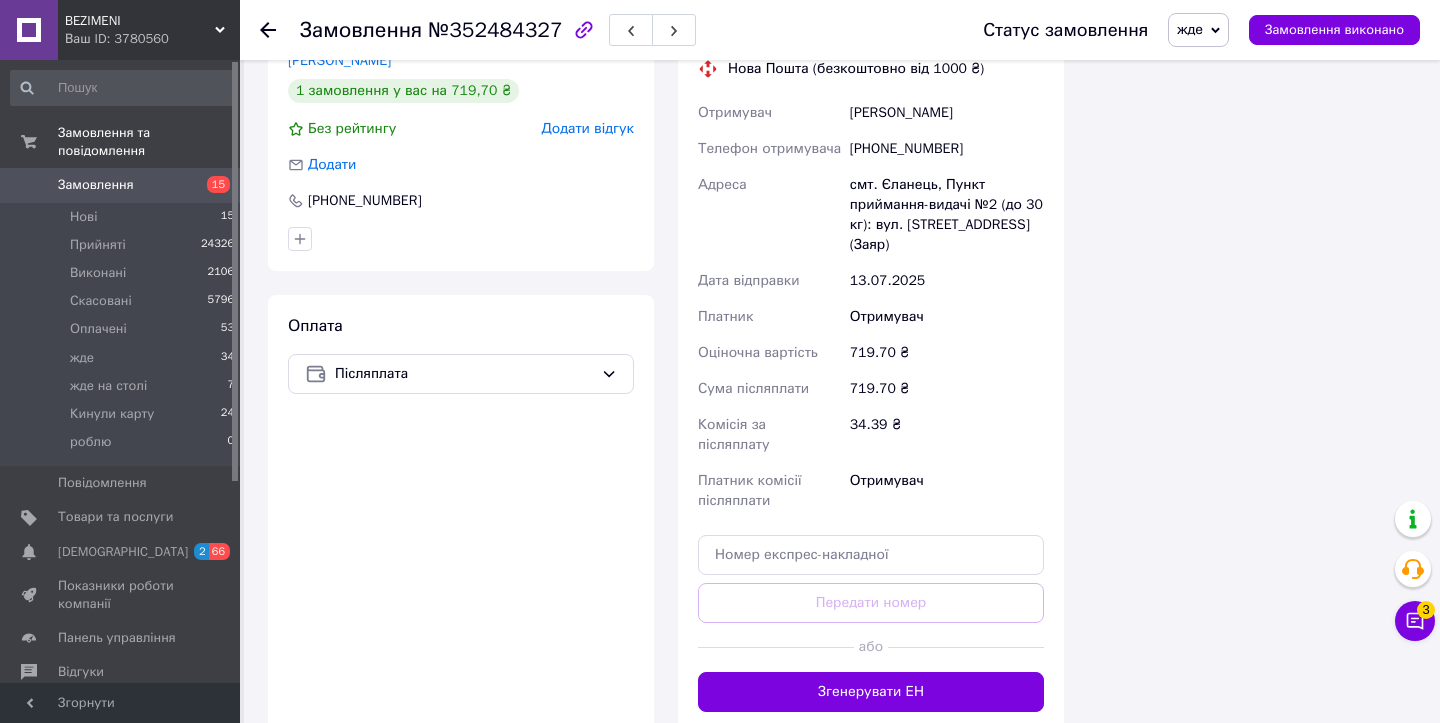 scroll, scrollTop: 1611, scrollLeft: 0, axis: vertical 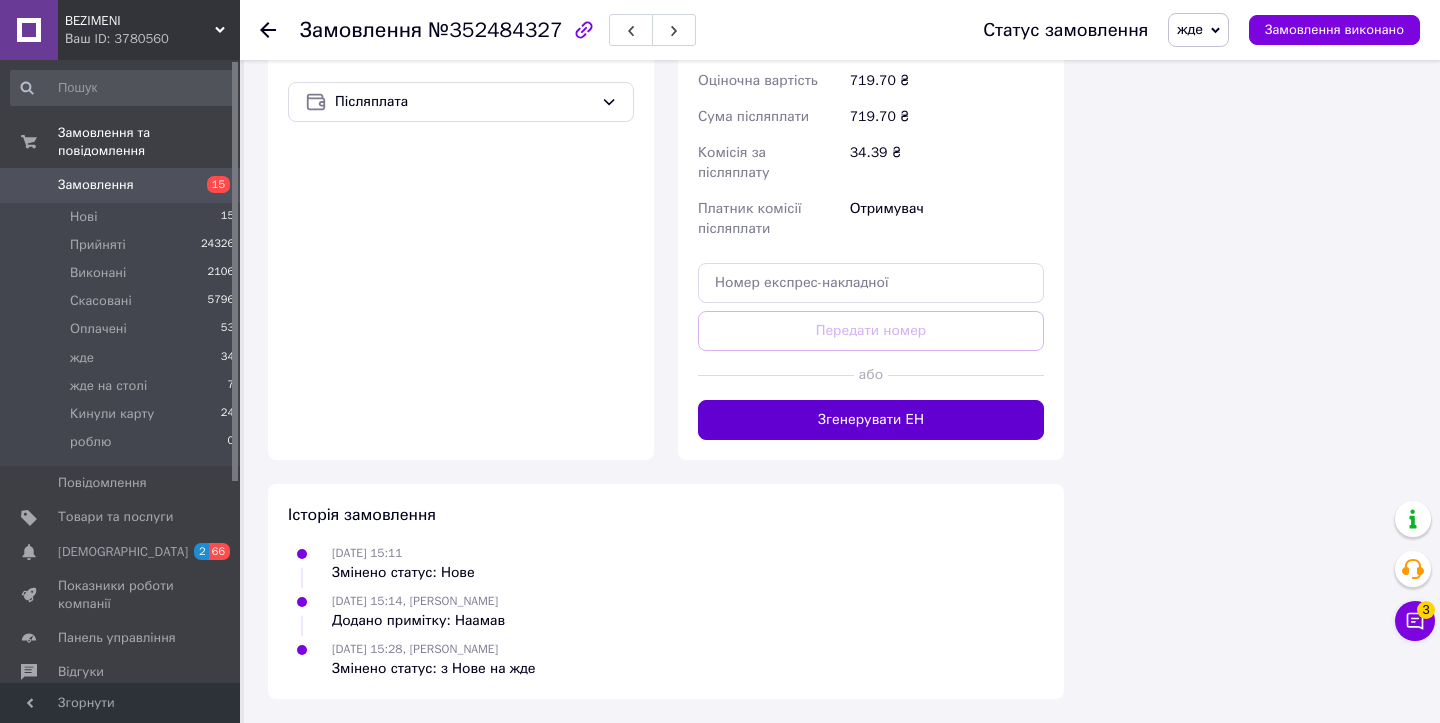 click on "Згенерувати ЕН" at bounding box center (871, 420) 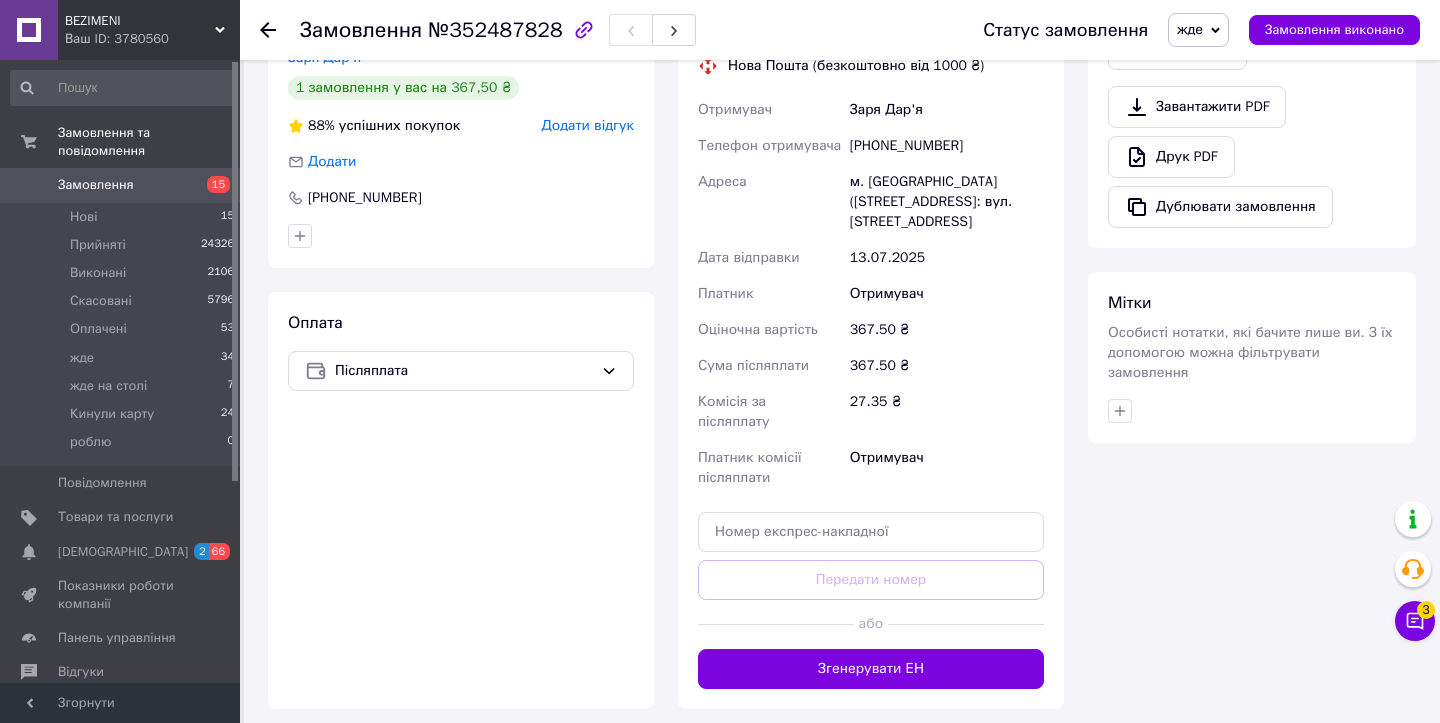 scroll, scrollTop: 1167, scrollLeft: 0, axis: vertical 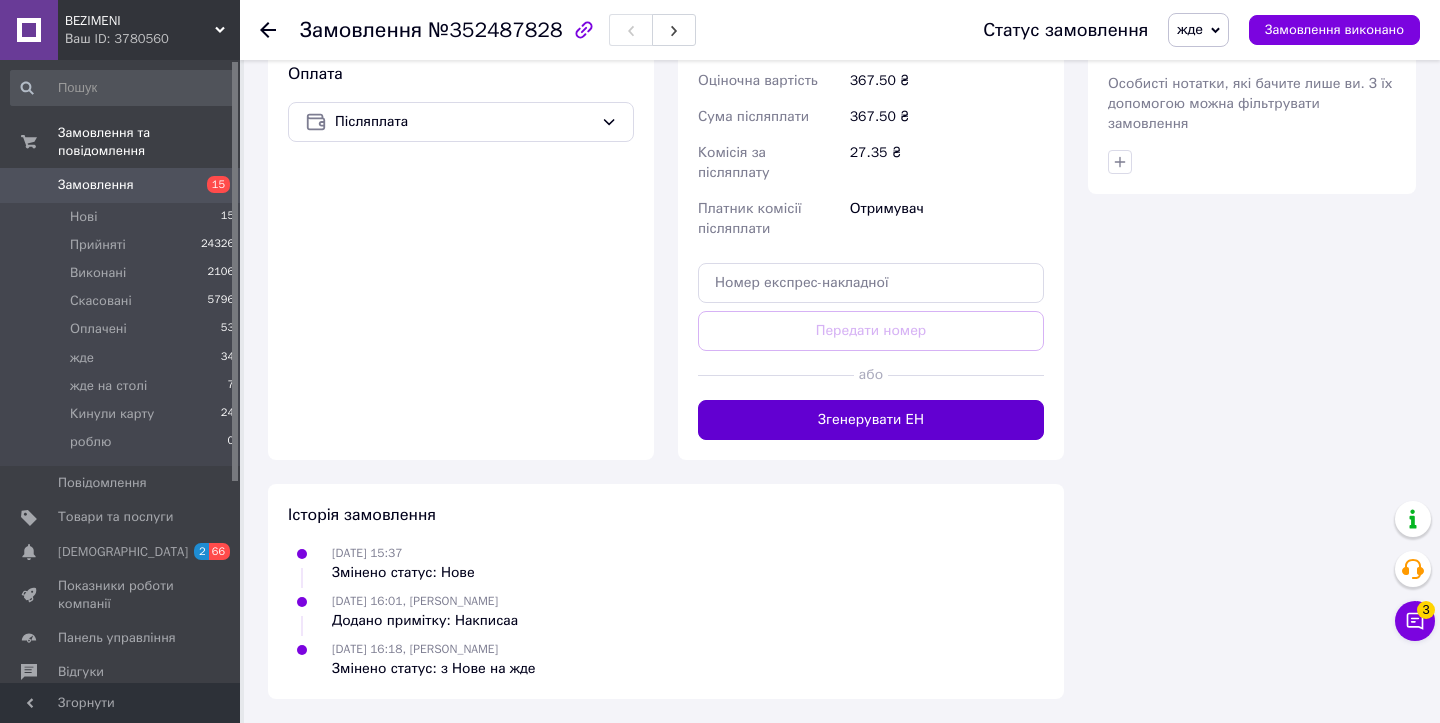 click on "Згенерувати ЕН" at bounding box center (871, 420) 